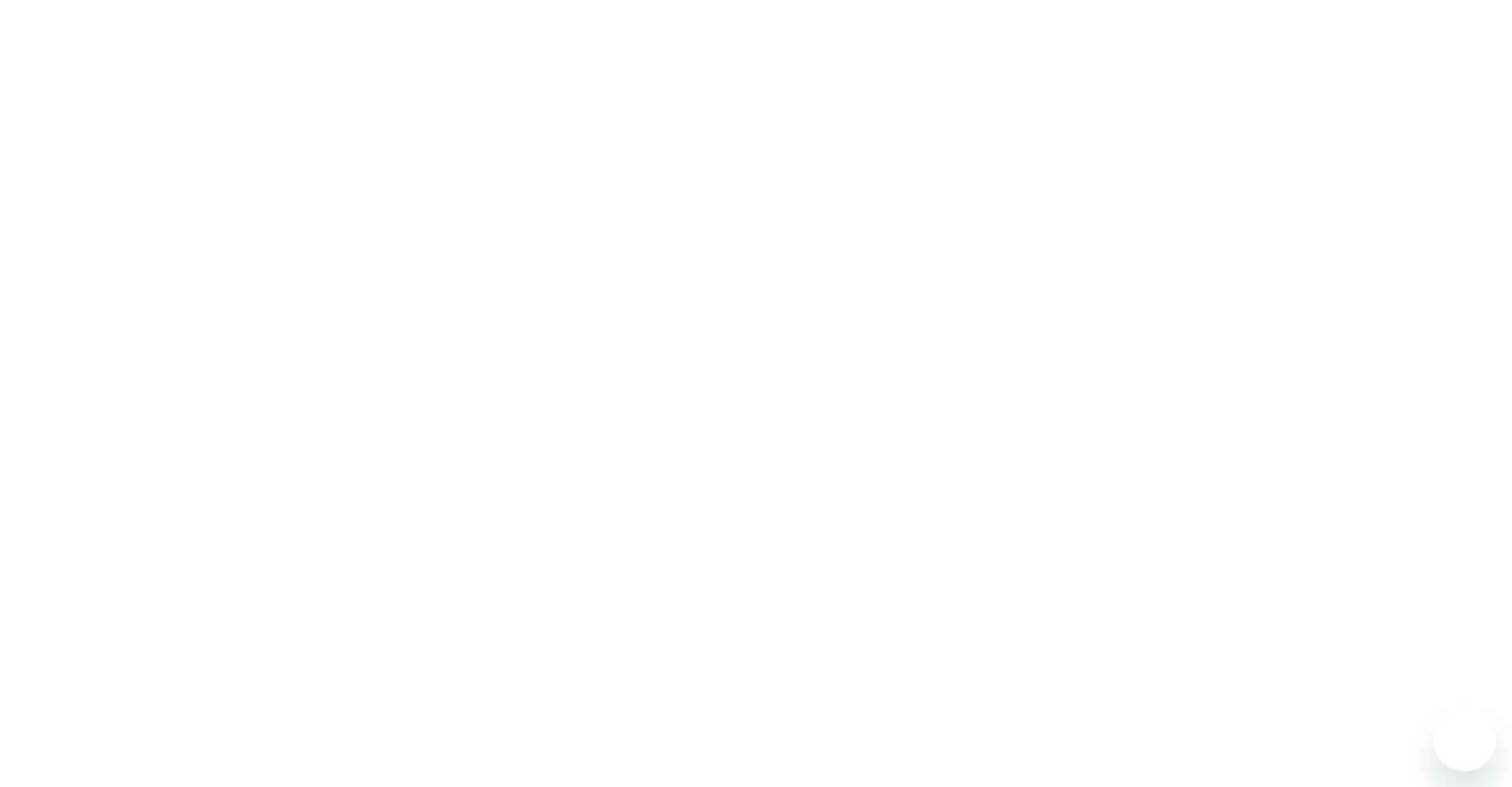 scroll, scrollTop: 0, scrollLeft: 0, axis: both 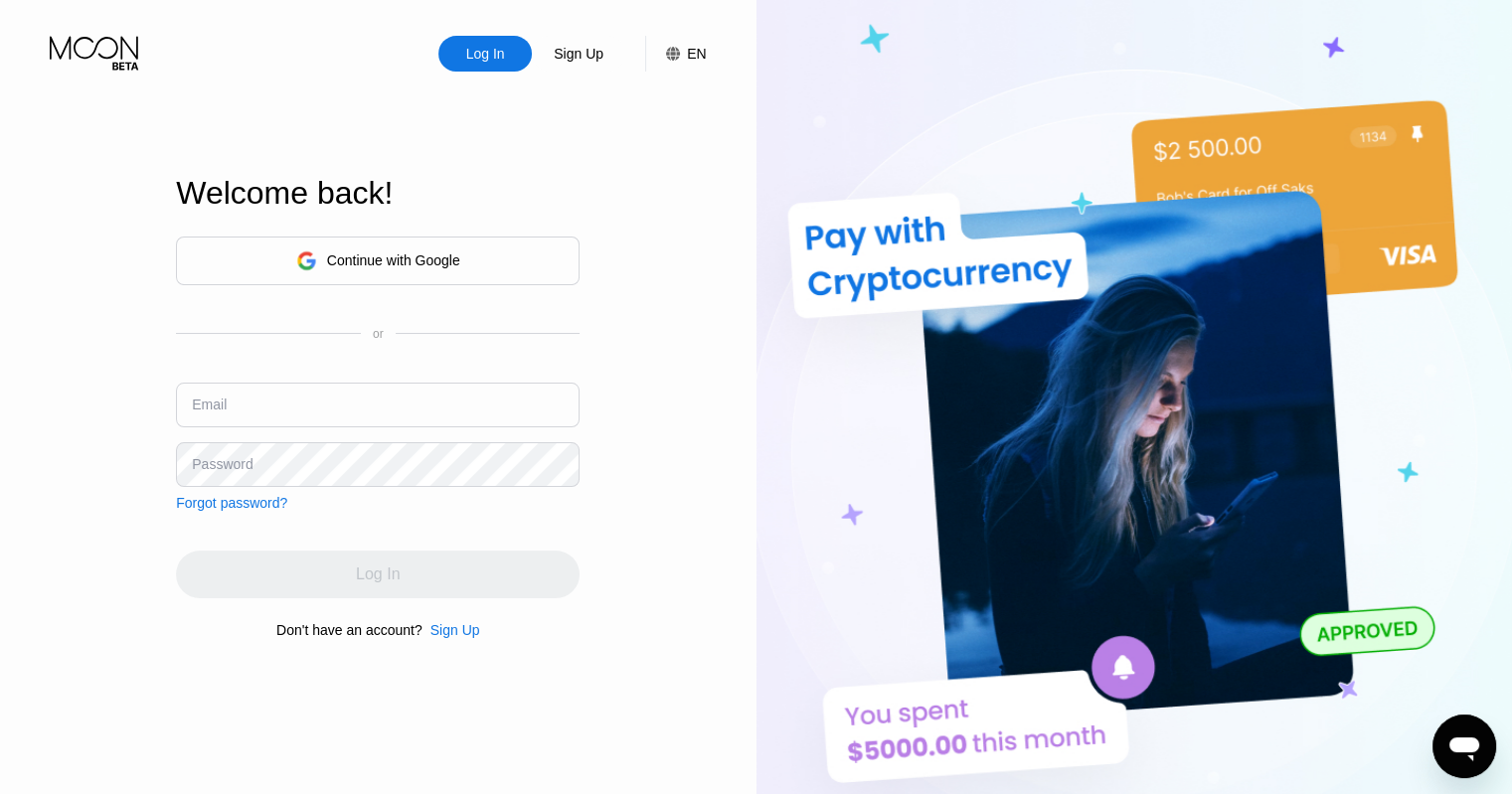 click on "Continue with Google" at bounding box center (378, 260) 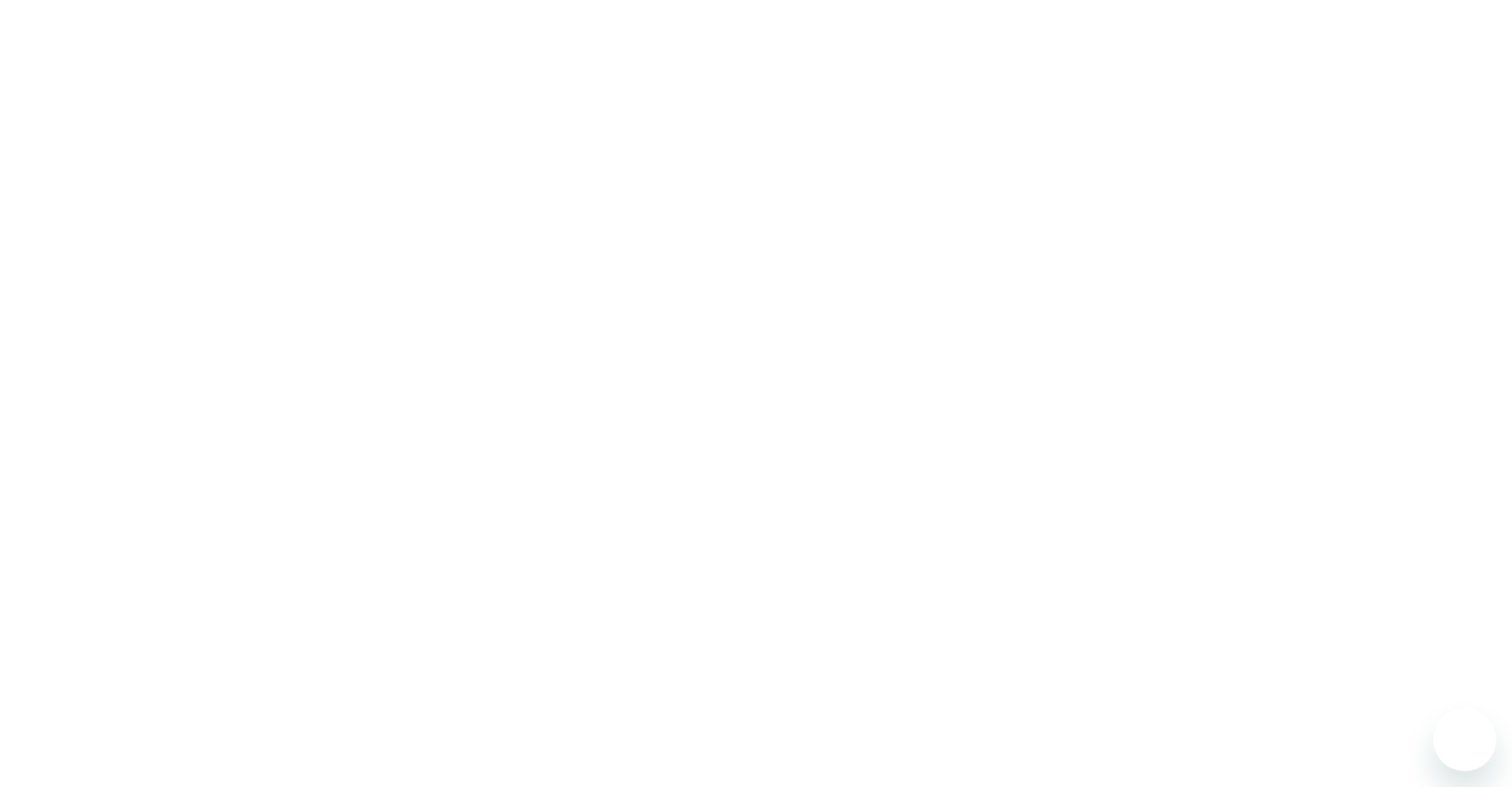 scroll, scrollTop: 0, scrollLeft: 0, axis: both 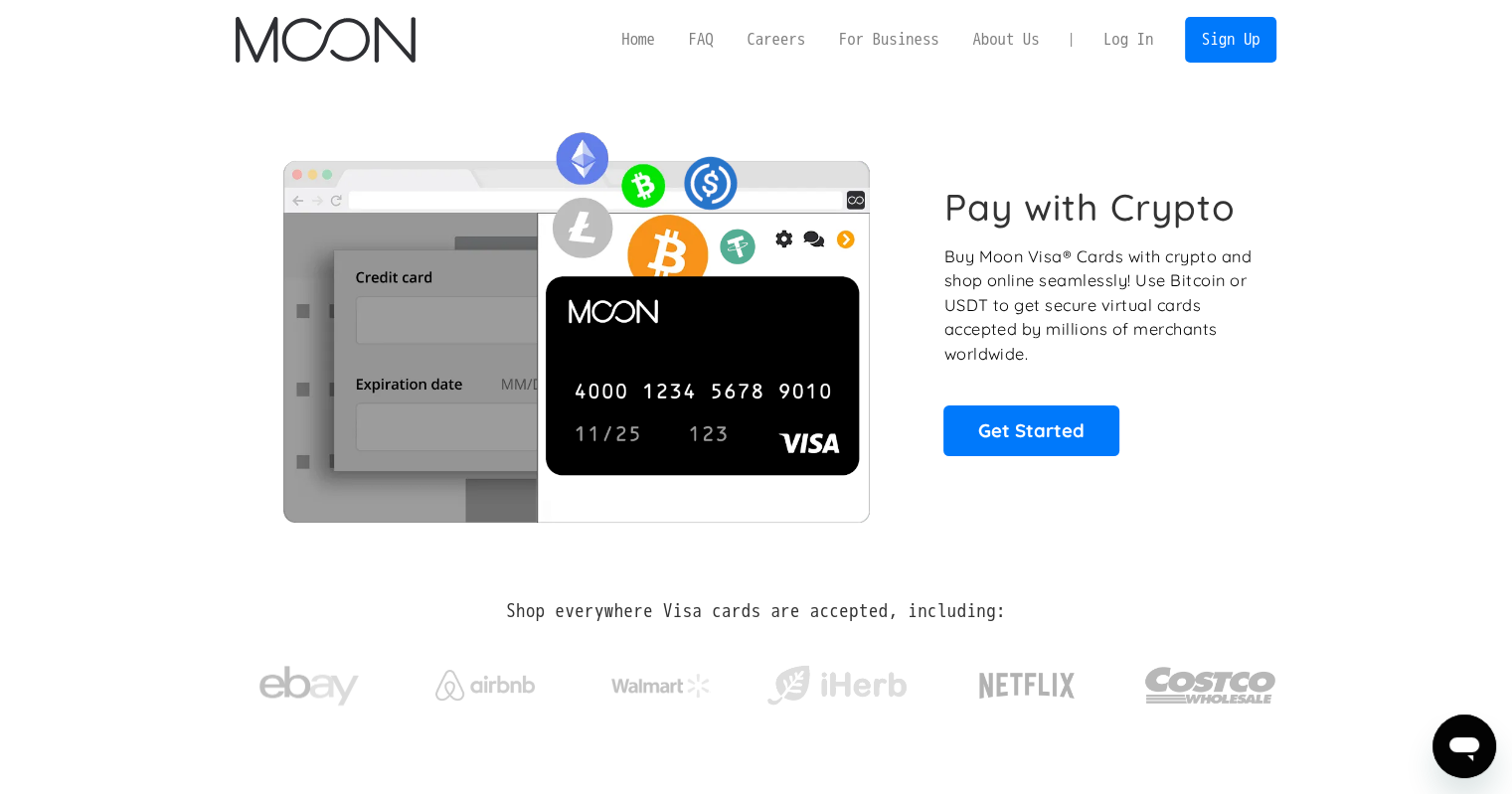click on "Log In" at bounding box center (1128, 40) 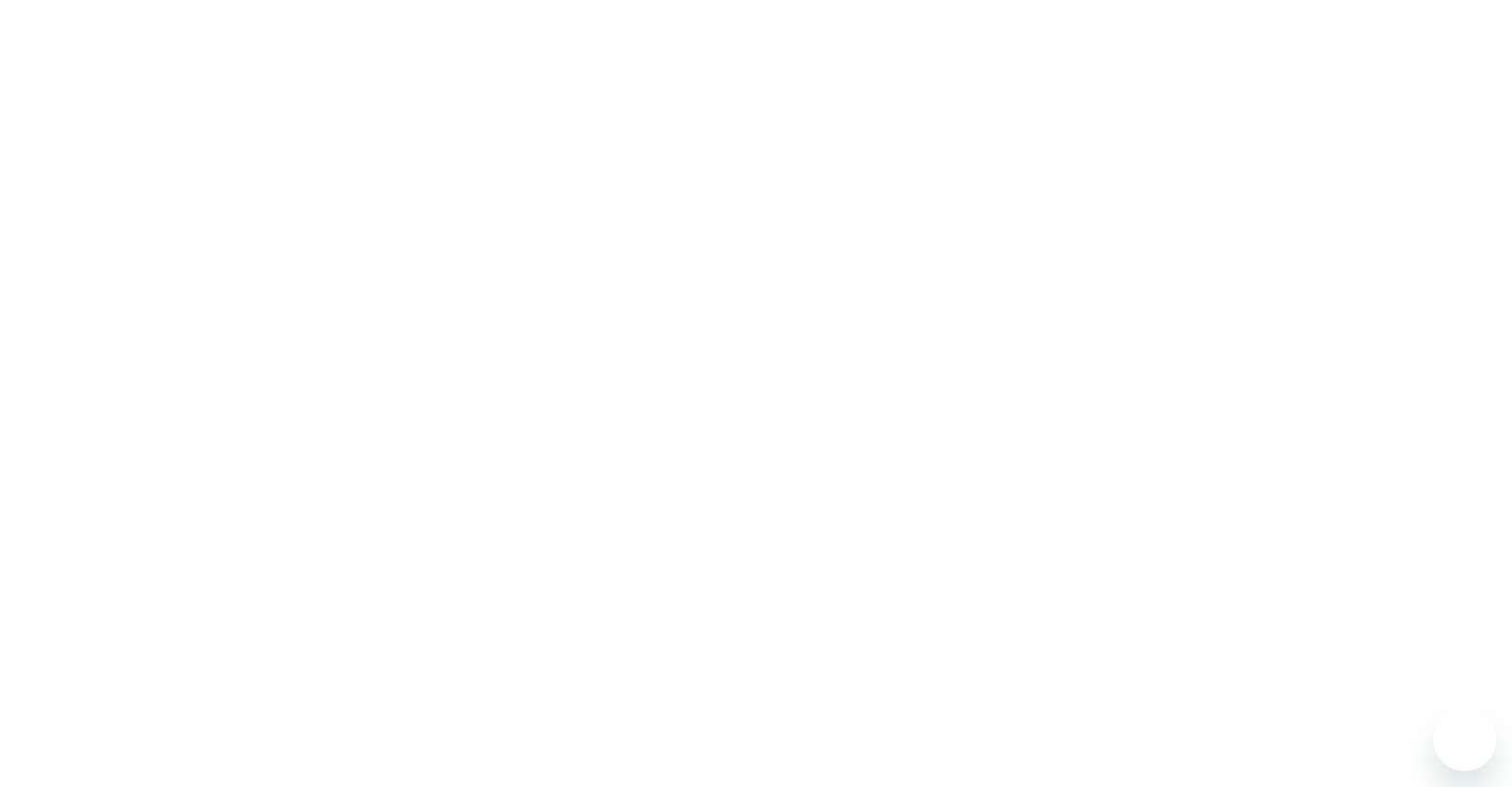 scroll, scrollTop: 0, scrollLeft: 0, axis: both 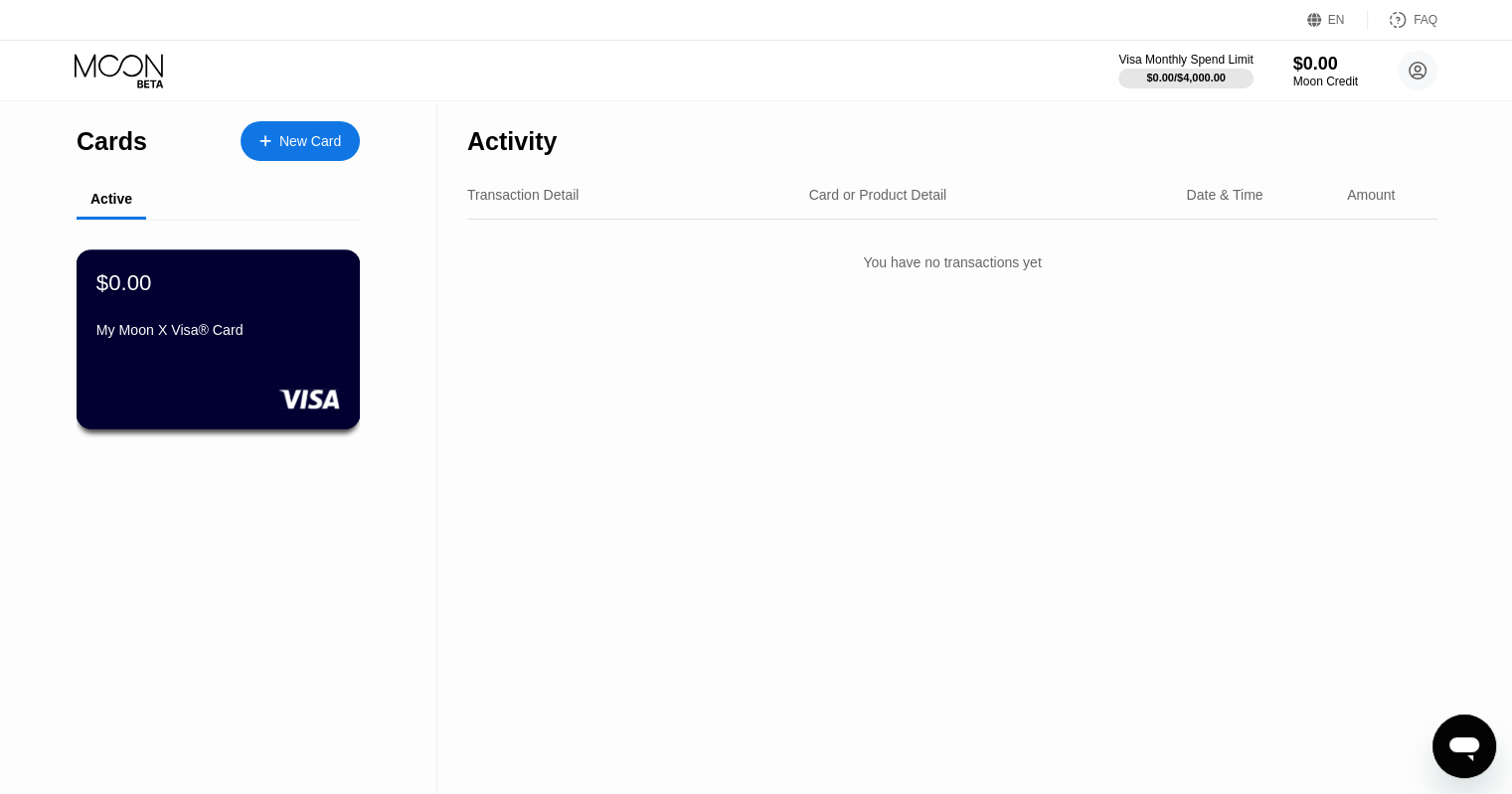 click on "My Moon X Visa® Card" at bounding box center [218, 330] 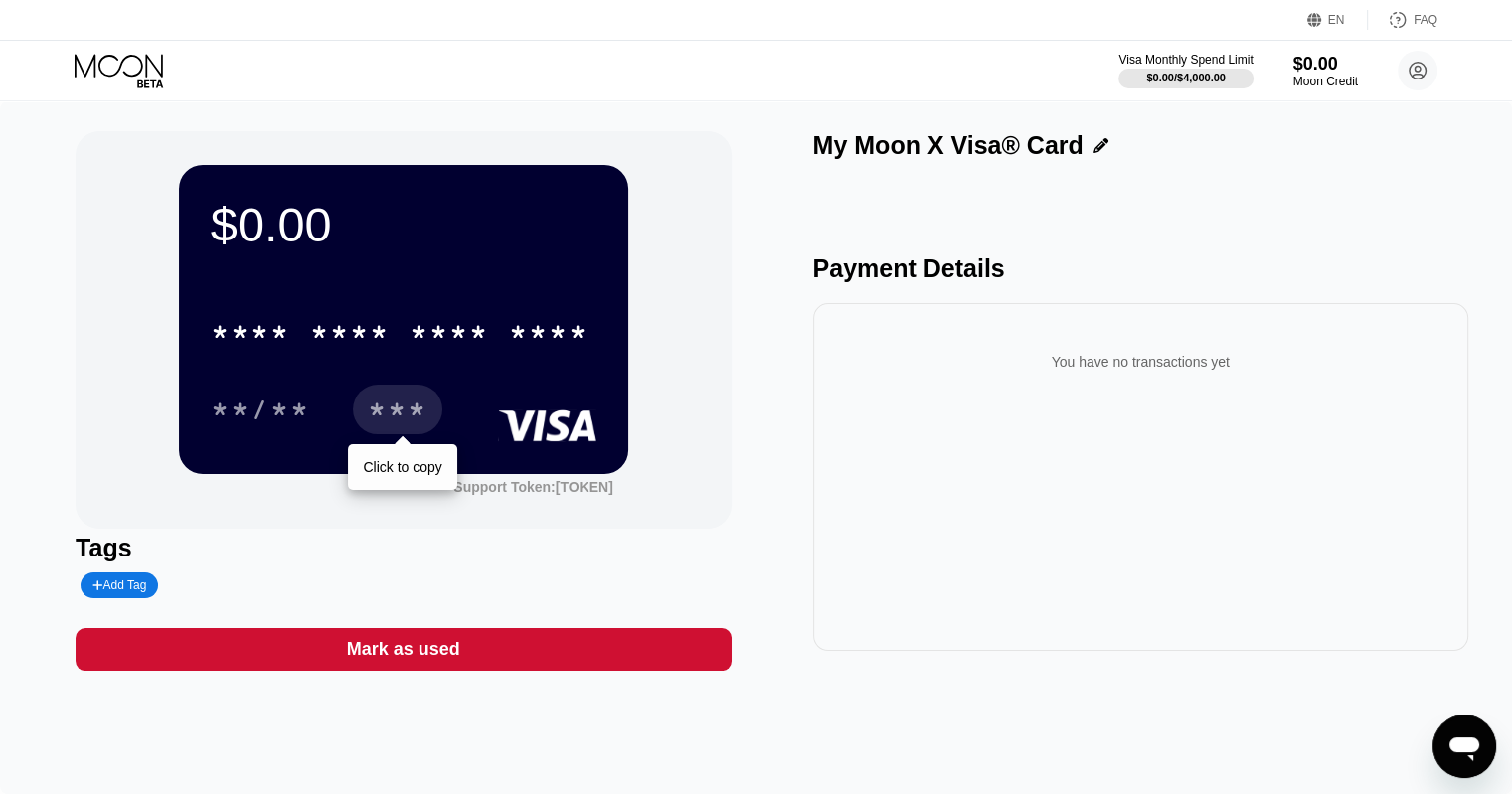 click on "***" at bounding box center [398, 409] 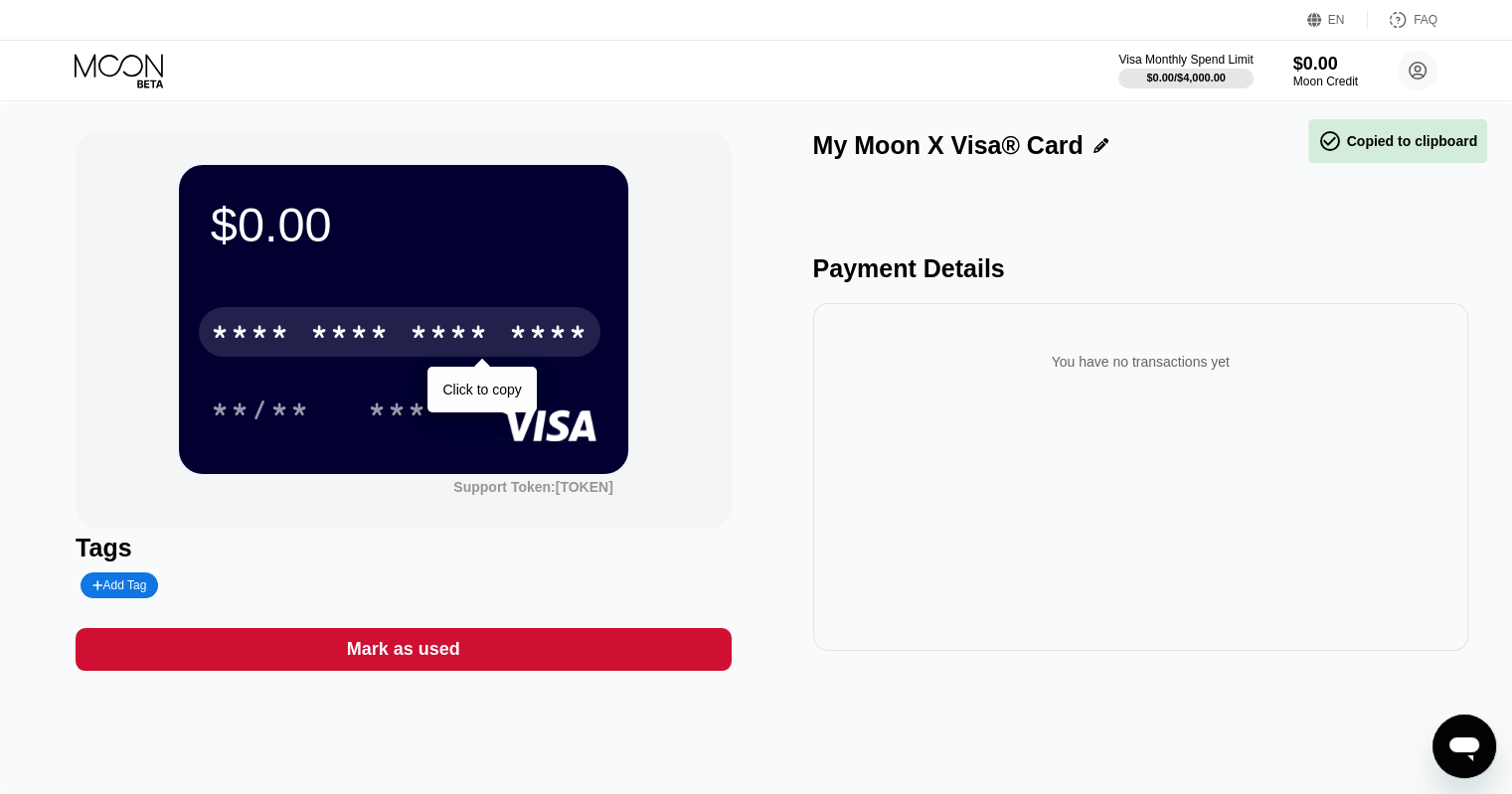 click on "* * * * * * * * * * * * ****" at bounding box center [400, 332] 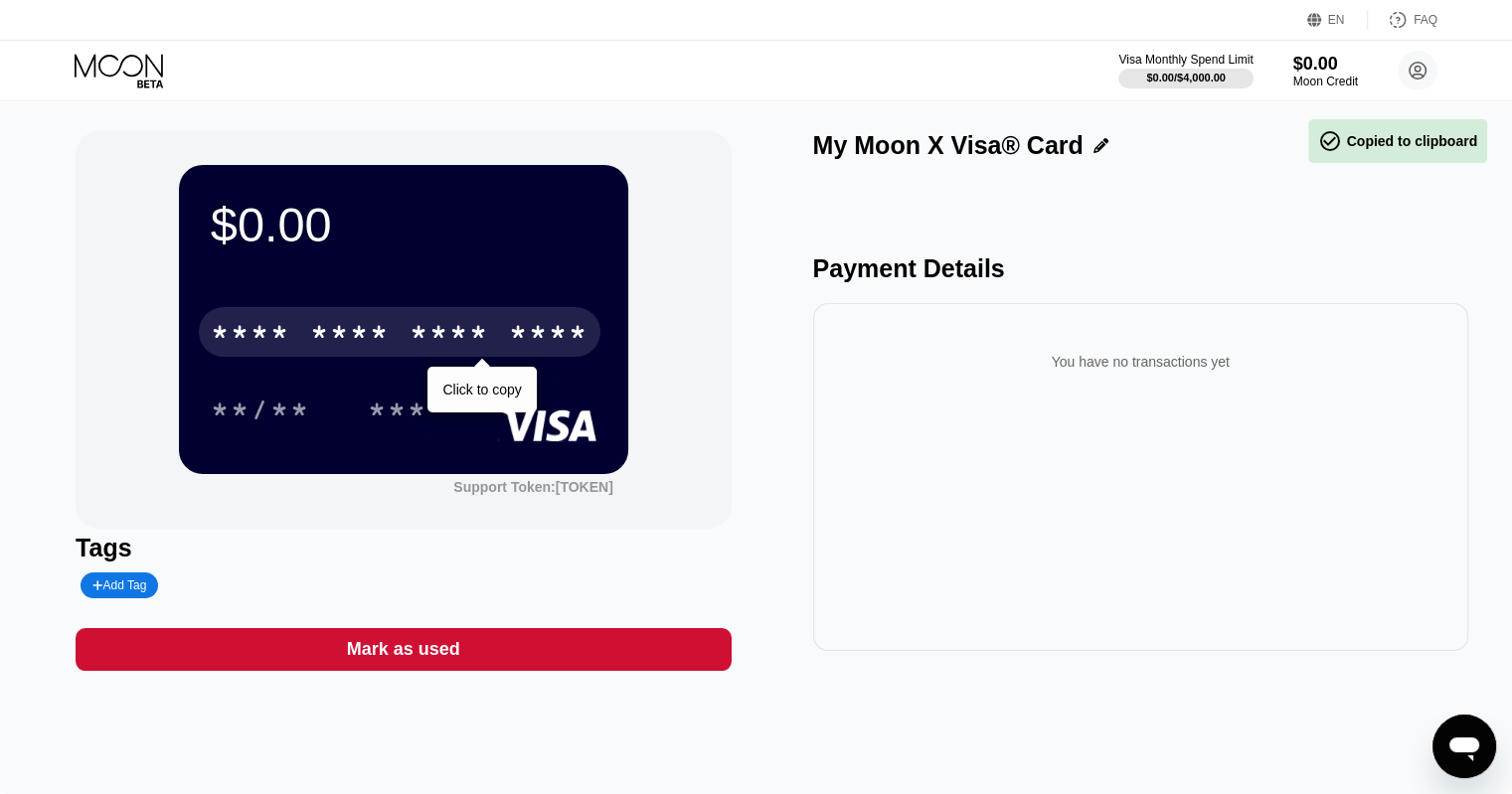 click on "* * * *" at bounding box center (350, 335) 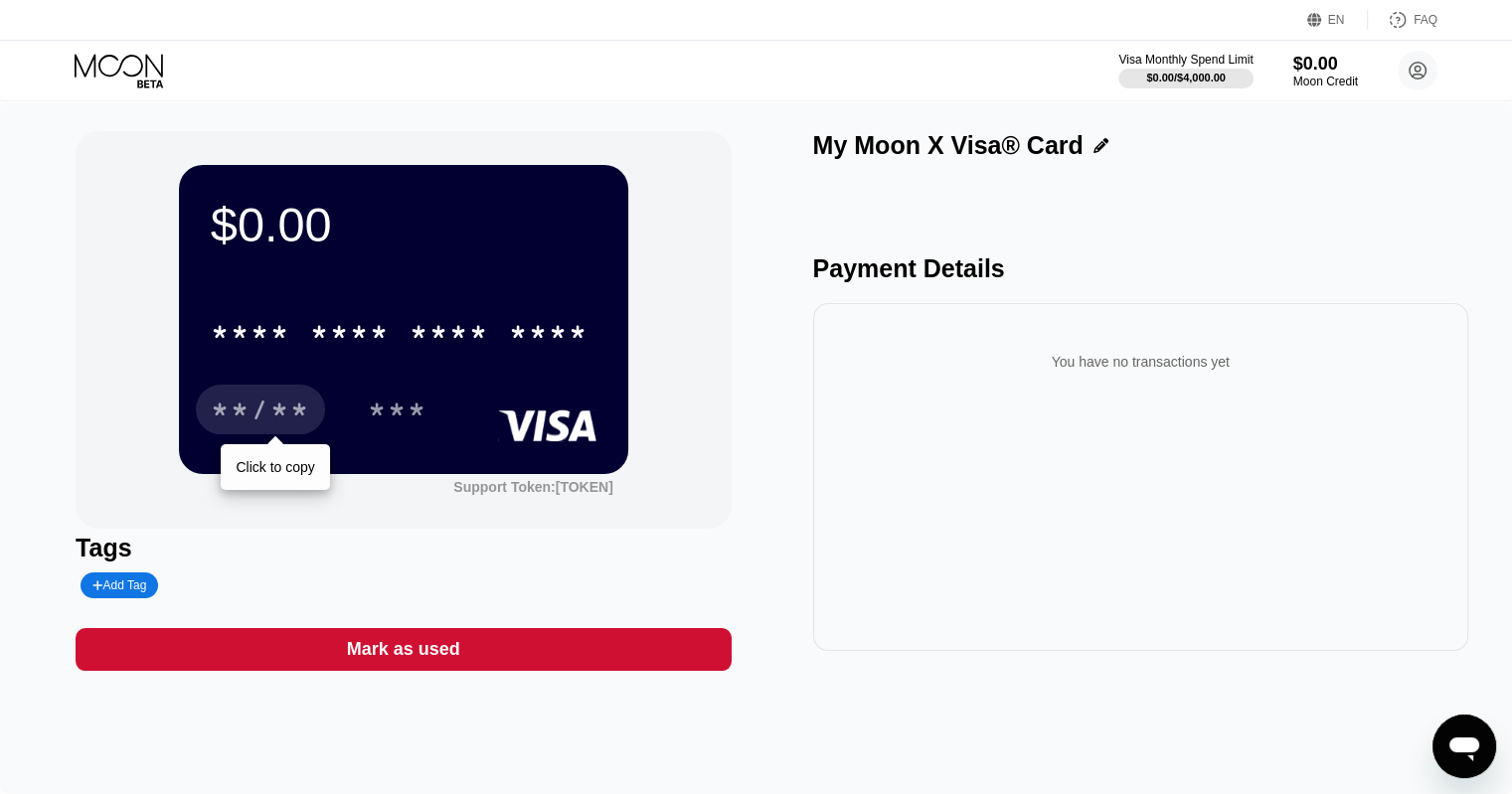 click on "**/**" at bounding box center [260, 412] 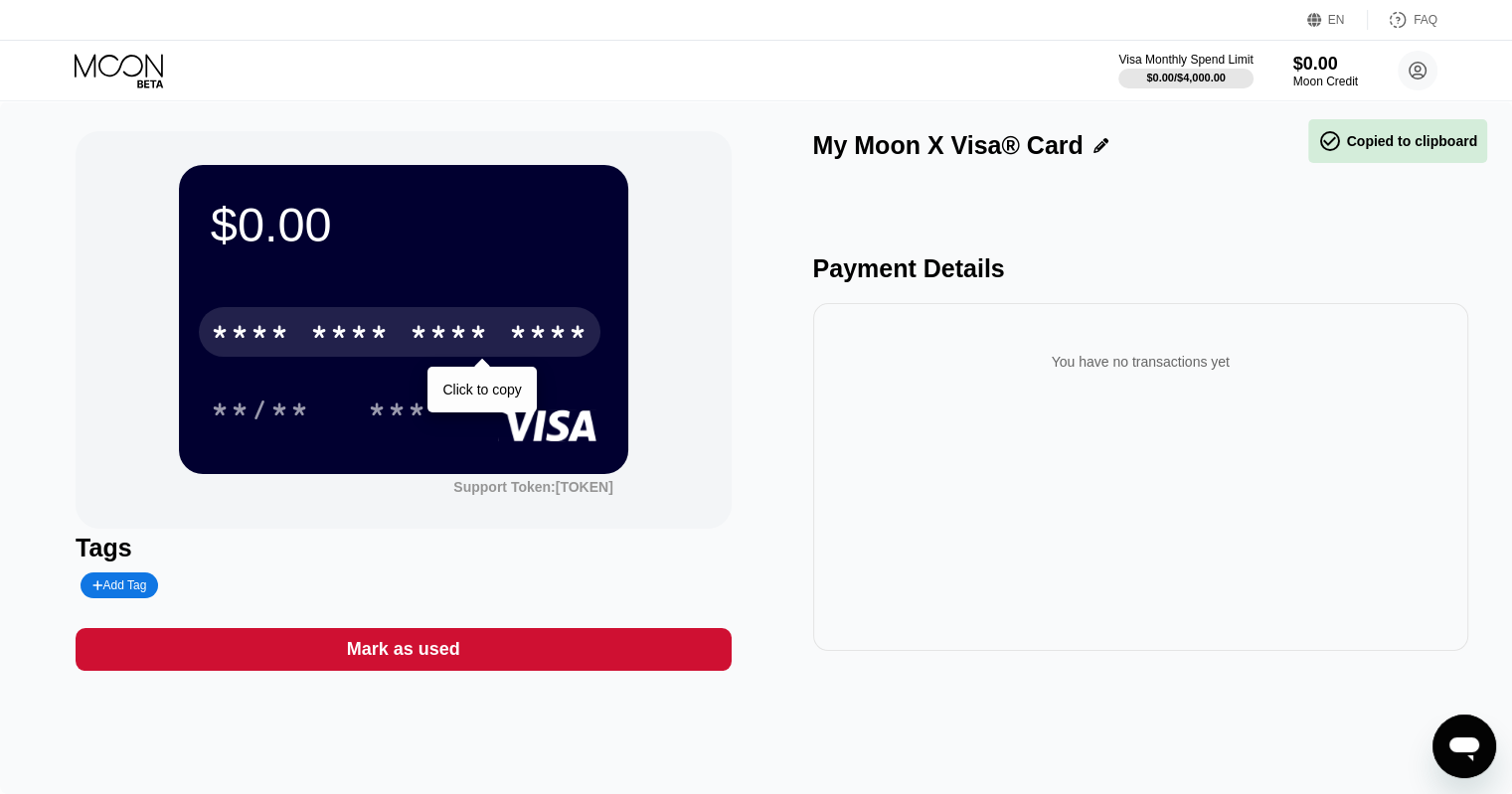 click on "****" at bounding box center [449, 335] 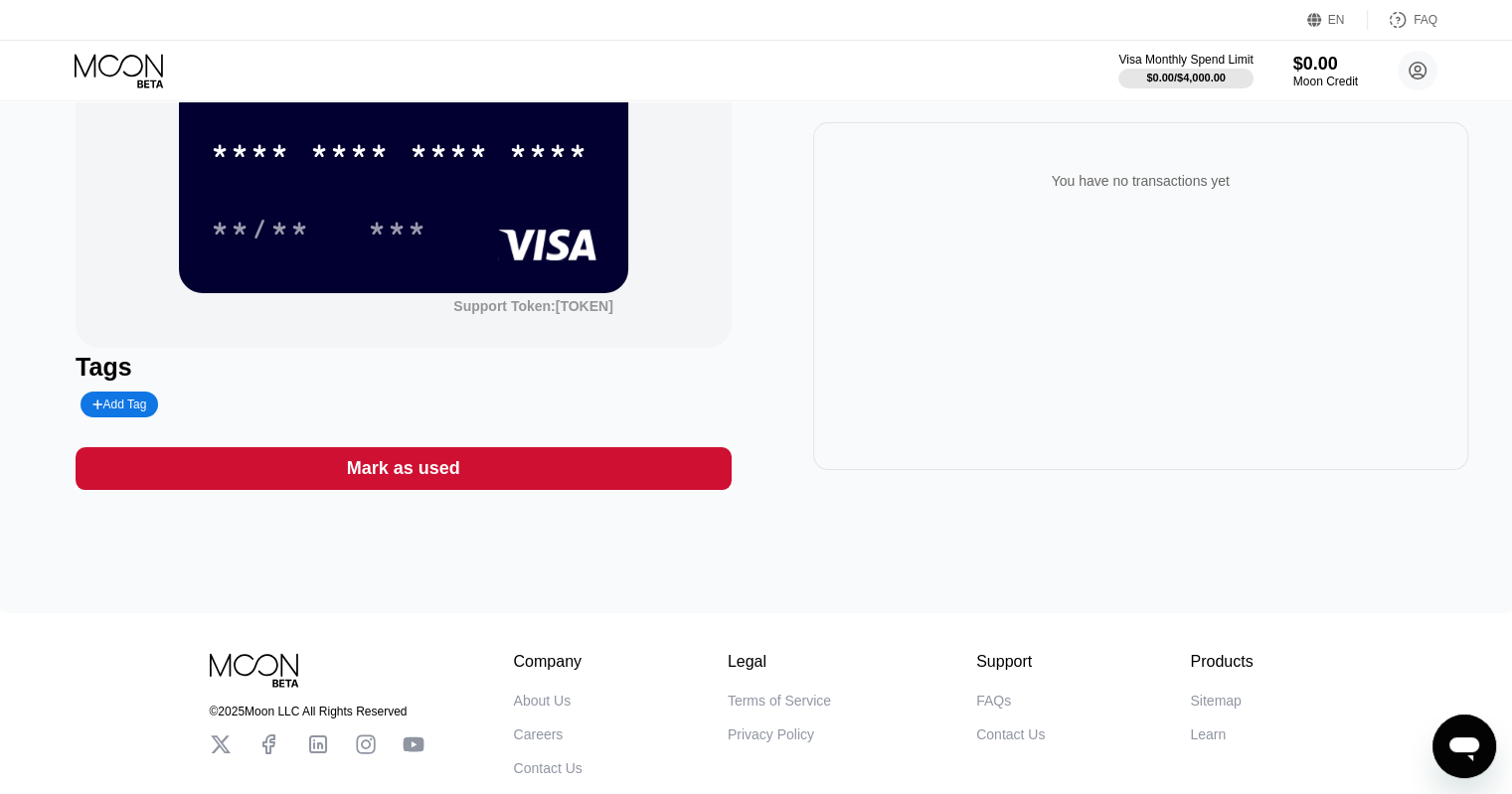 scroll, scrollTop: 4, scrollLeft: 0, axis: vertical 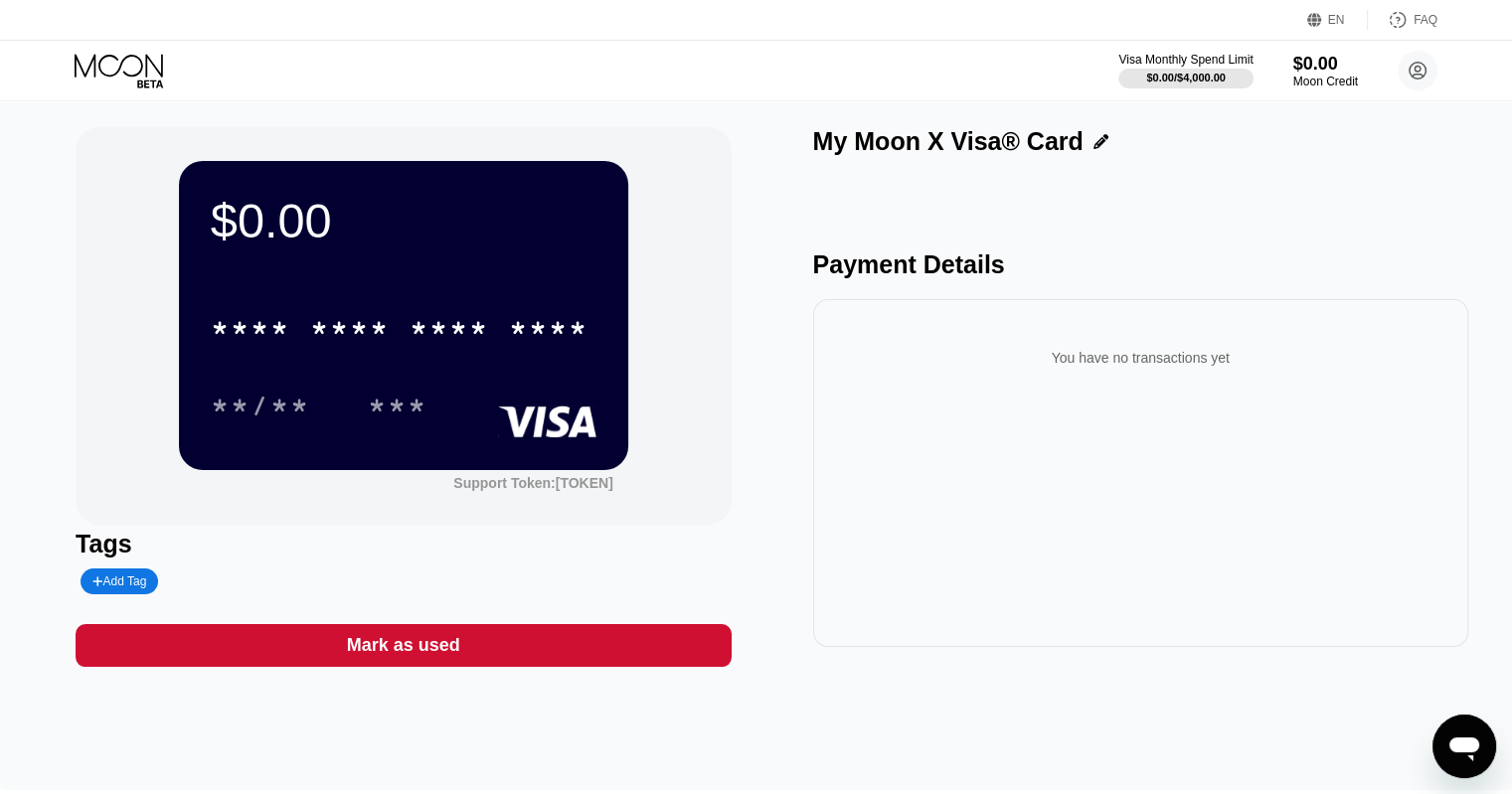 click on "Support Token:  4562571e25" at bounding box center (533, 483) 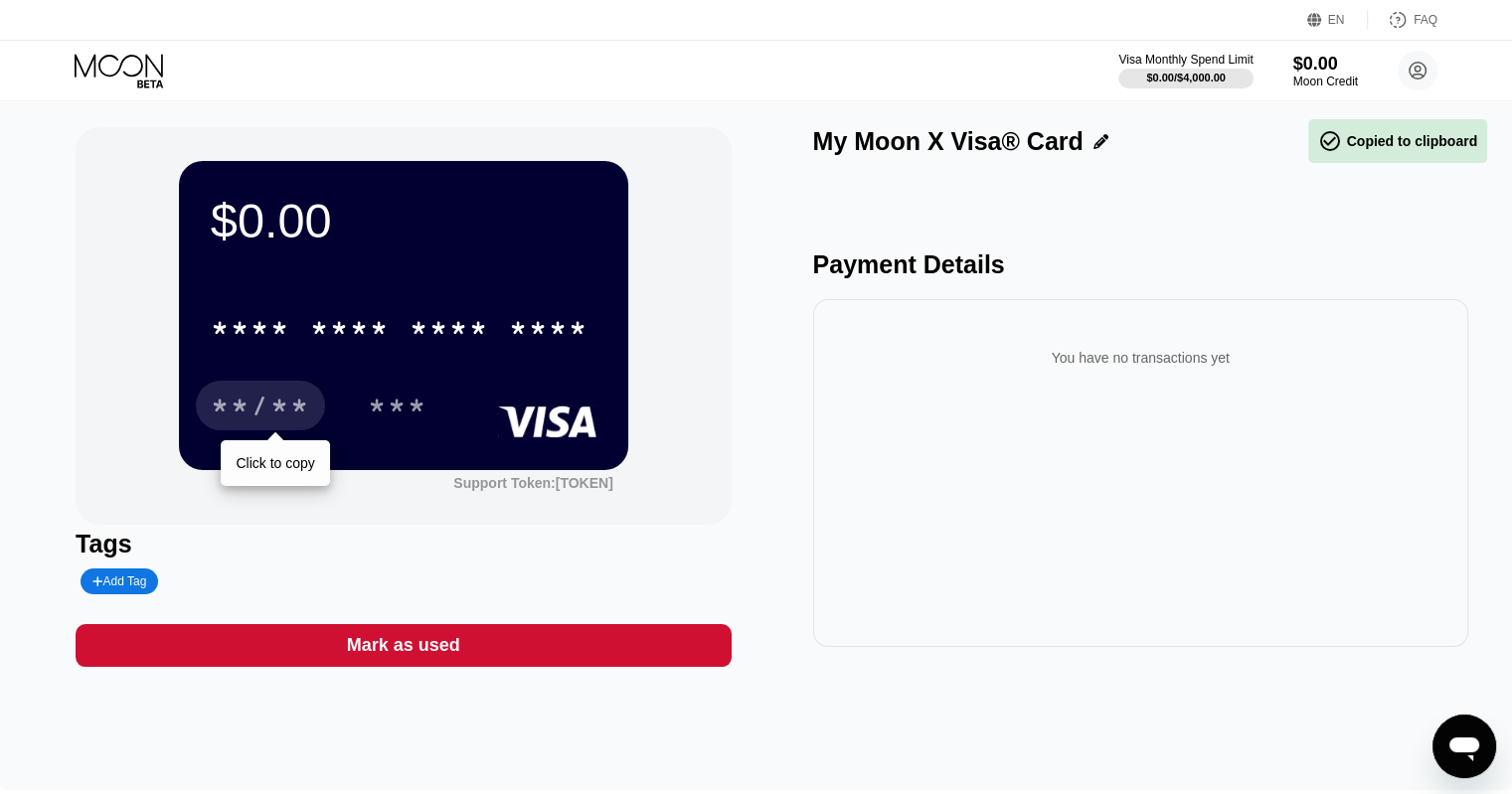 click on "**/**" at bounding box center (260, 408) 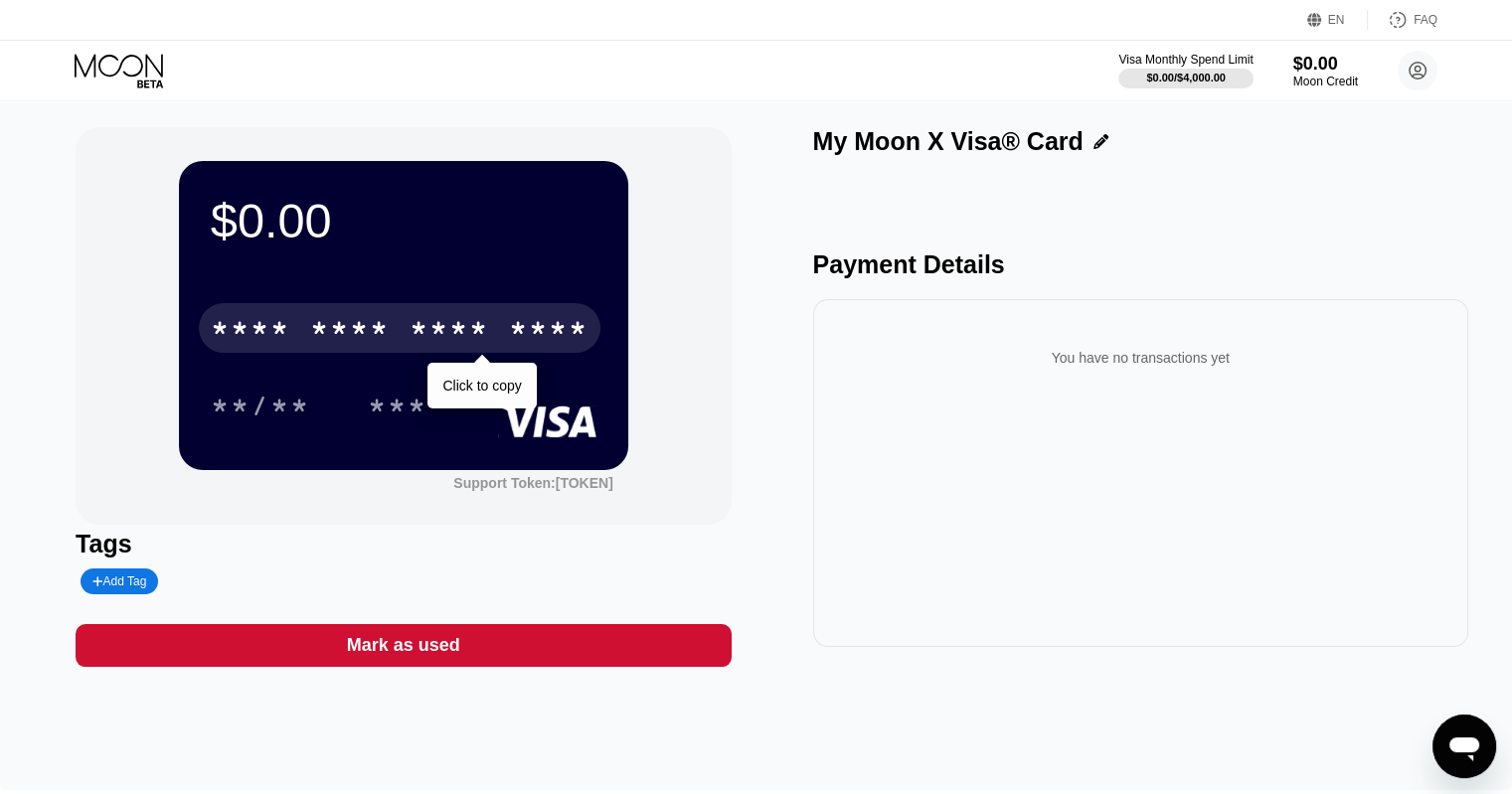 click on "* * * *" at bounding box center (350, 331) 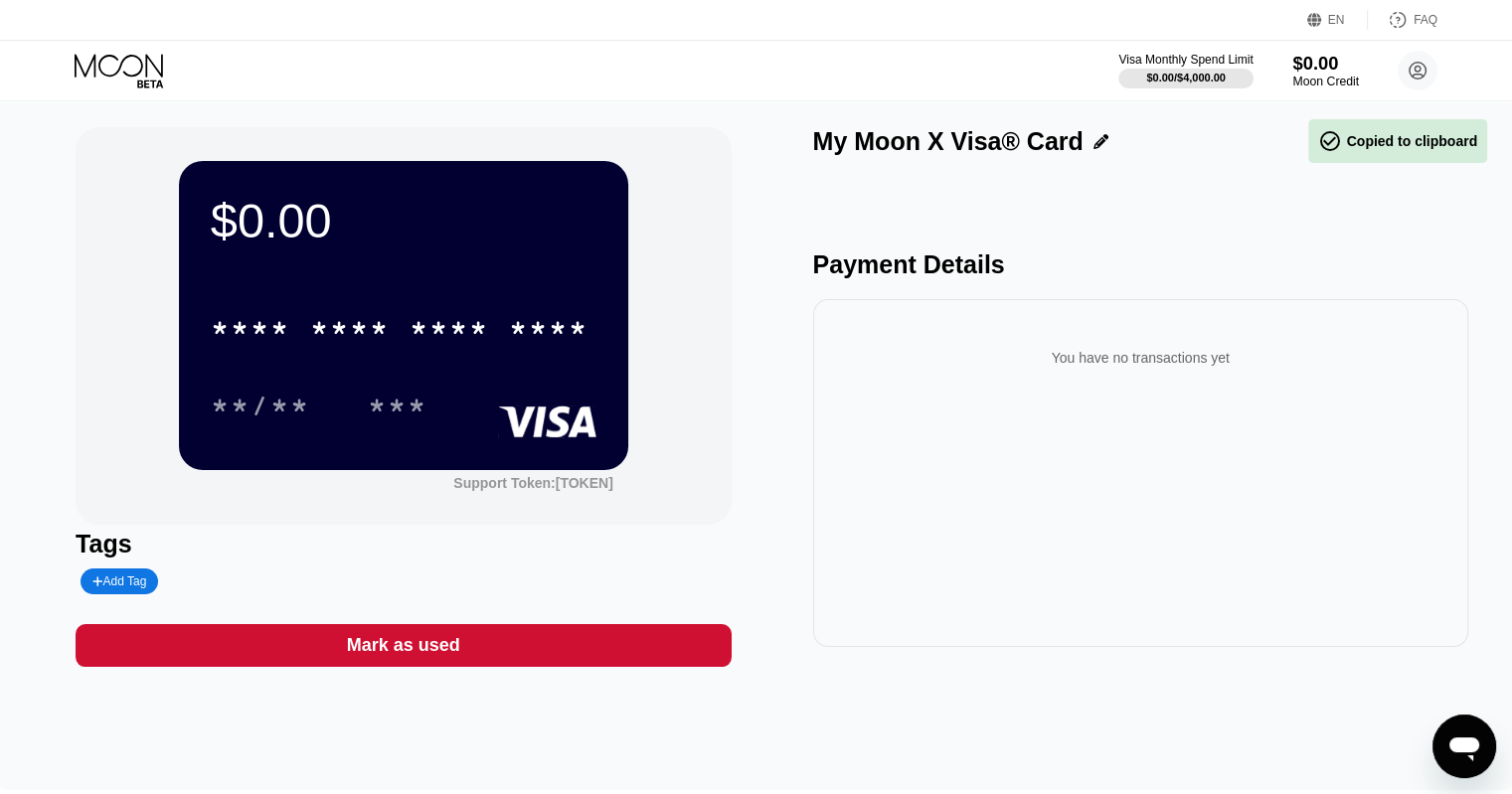 click on "Moon Credit" at bounding box center [1325, 81] 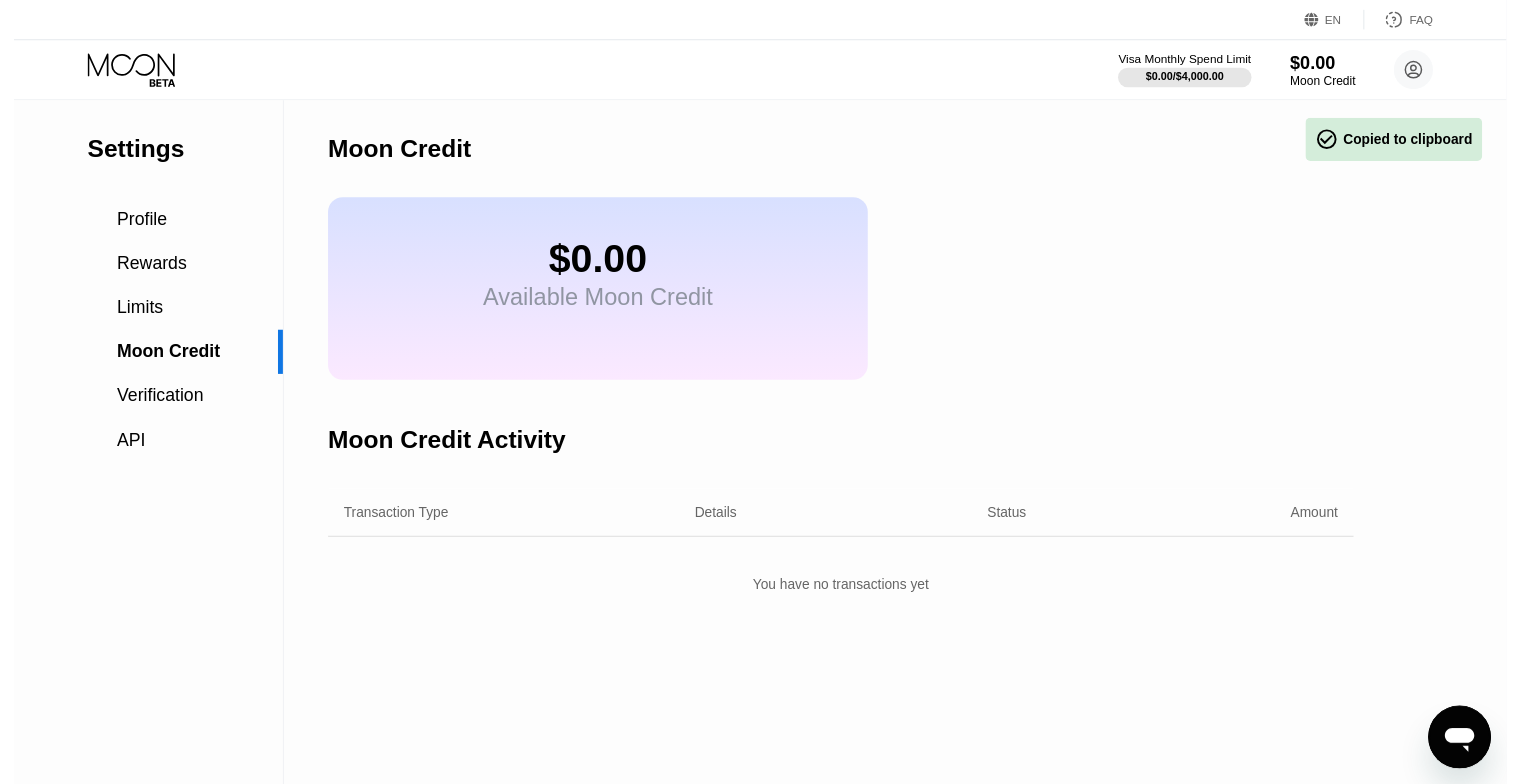 scroll, scrollTop: 0, scrollLeft: 0, axis: both 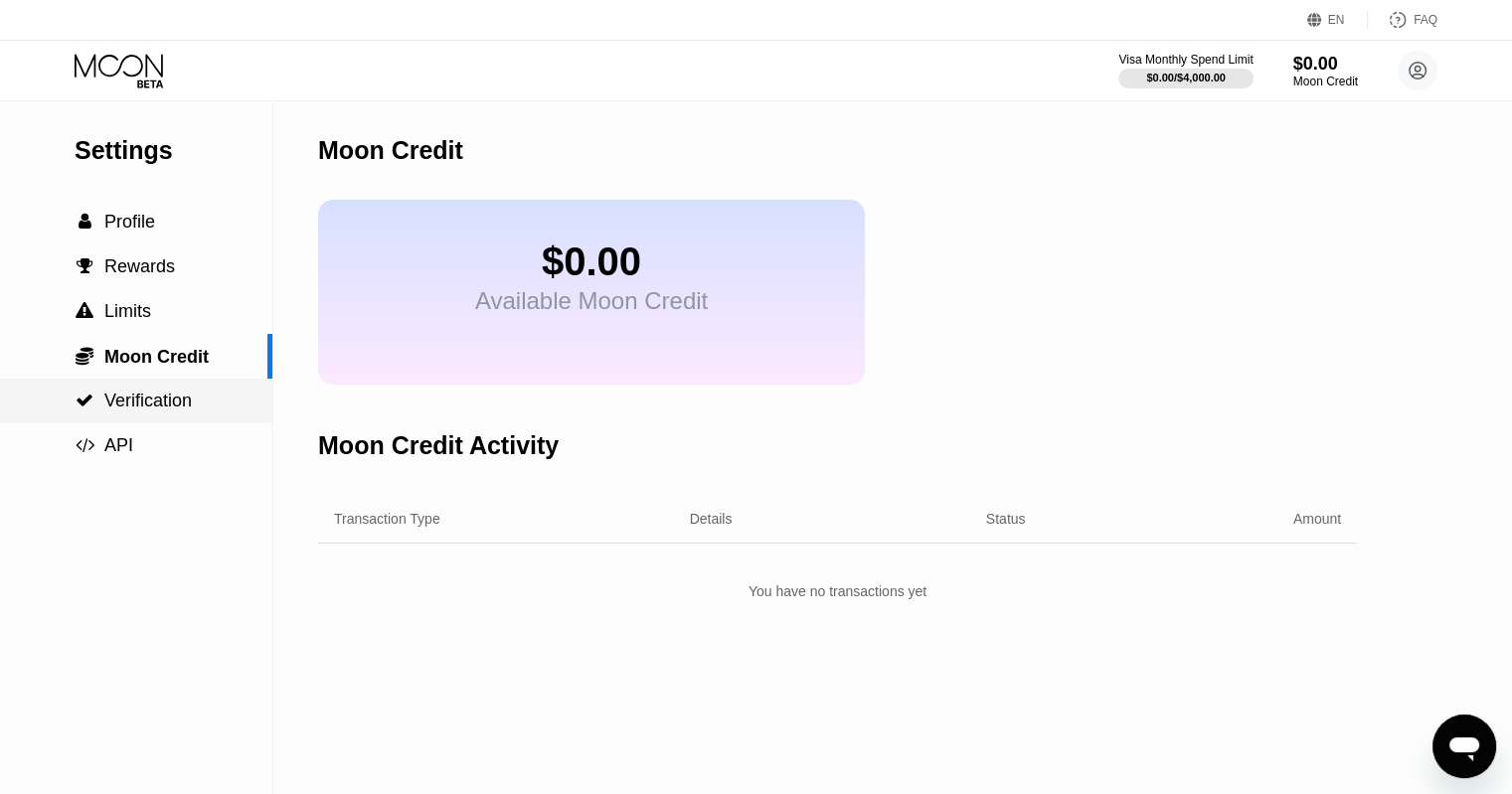 click on "Verification" at bounding box center (148, 400) 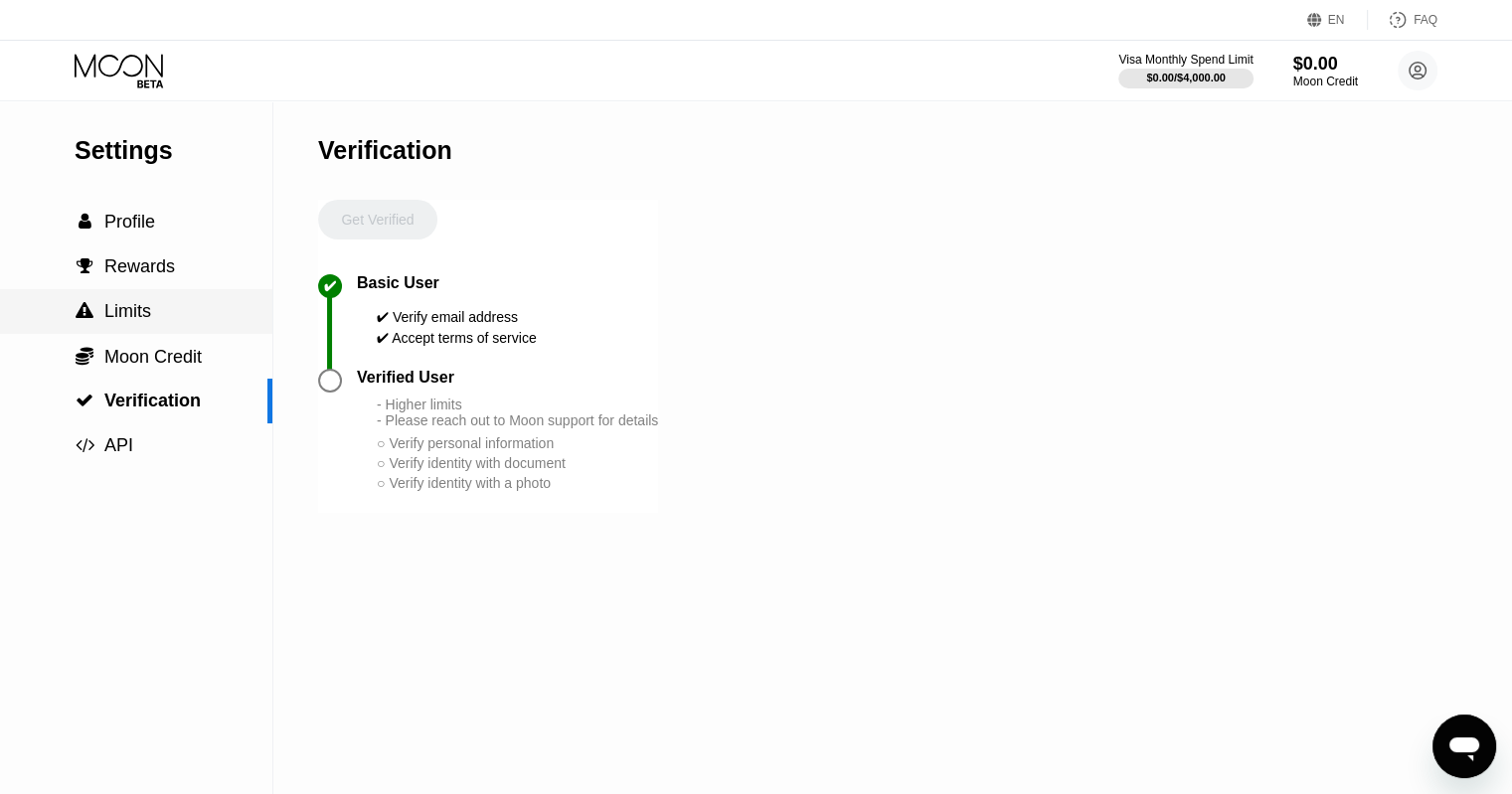 click on "Limits" at bounding box center (127, 311) 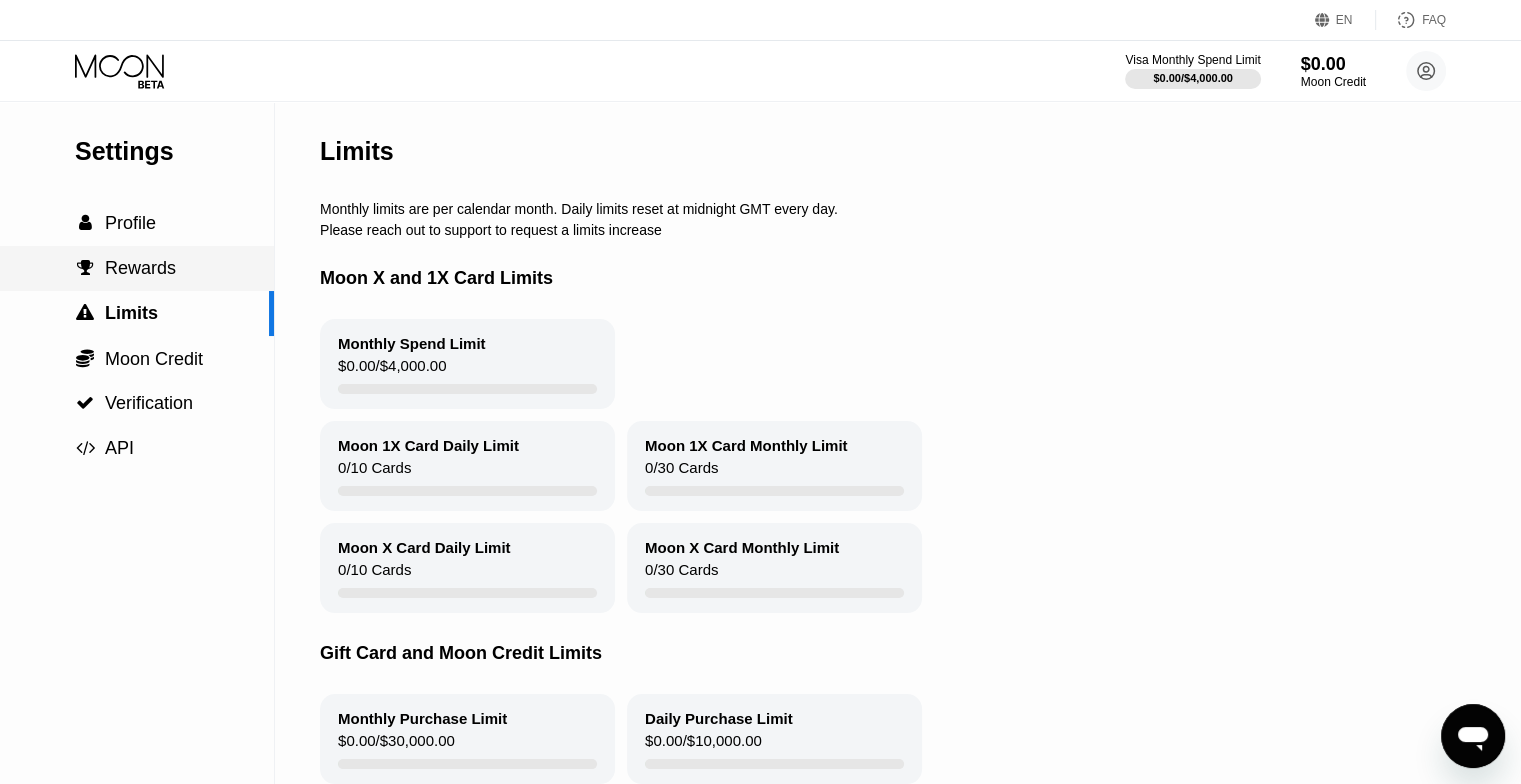 click on "Rewards" at bounding box center (140, 268) 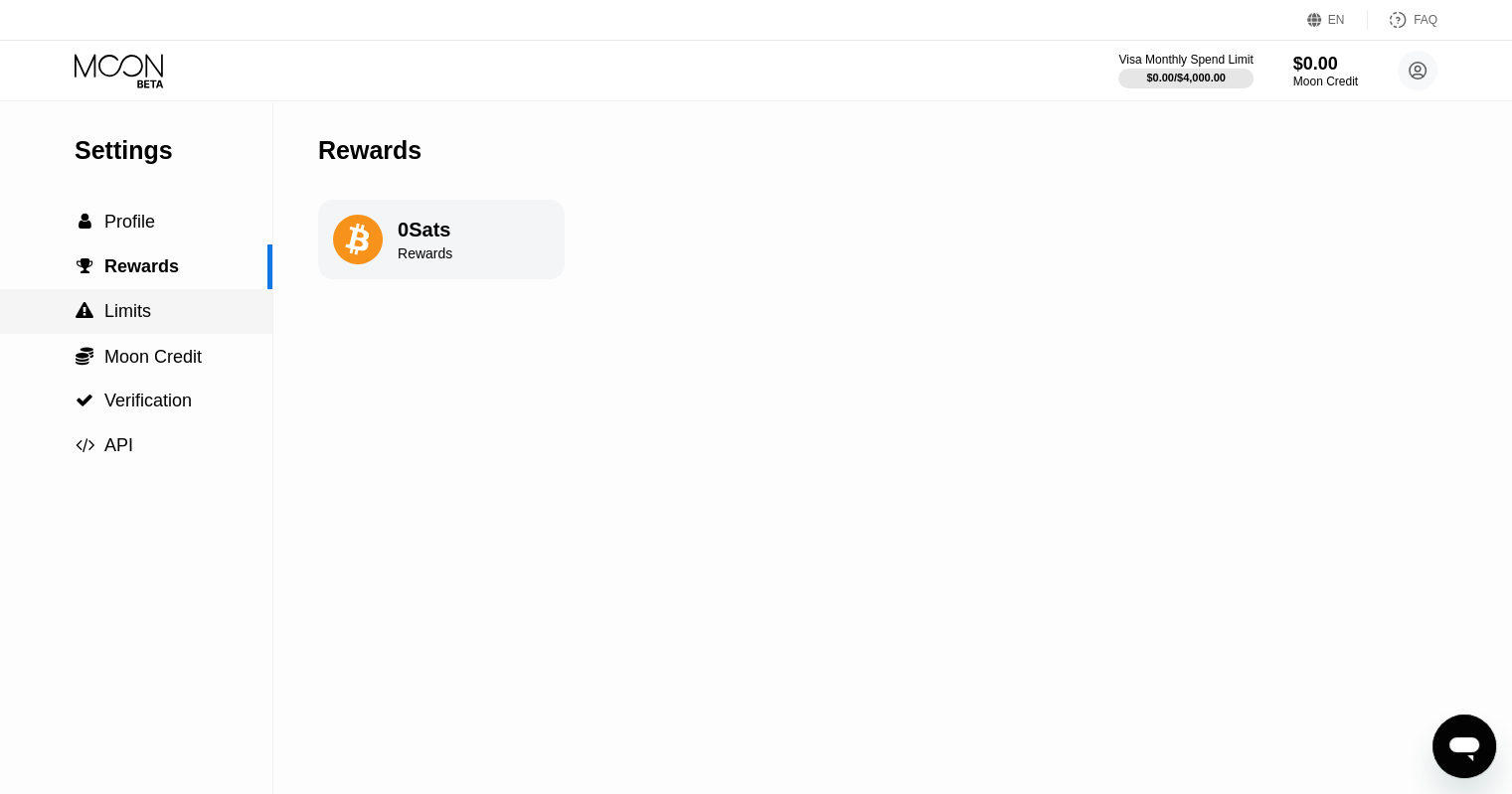 click on "Limits" at bounding box center (127, 311) 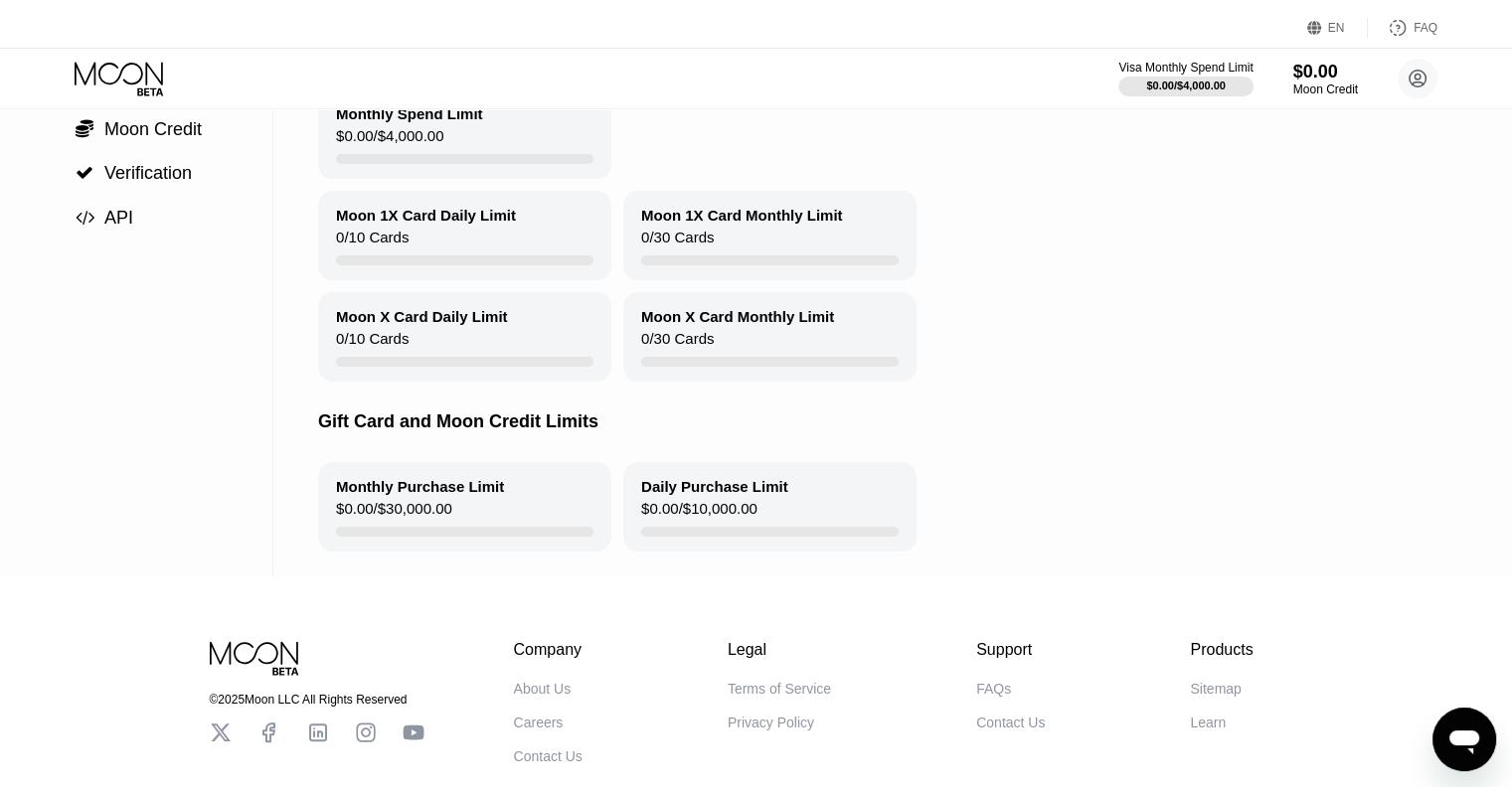 scroll, scrollTop: 0, scrollLeft: 0, axis: both 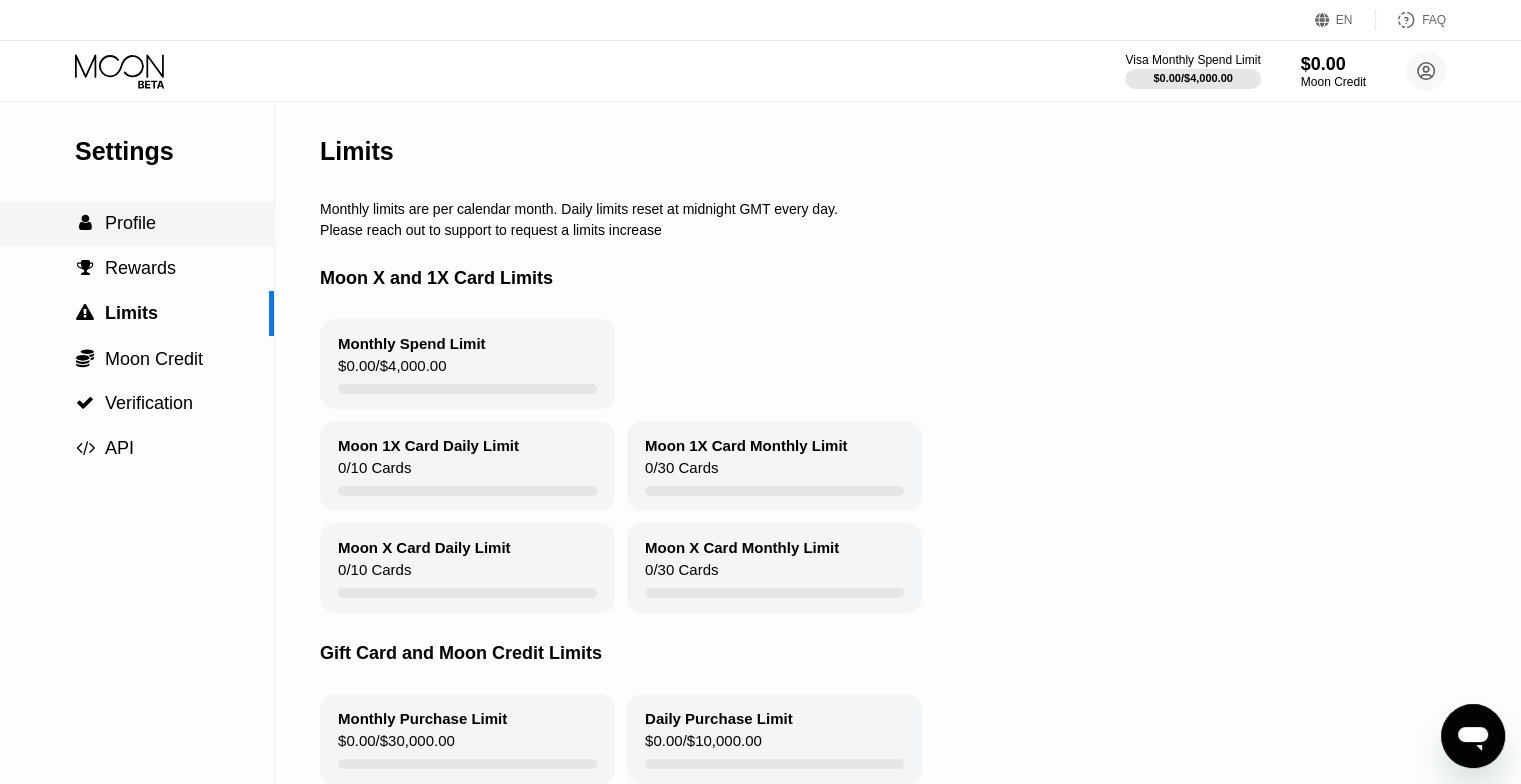 click on "Profile" at bounding box center [130, 223] 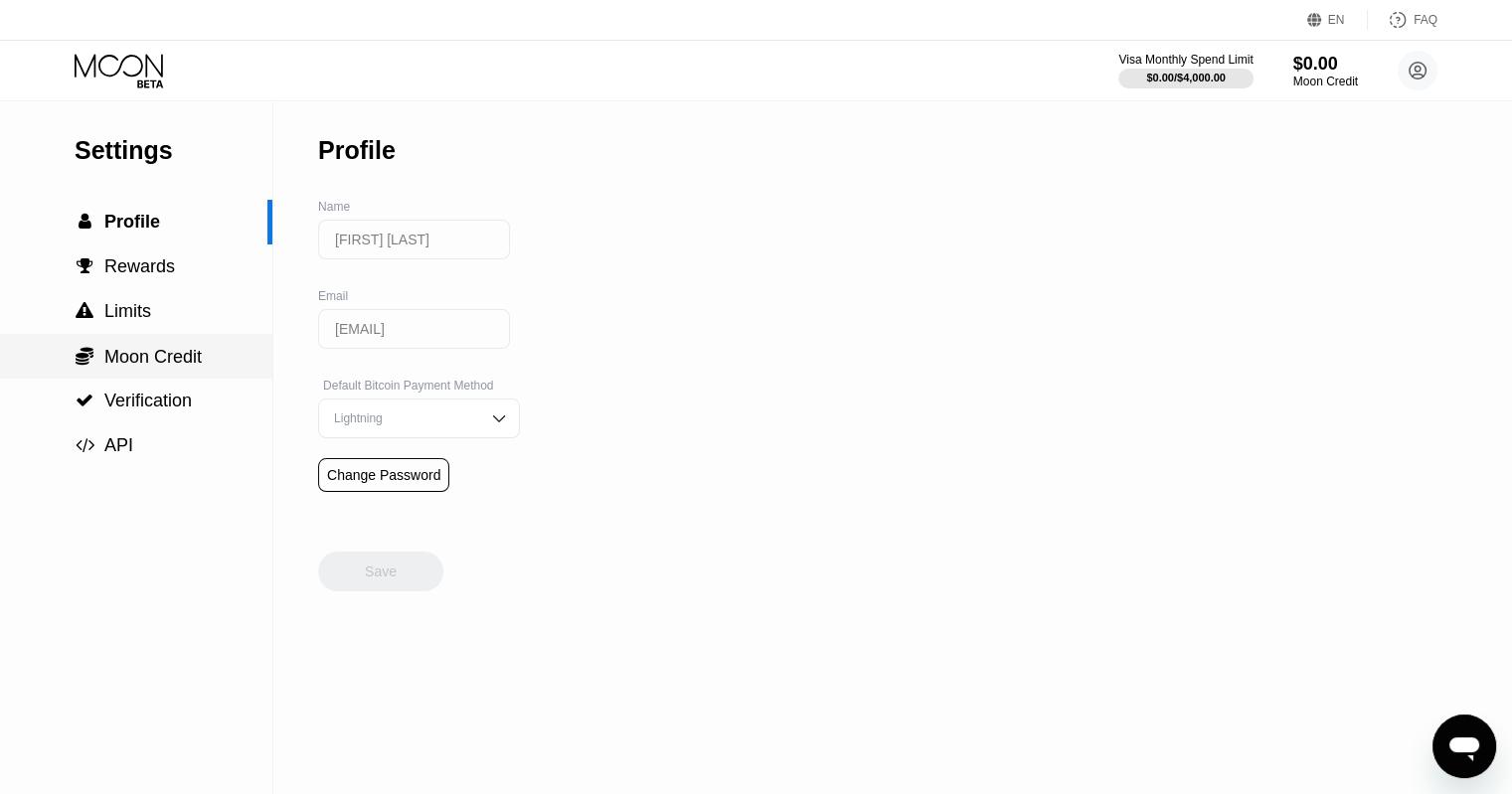 click on "Moon Credit" at bounding box center [153, 357] 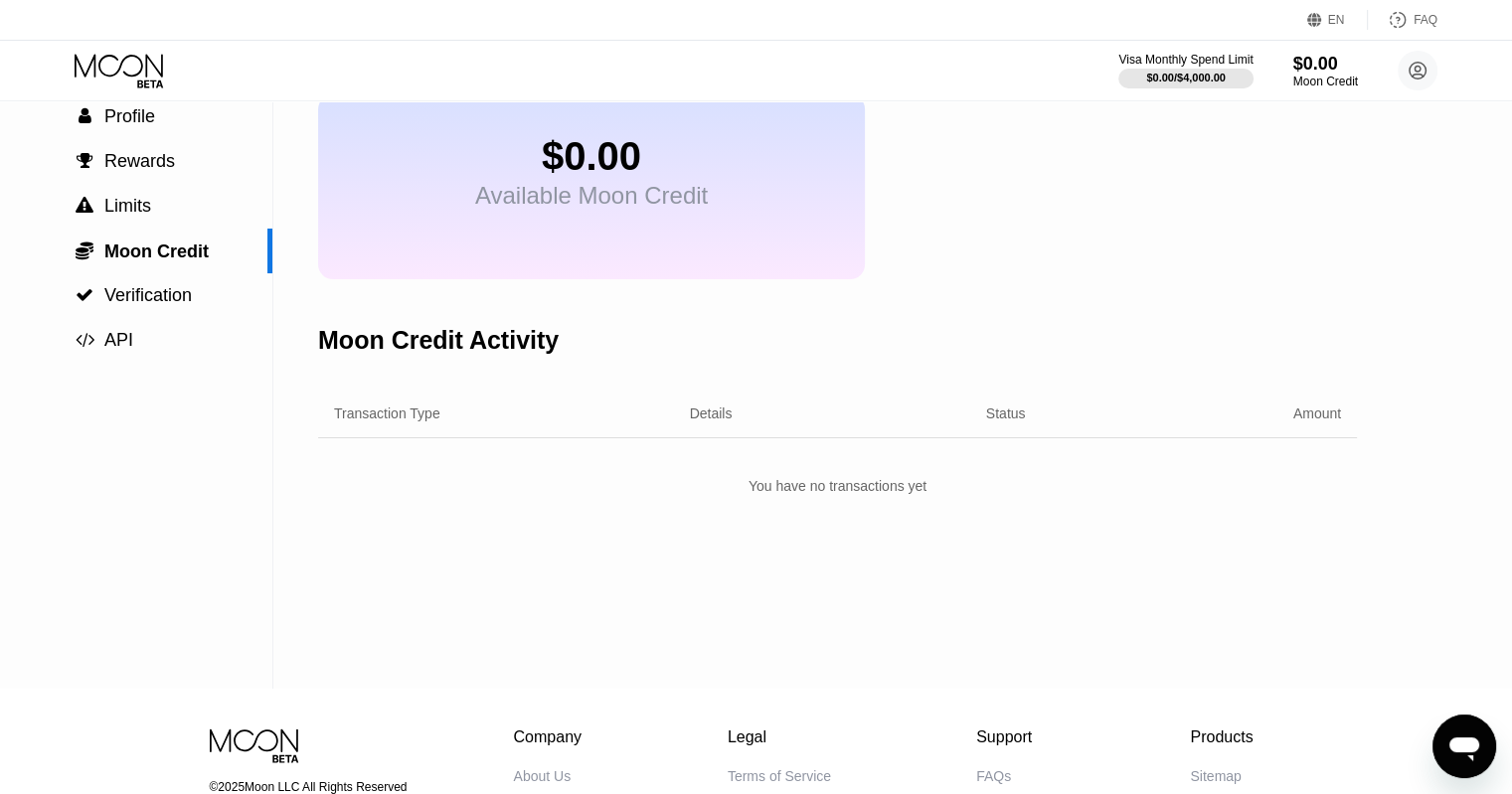 scroll, scrollTop: 0, scrollLeft: 0, axis: both 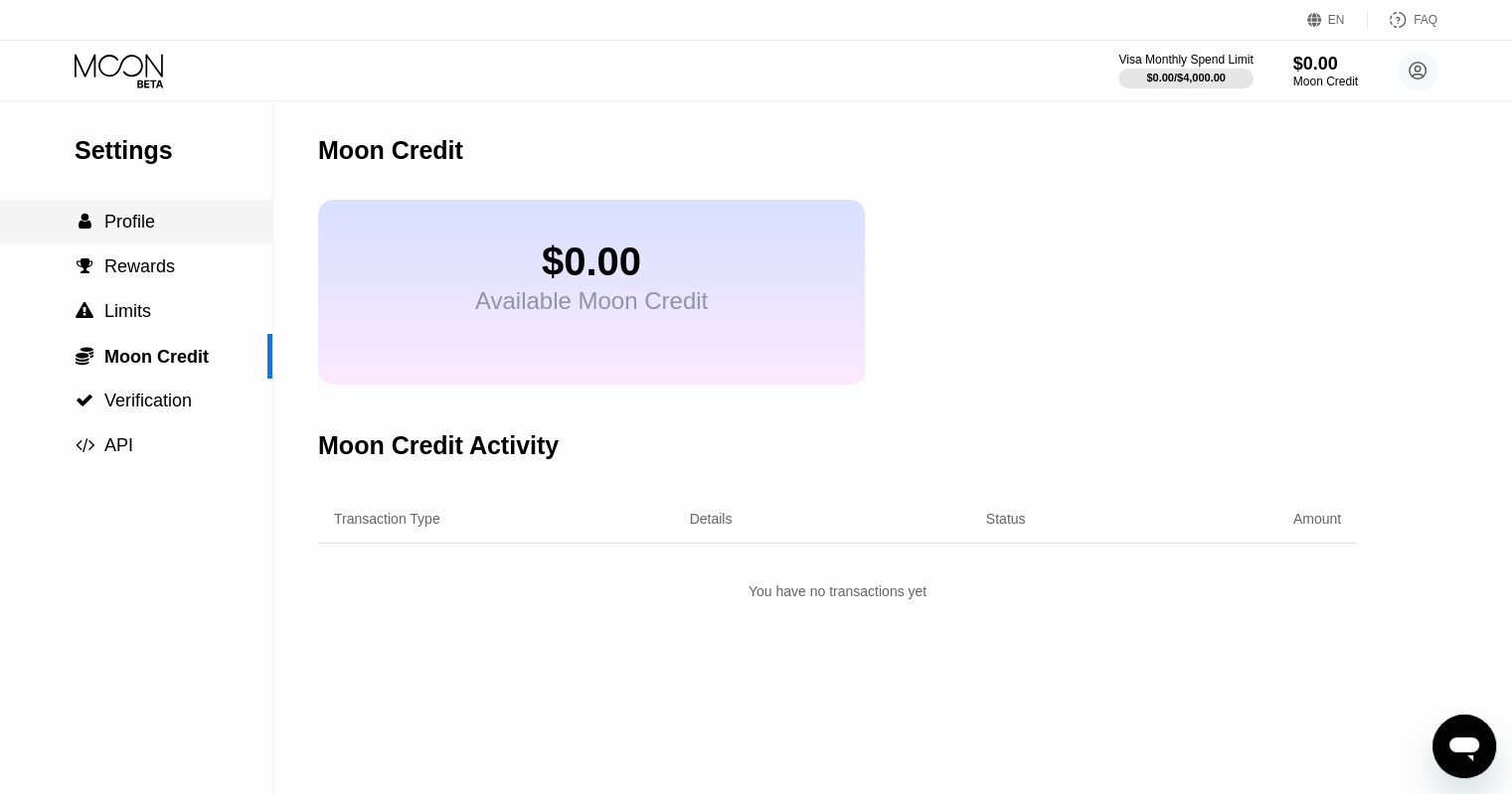 click on "Profile" at bounding box center (129, 222) 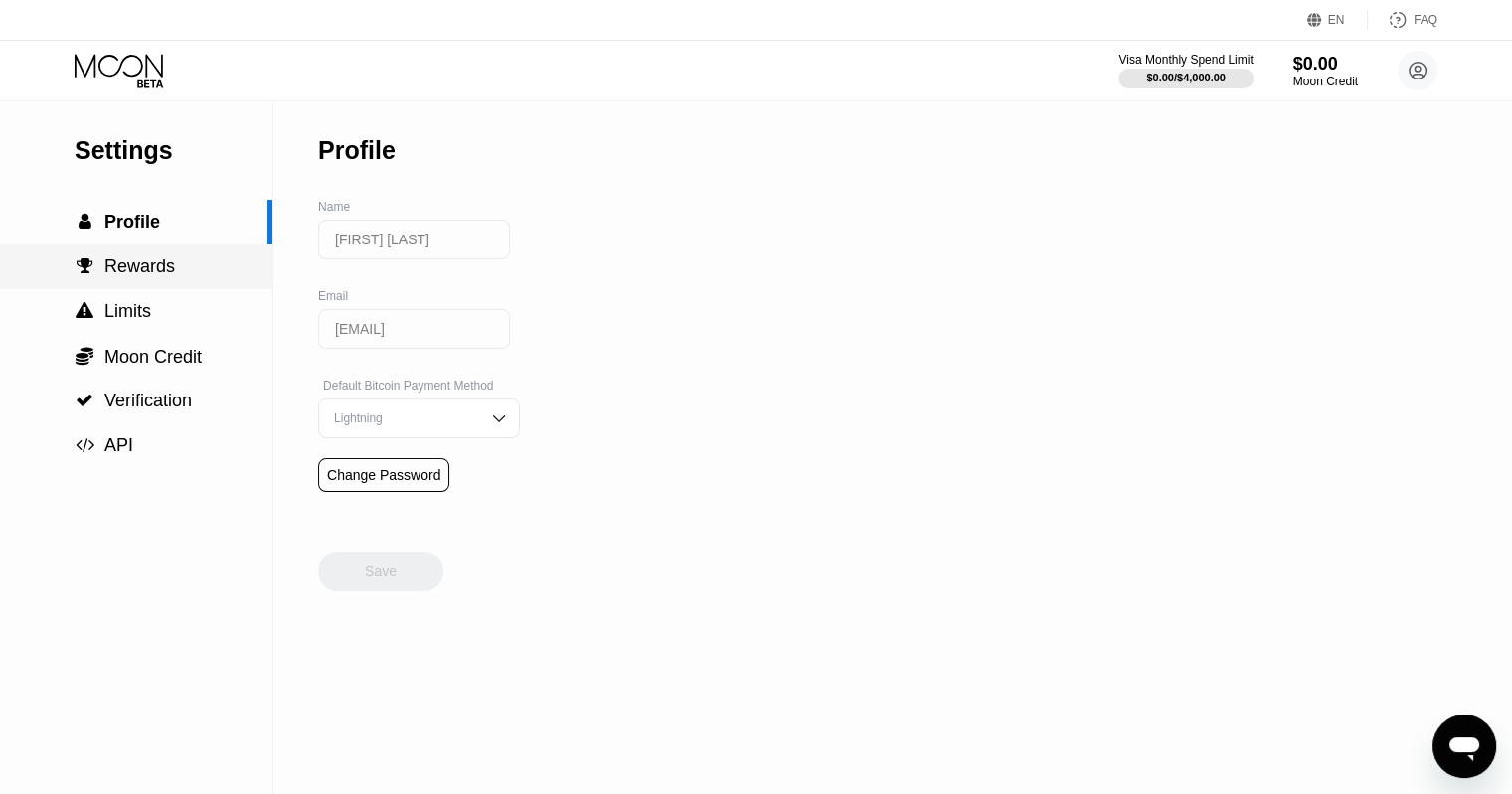 click on "Rewards" at bounding box center [139, 266] 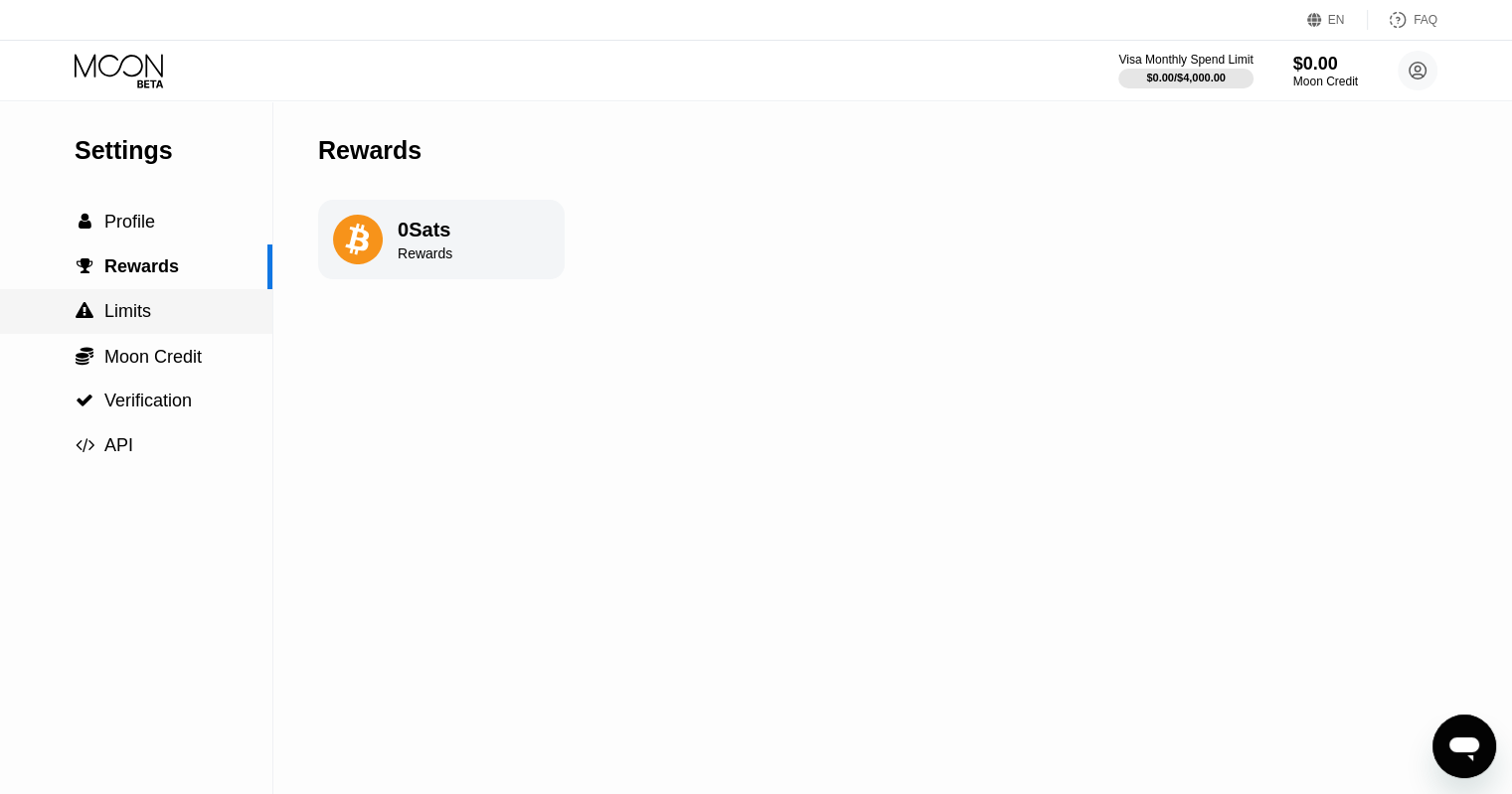 click on "Limits" at bounding box center [127, 311] 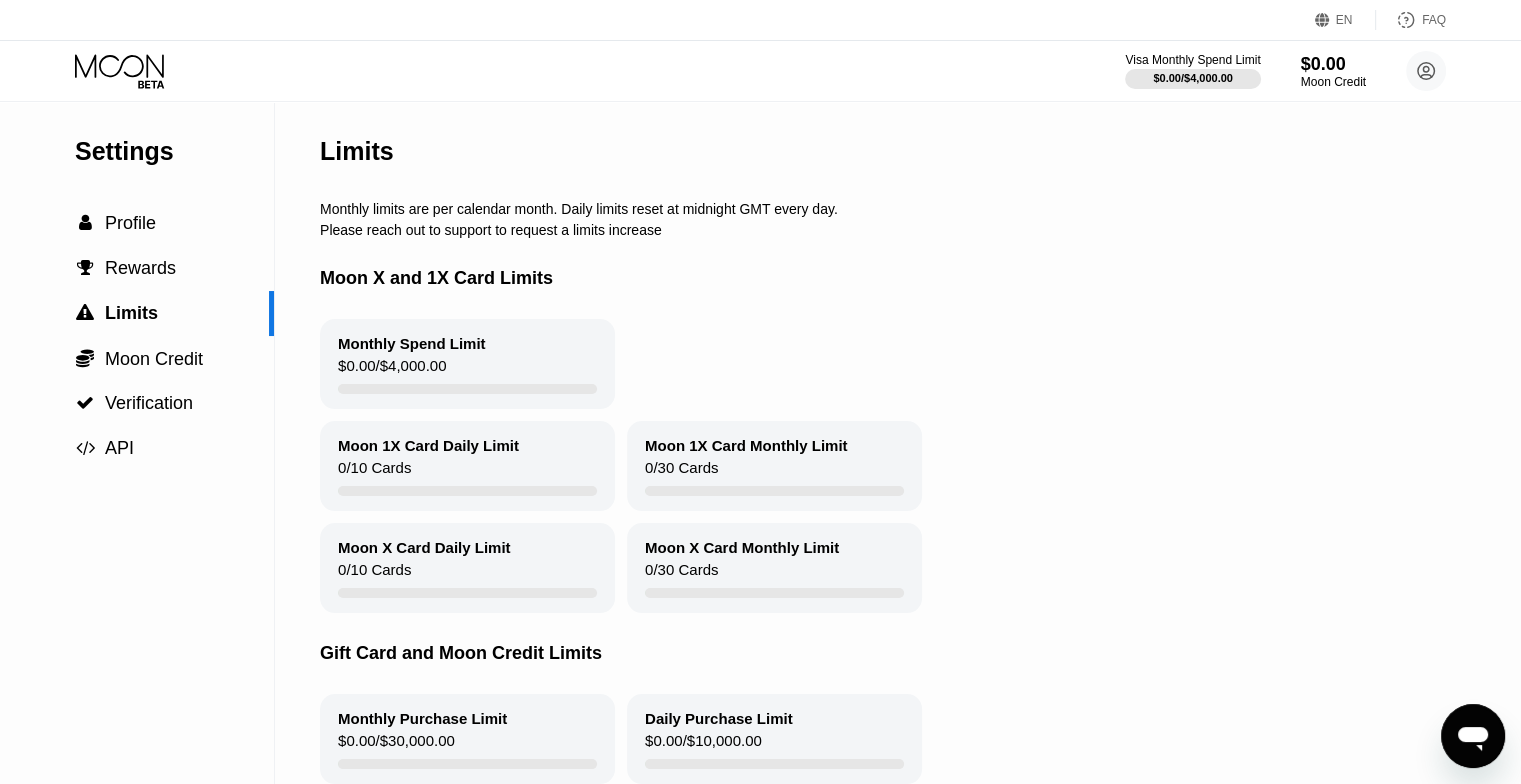 click on "Monthly Spend Limit" at bounding box center (412, 343) 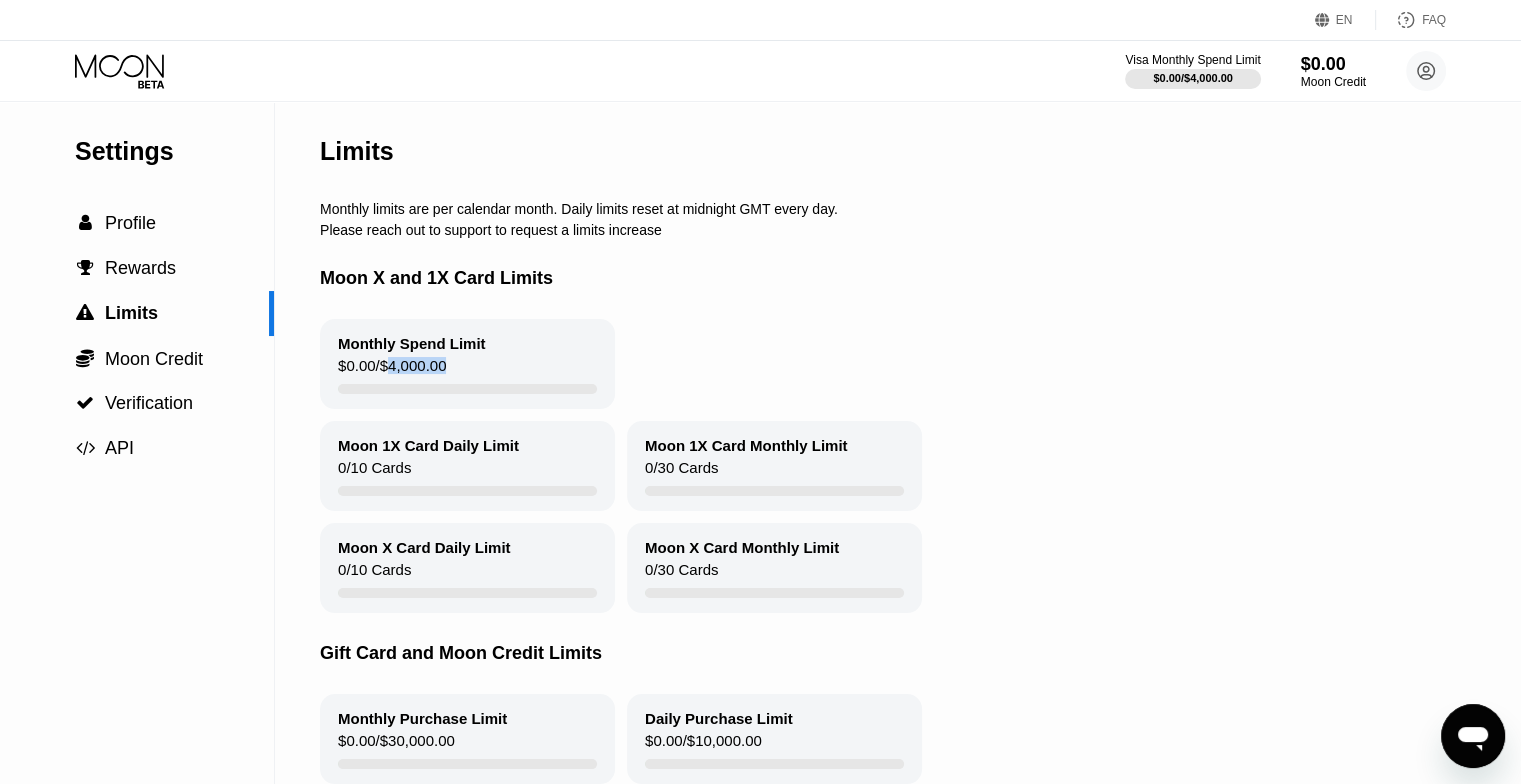 click on "$0.00 / $4,000.00" at bounding box center (392, 370) 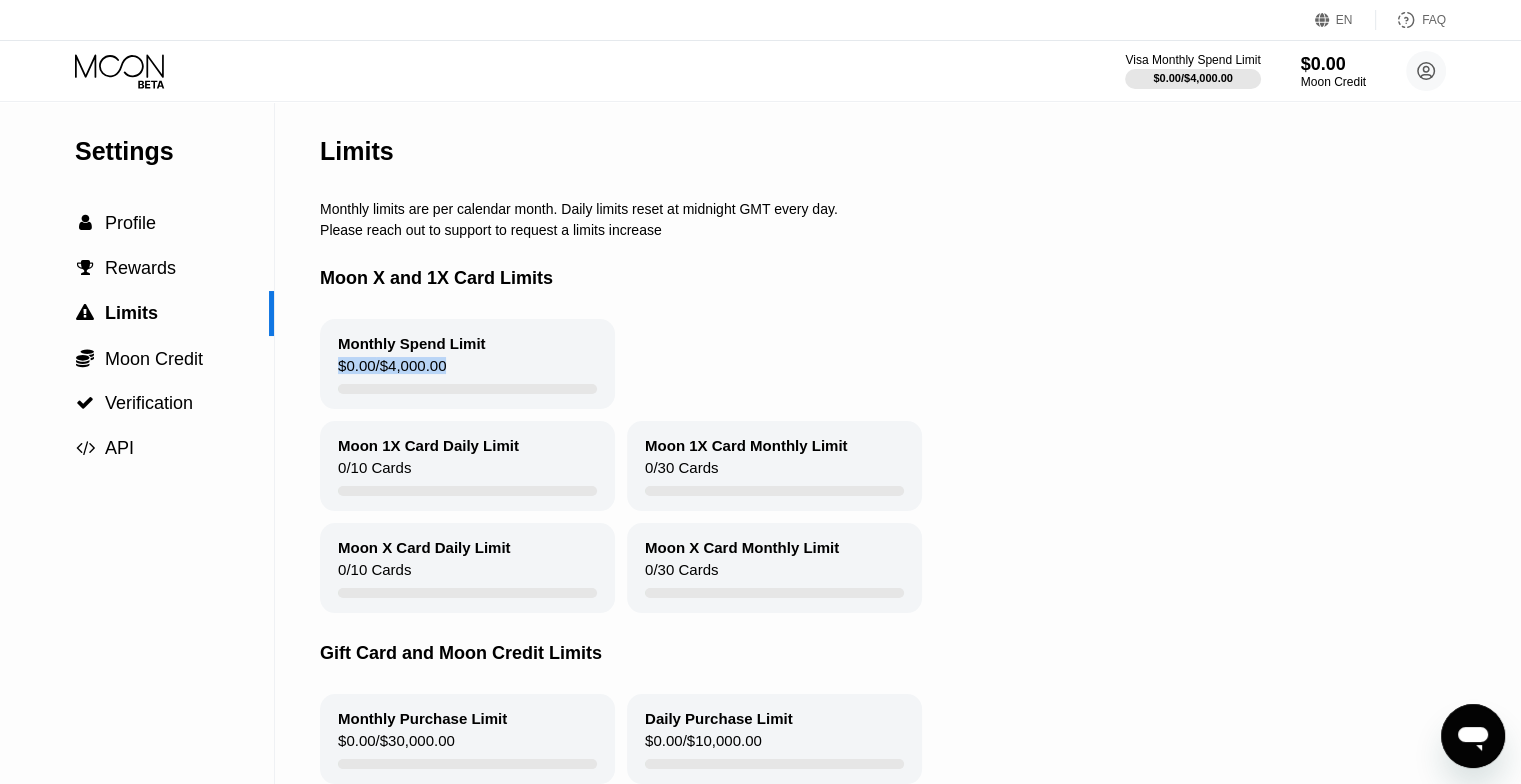 click on "$0.00 / $4,000.00" at bounding box center [392, 370] 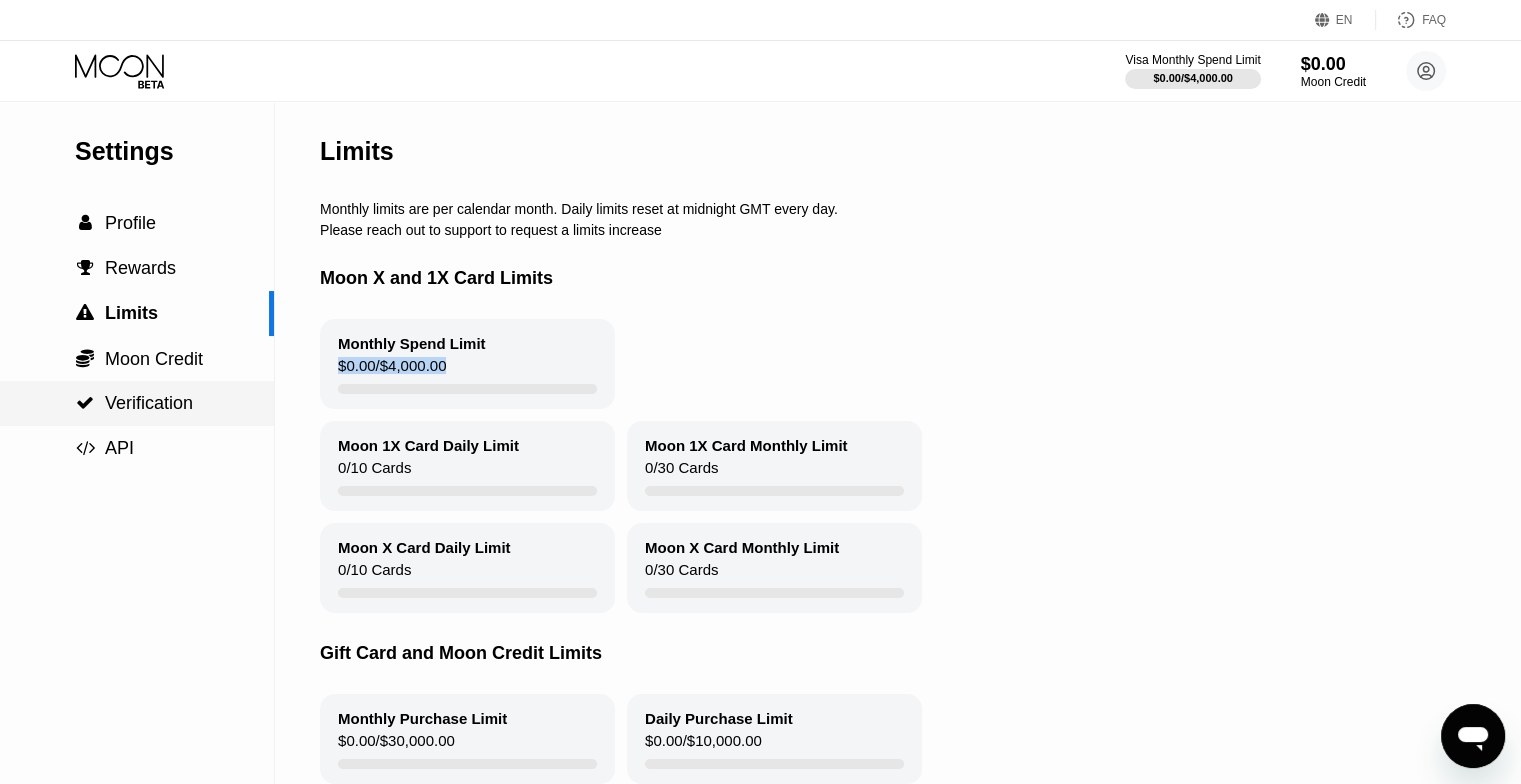 click on "Verification" at bounding box center [149, 403] 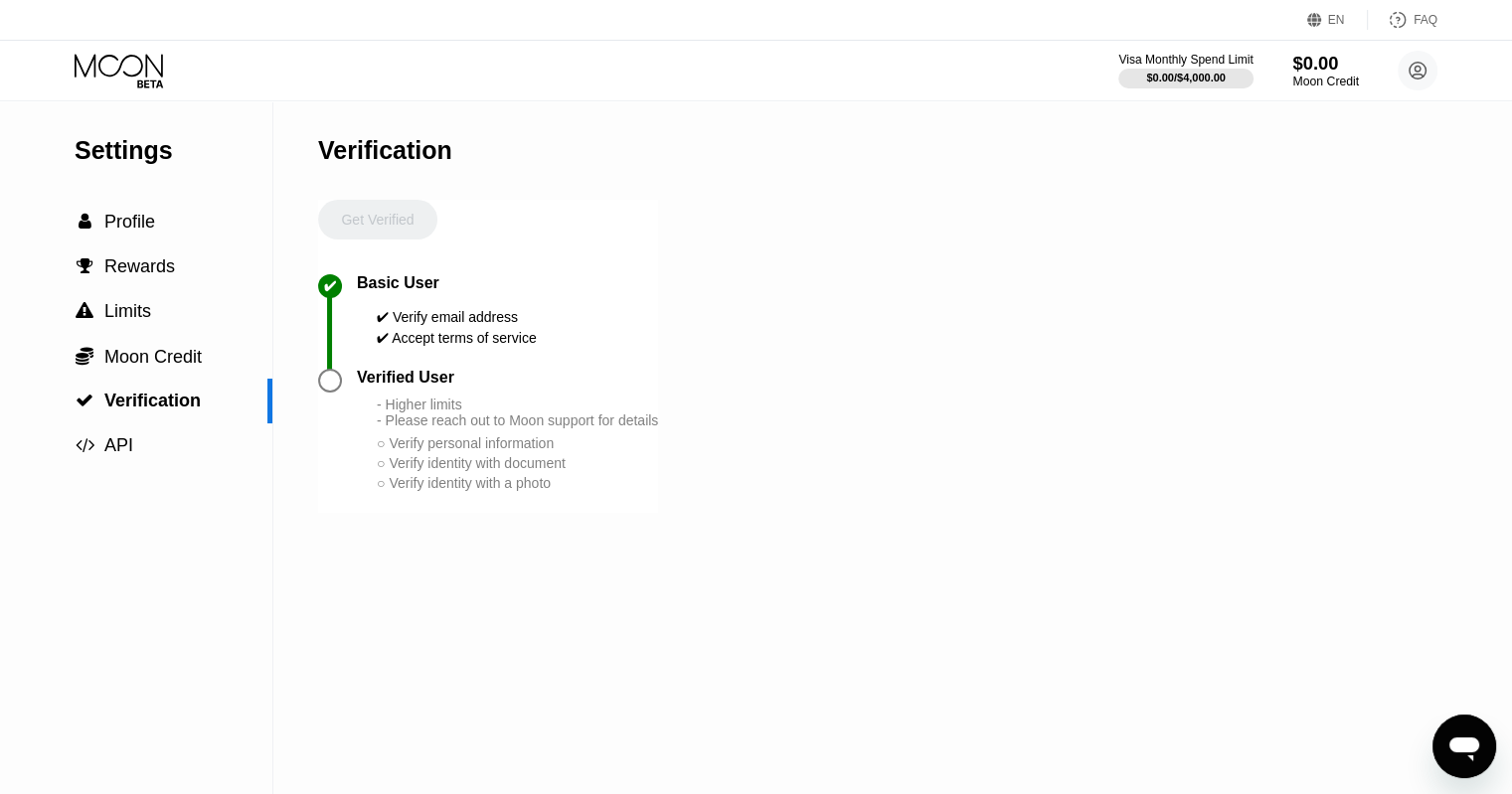 click on "Moon Credit" at bounding box center (1325, 81) 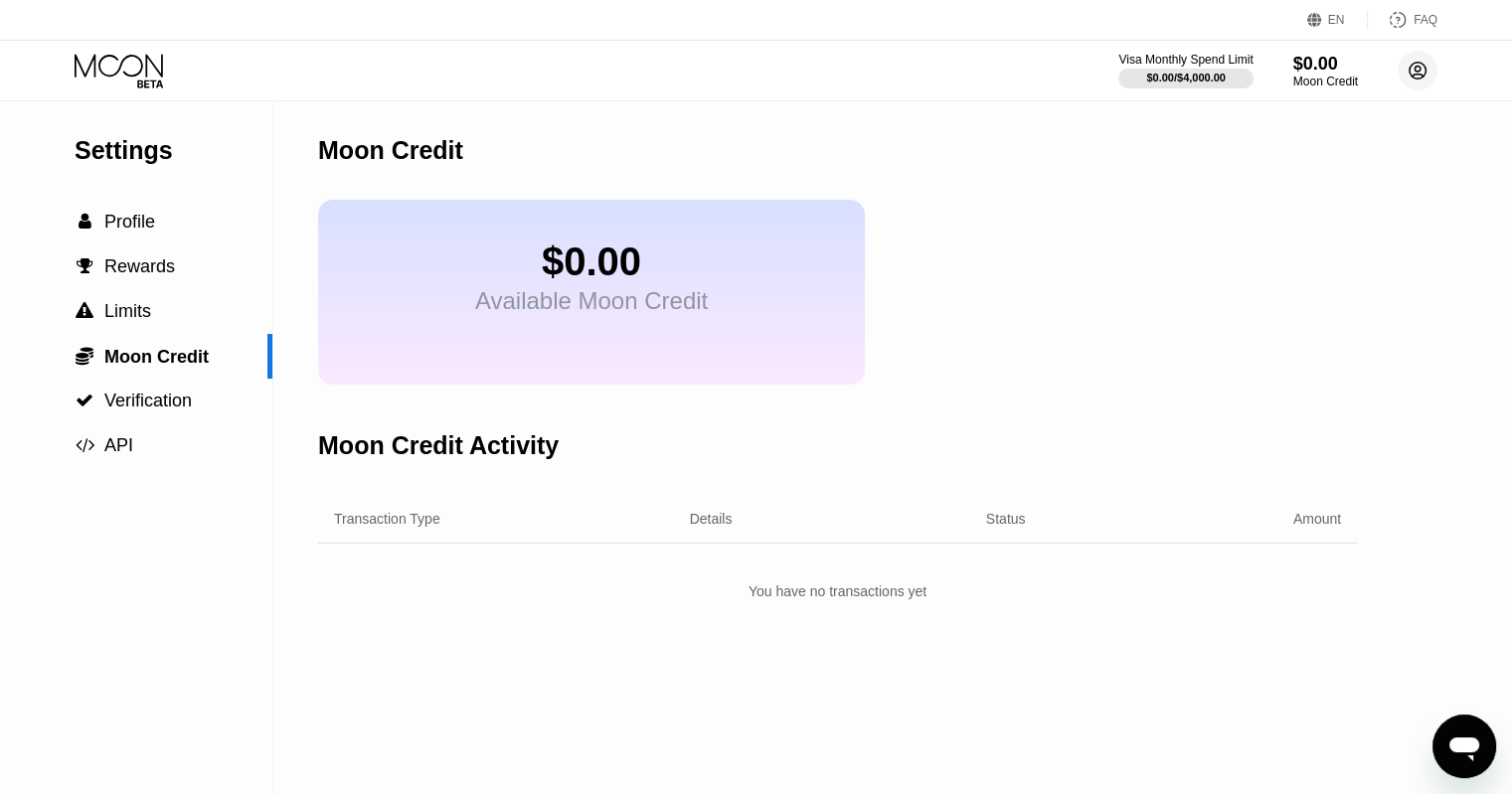 click 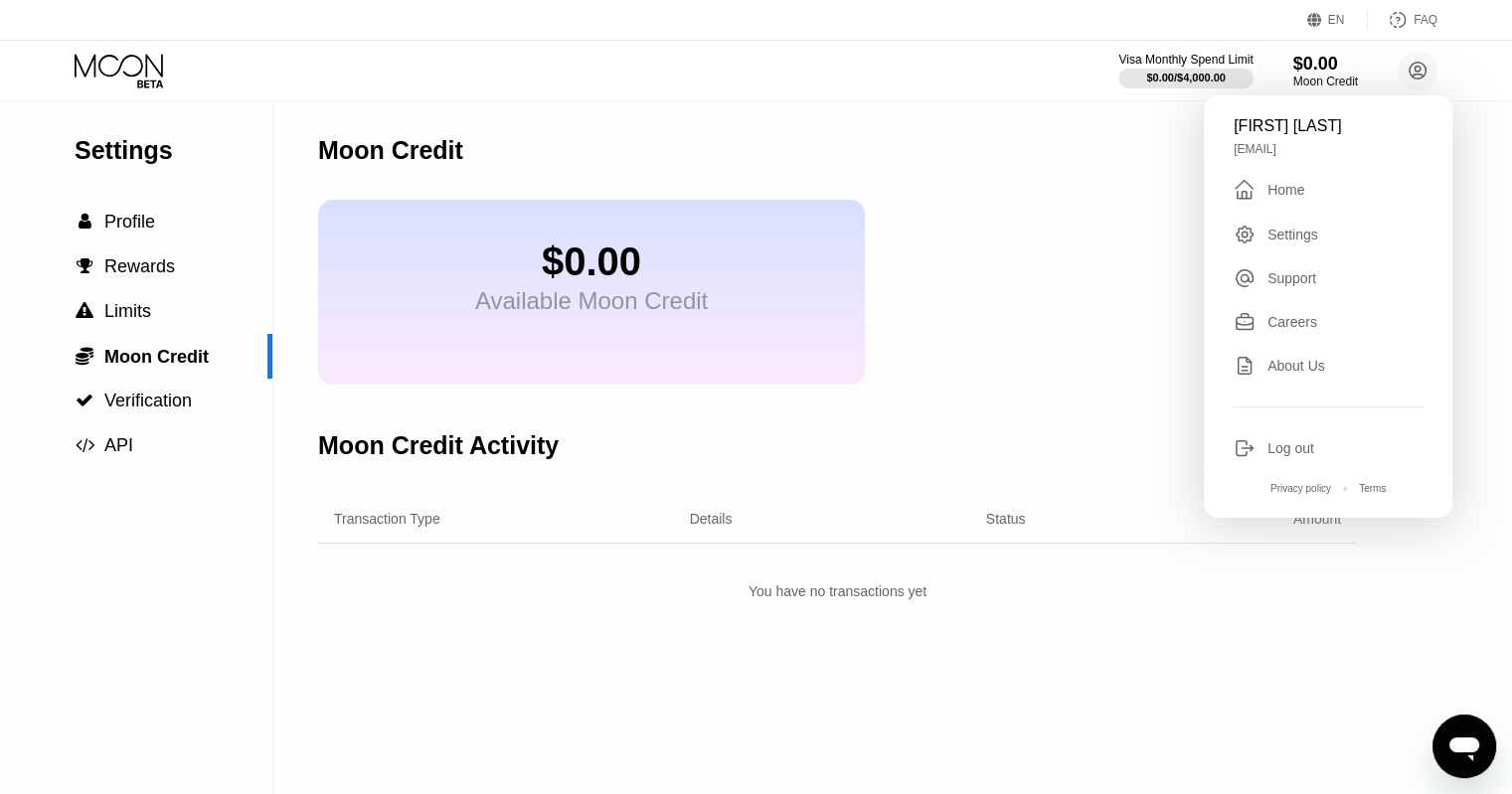 click on "Home" at bounding box center [1285, 190] 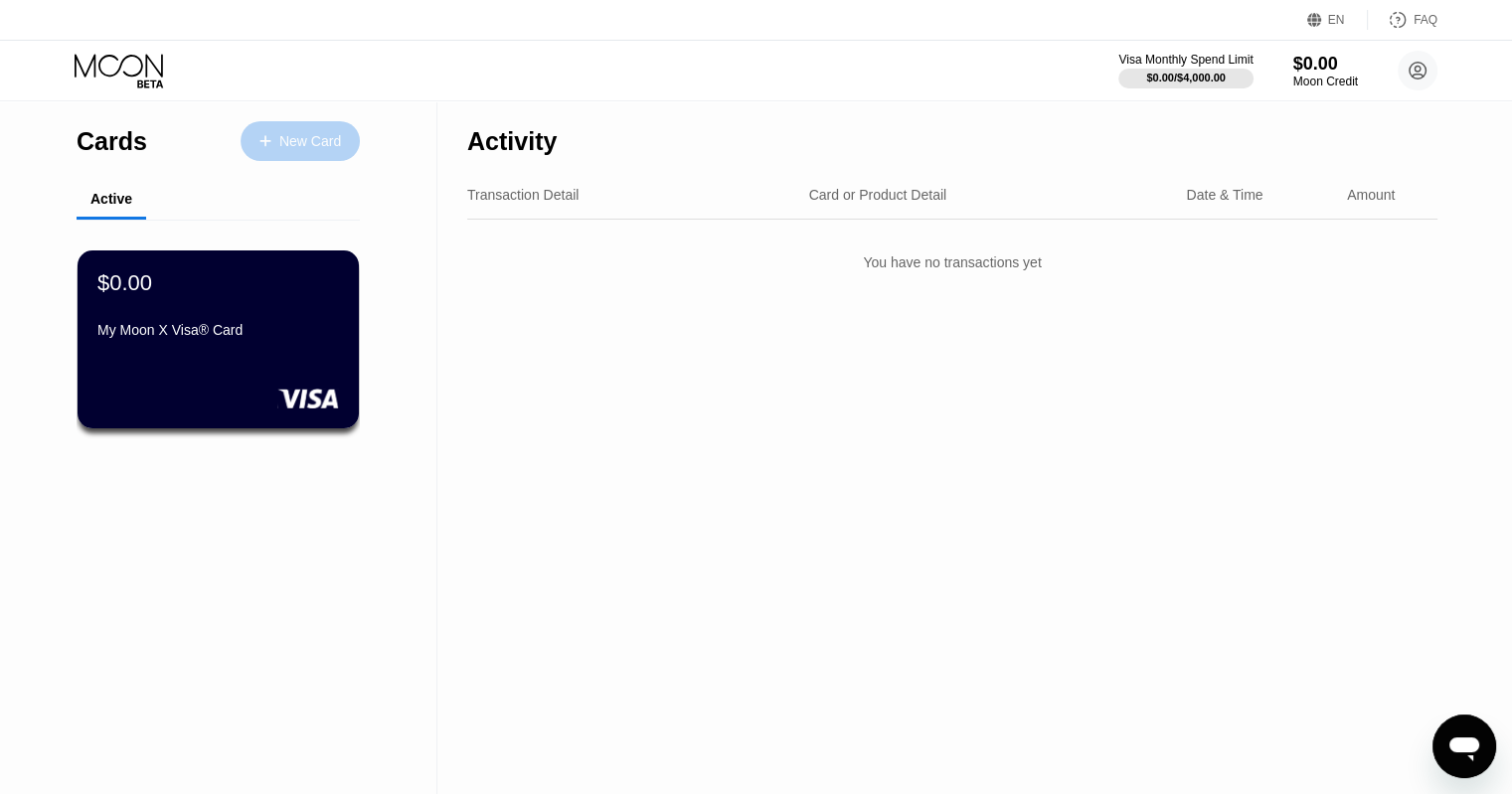 click on "New Card" at bounding box center [300, 141] 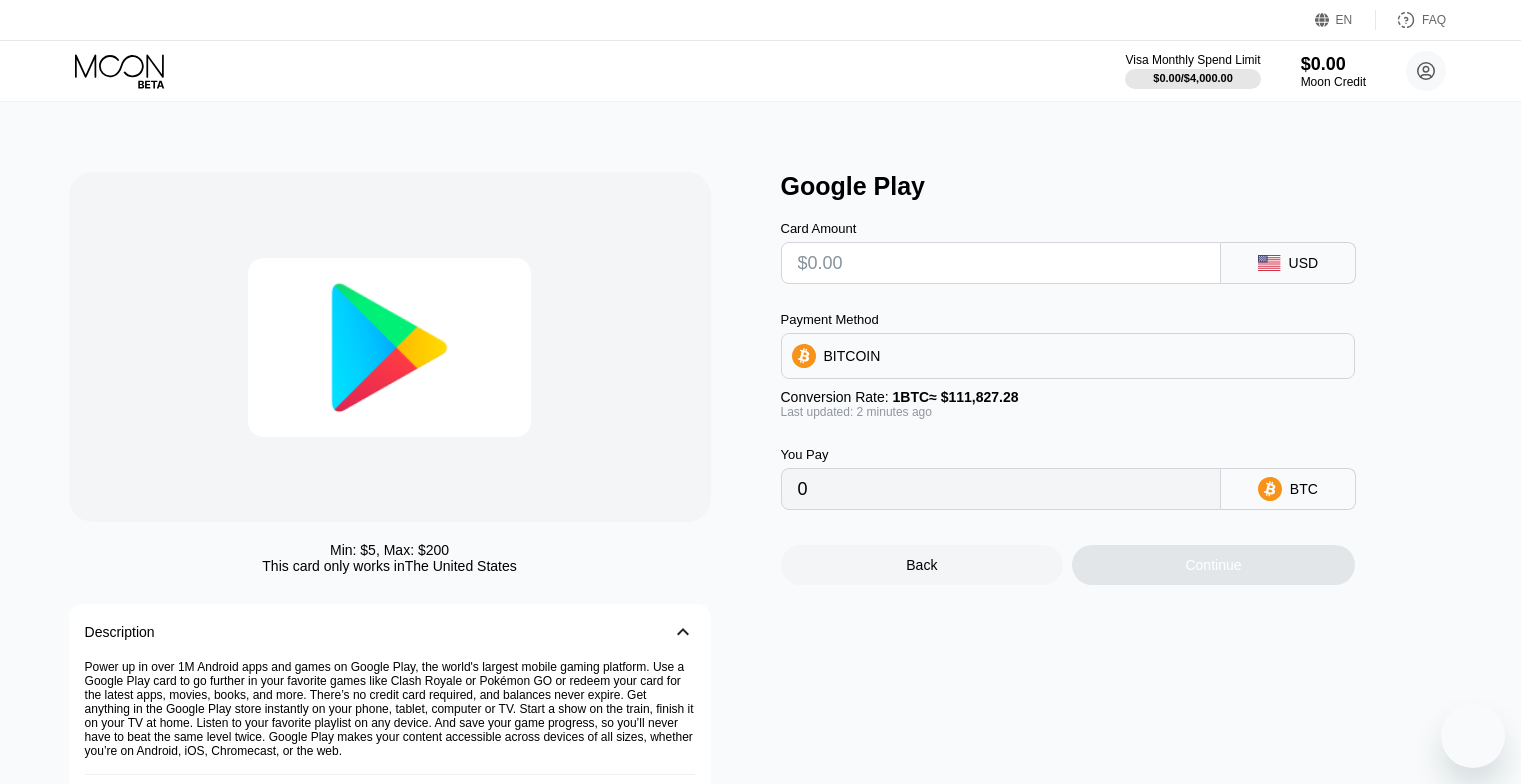 scroll, scrollTop: 0, scrollLeft: 0, axis: both 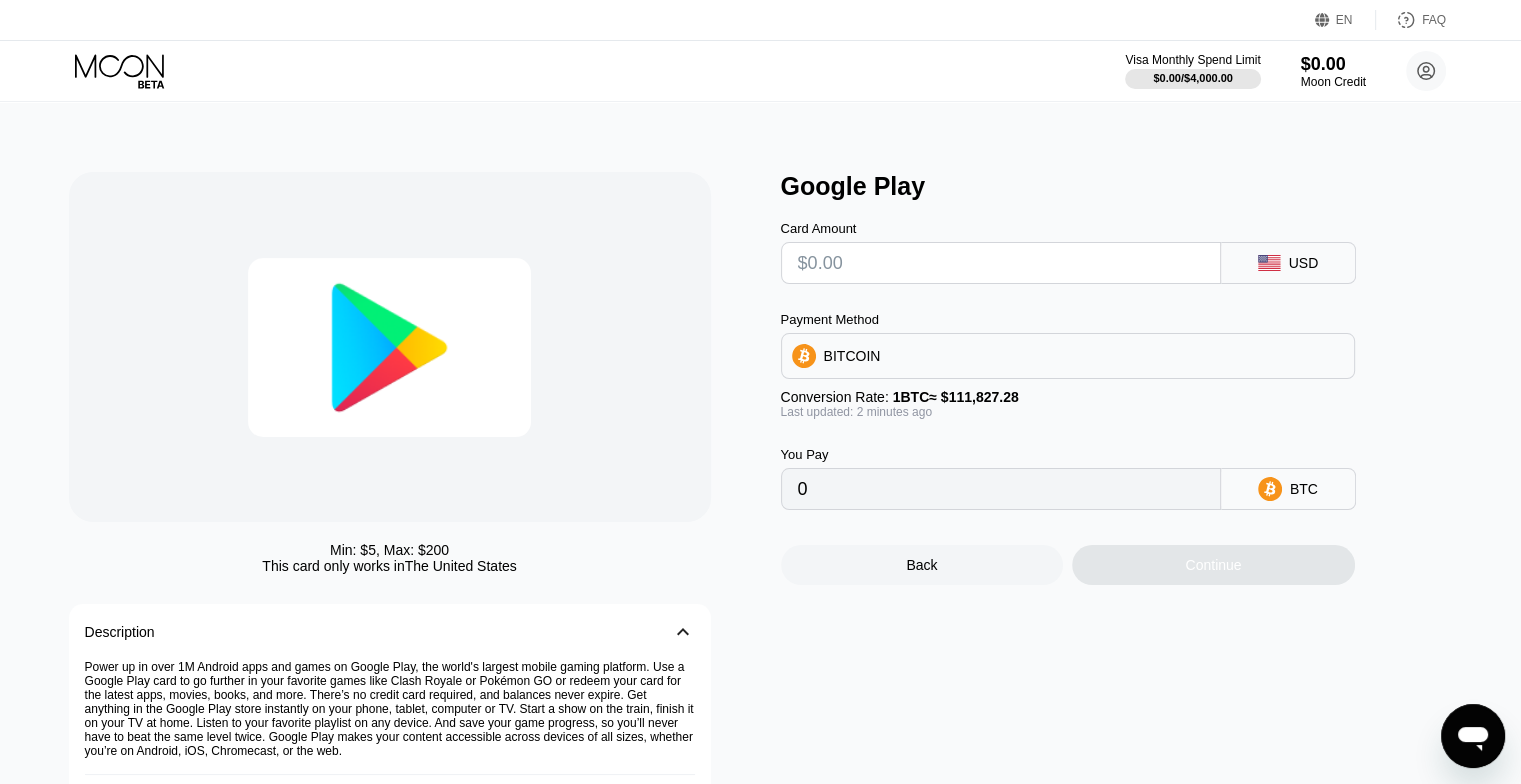 click at bounding box center (1001, 263) 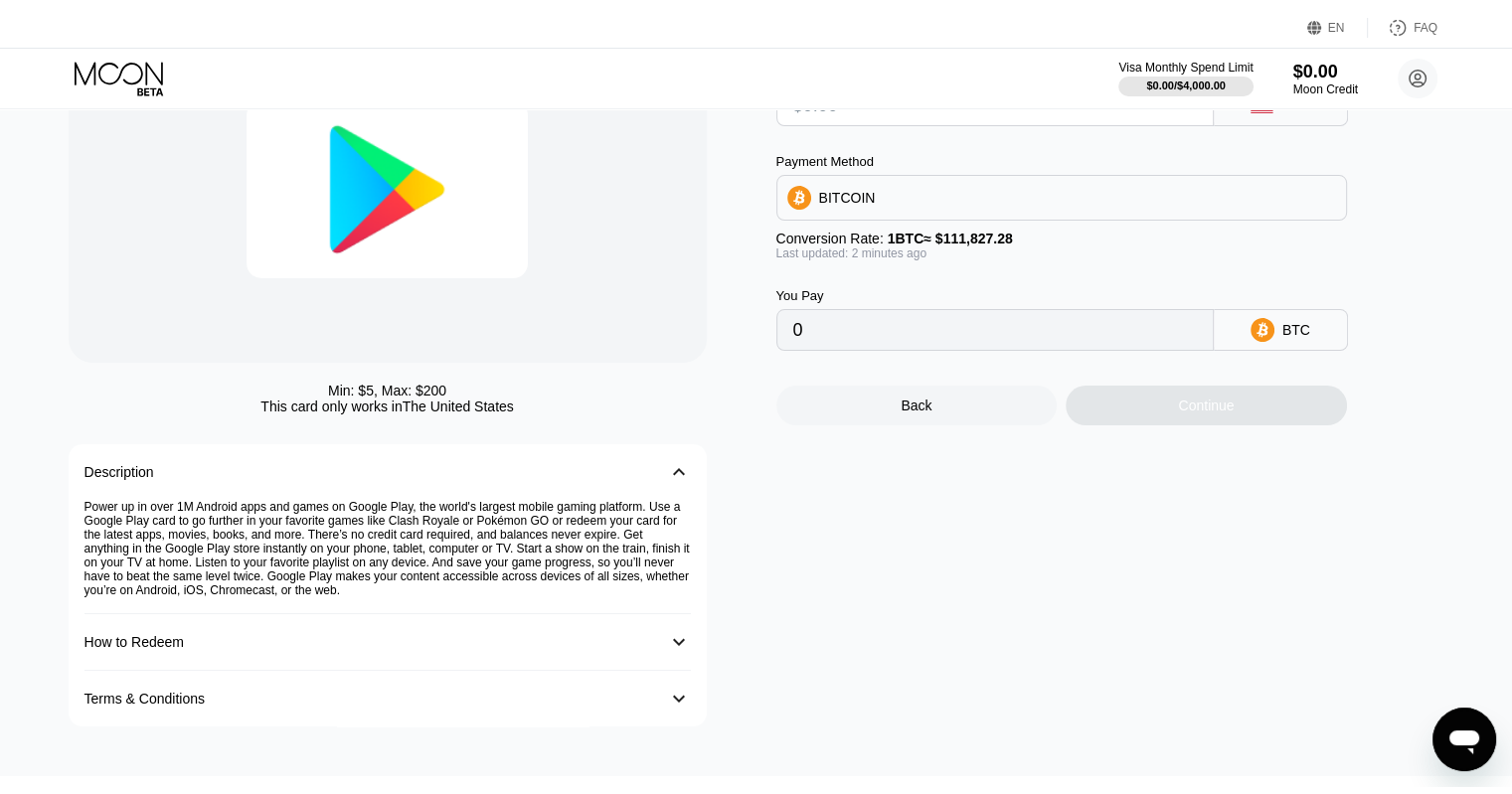 scroll, scrollTop: 0, scrollLeft: 0, axis: both 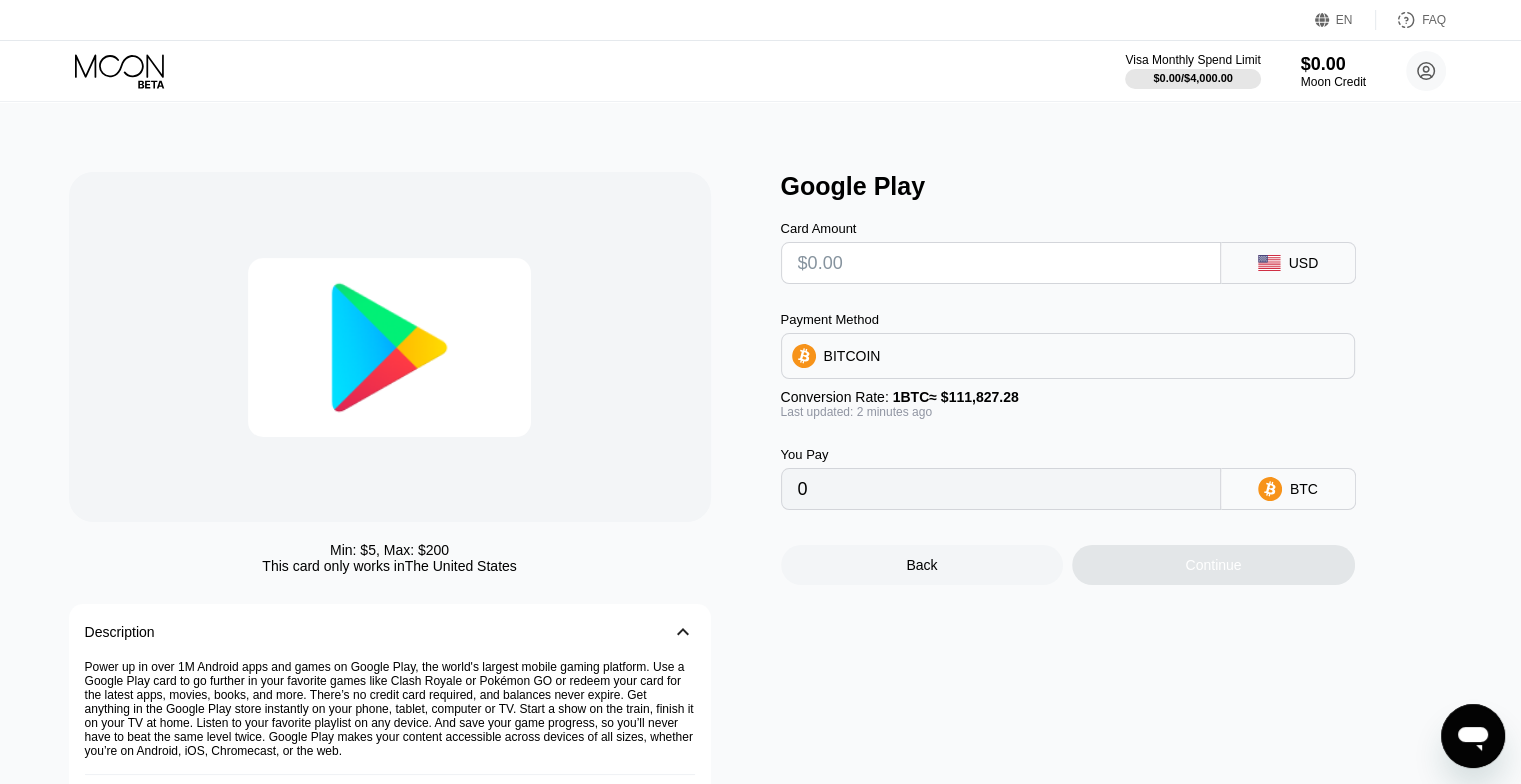 click at bounding box center [1001, 263] 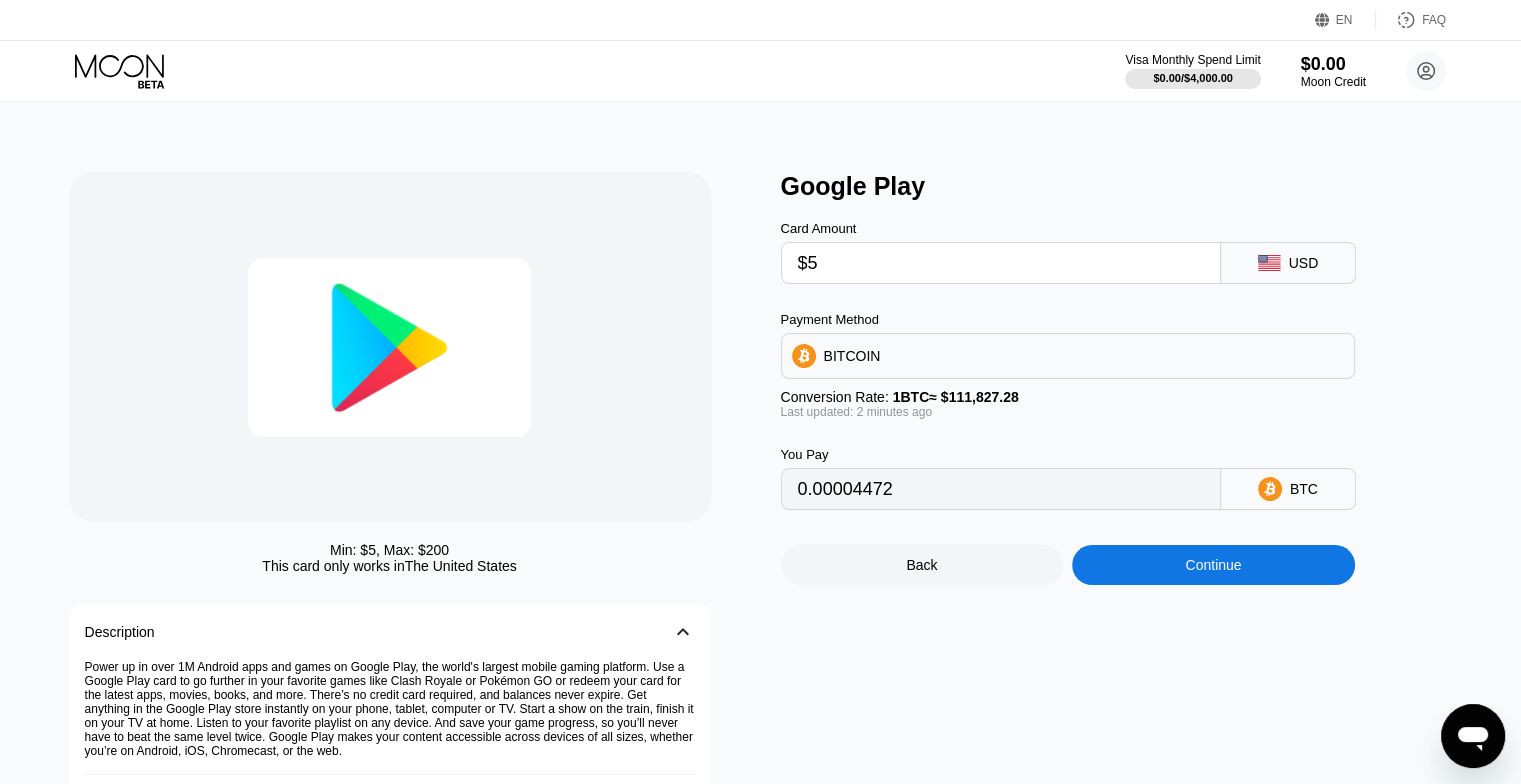 type on "0.00004472" 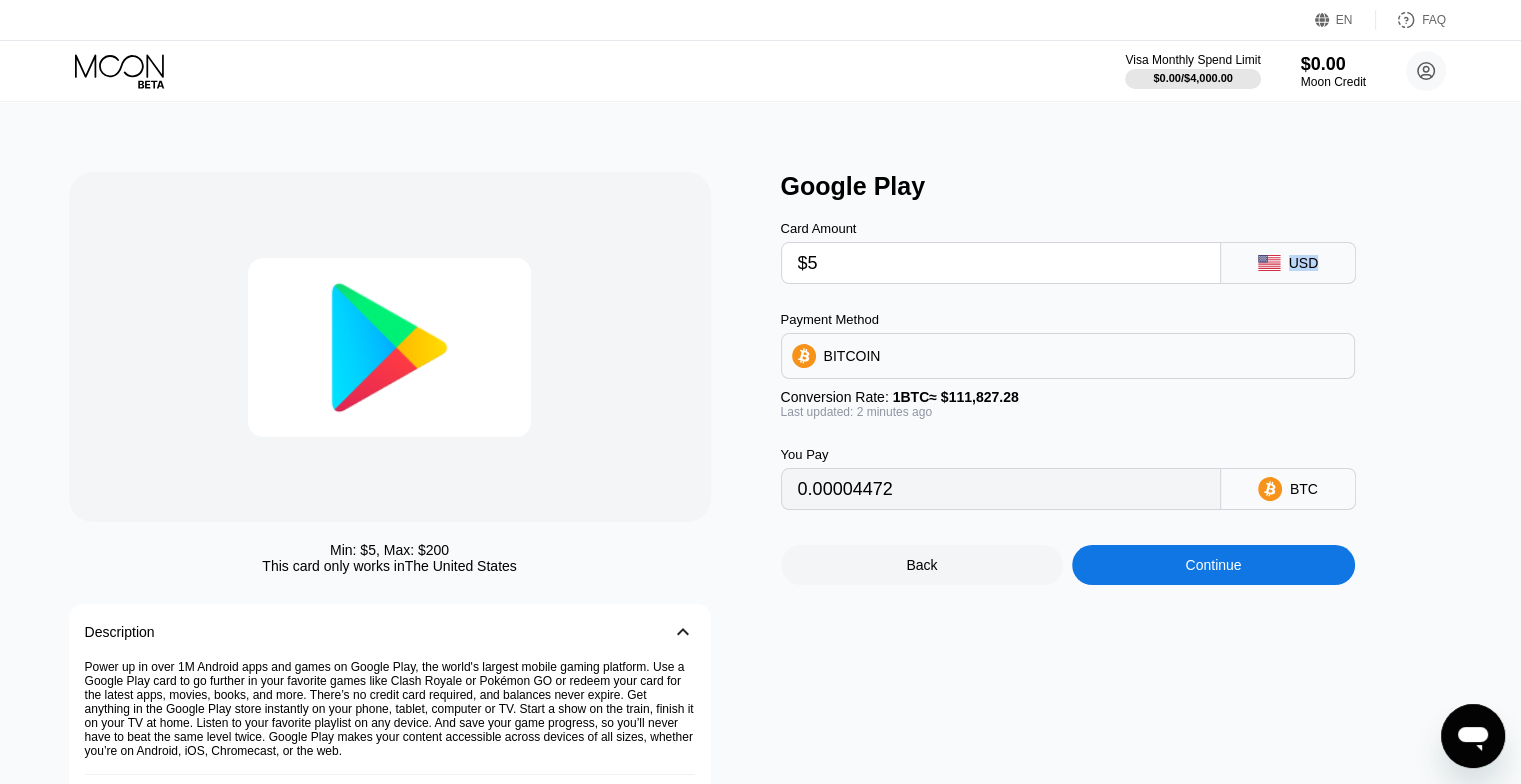 click on "USD" at bounding box center [1304, 263] 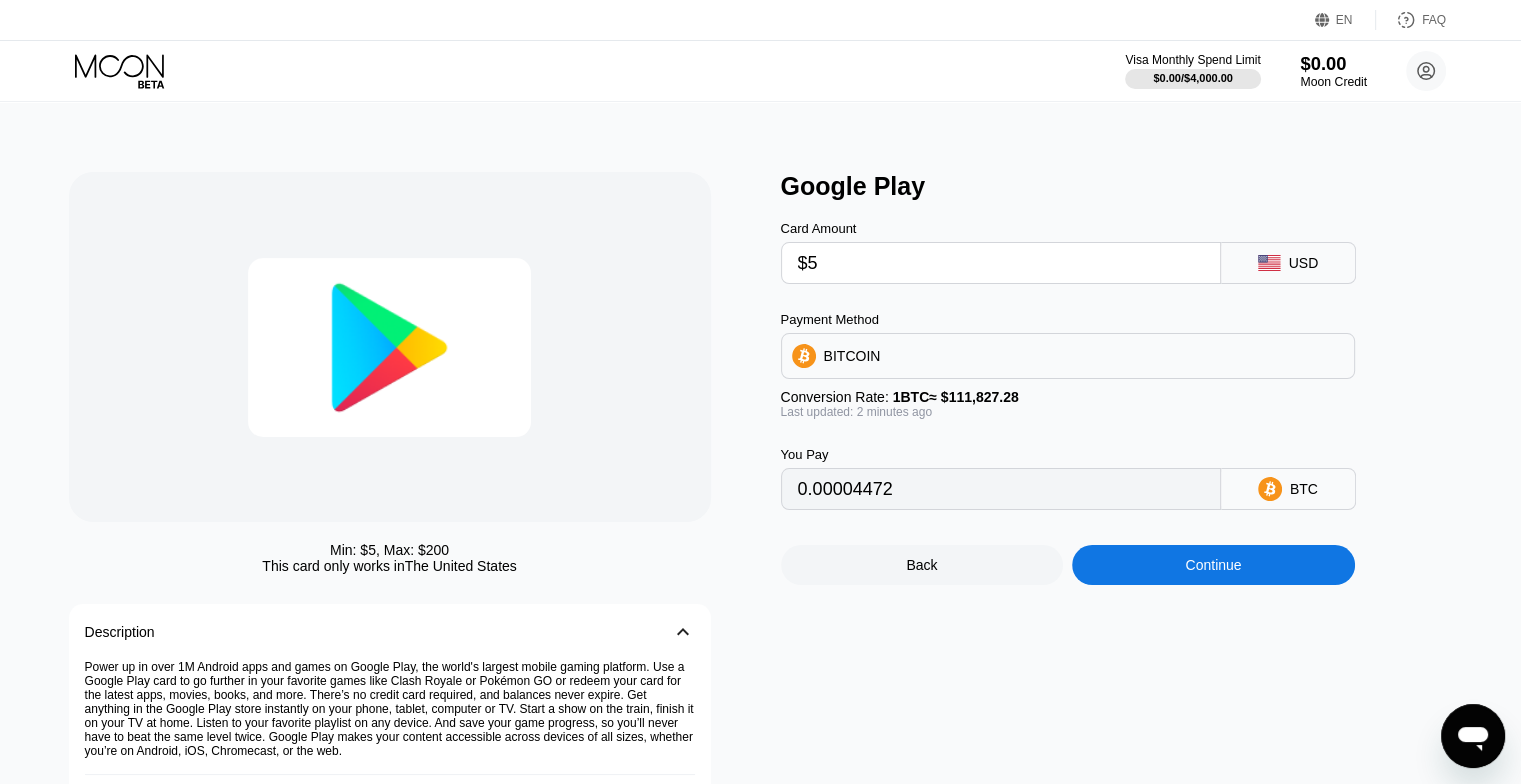 click on "$0.00" at bounding box center (1333, 63) 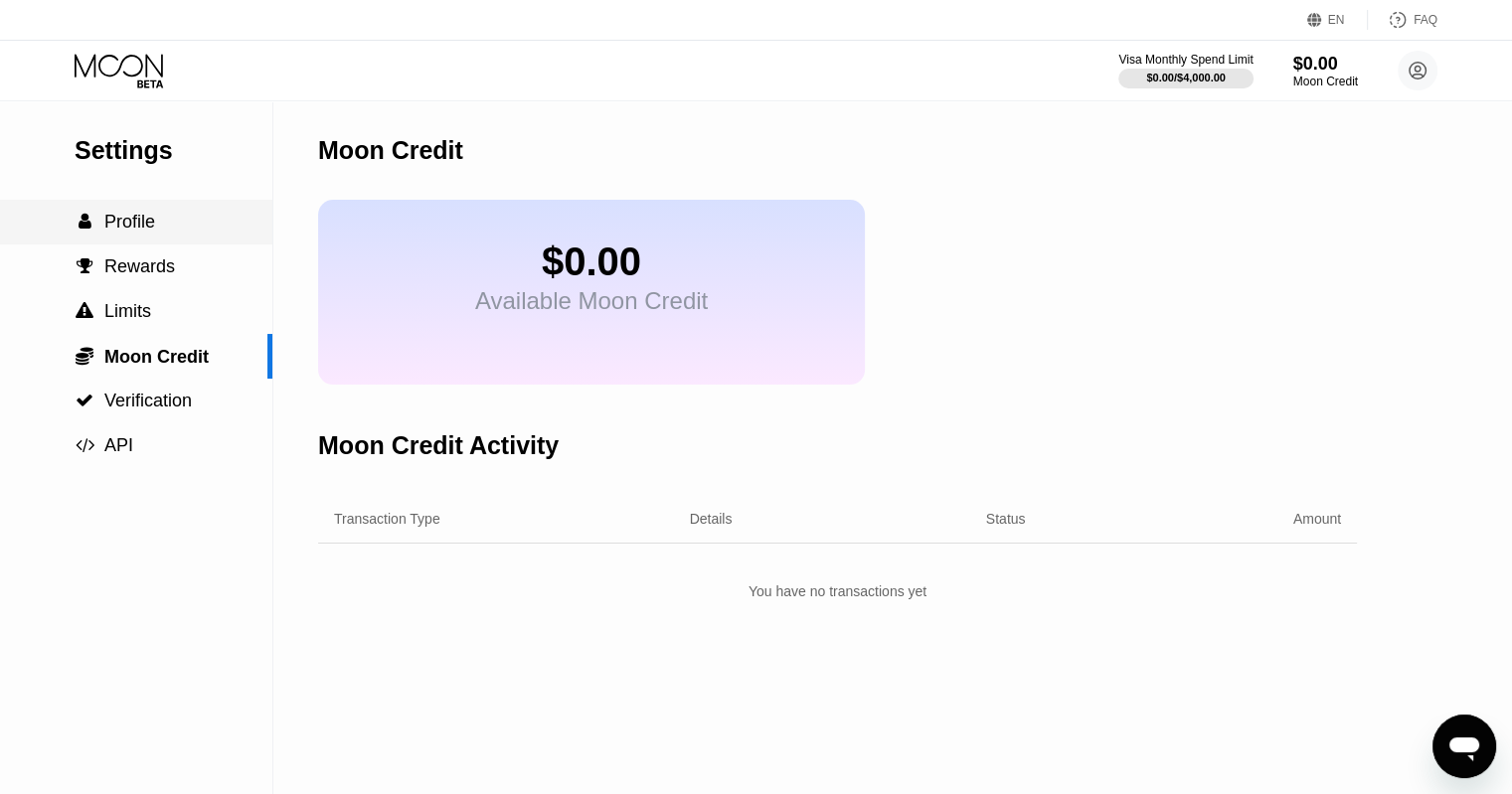 click on "Profile" at bounding box center [129, 222] 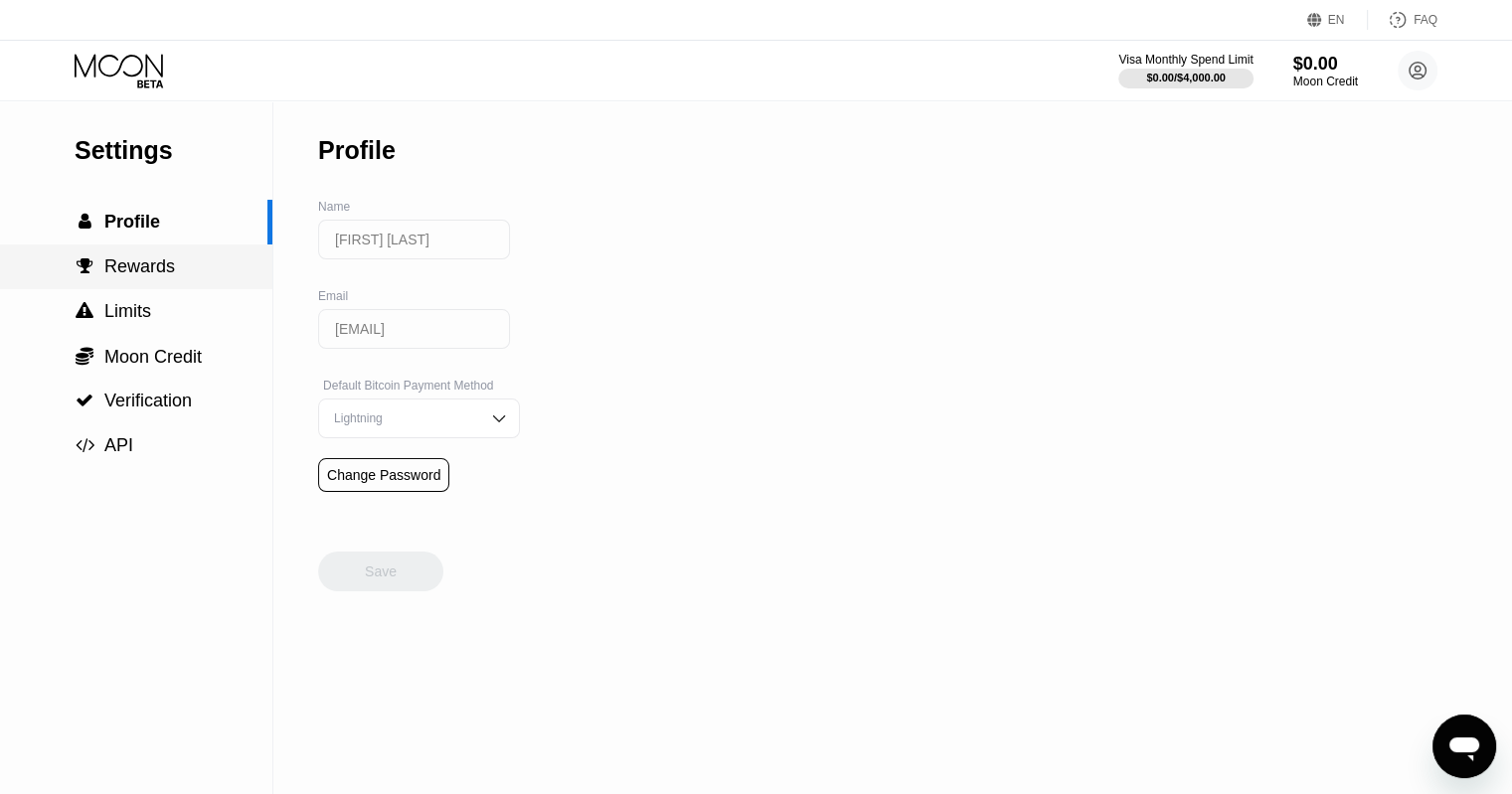 click on "Rewards" at bounding box center (139, 266) 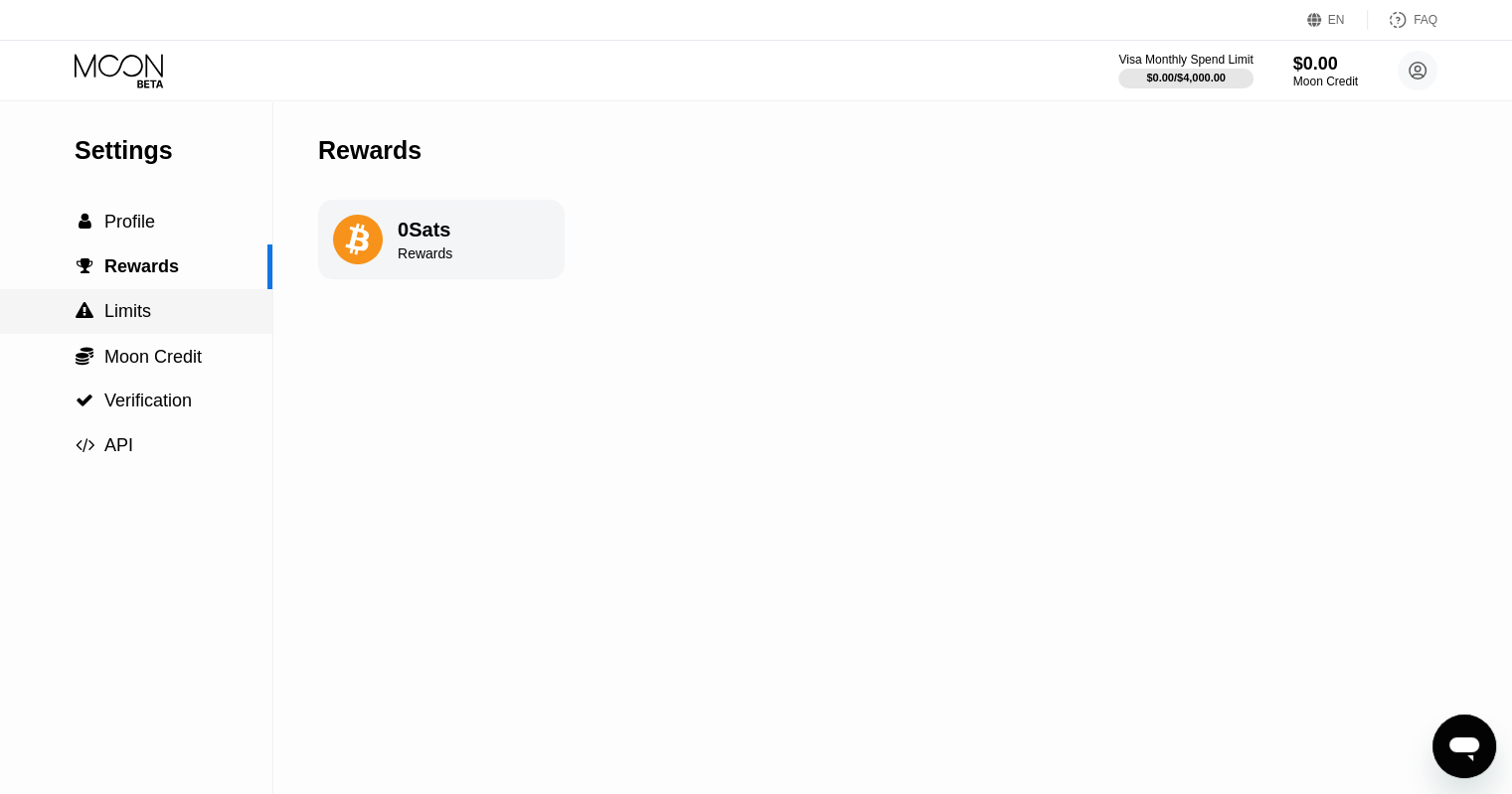 click on " Limits" at bounding box center [136, 311] 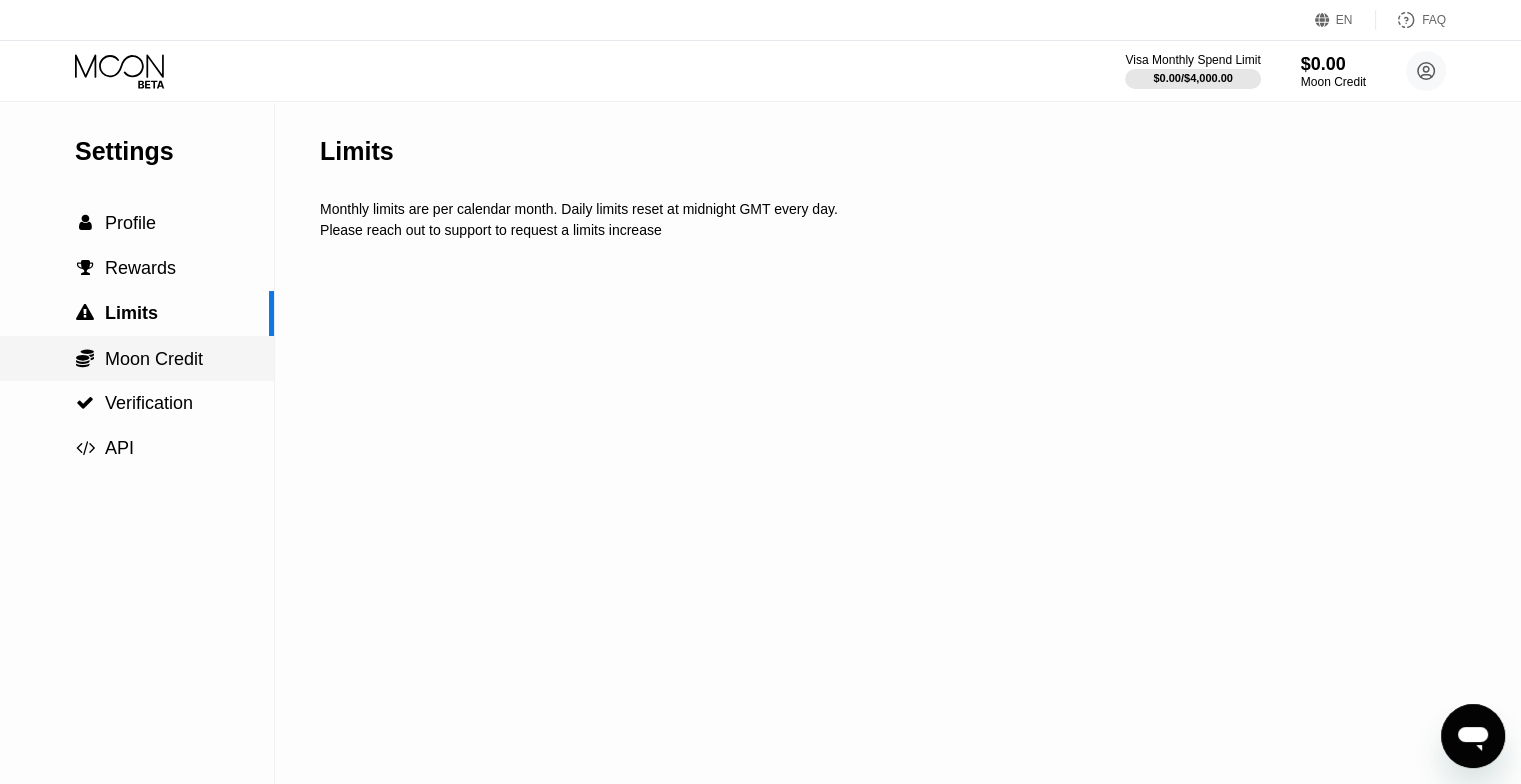 click on "Moon Credit" at bounding box center [154, 359] 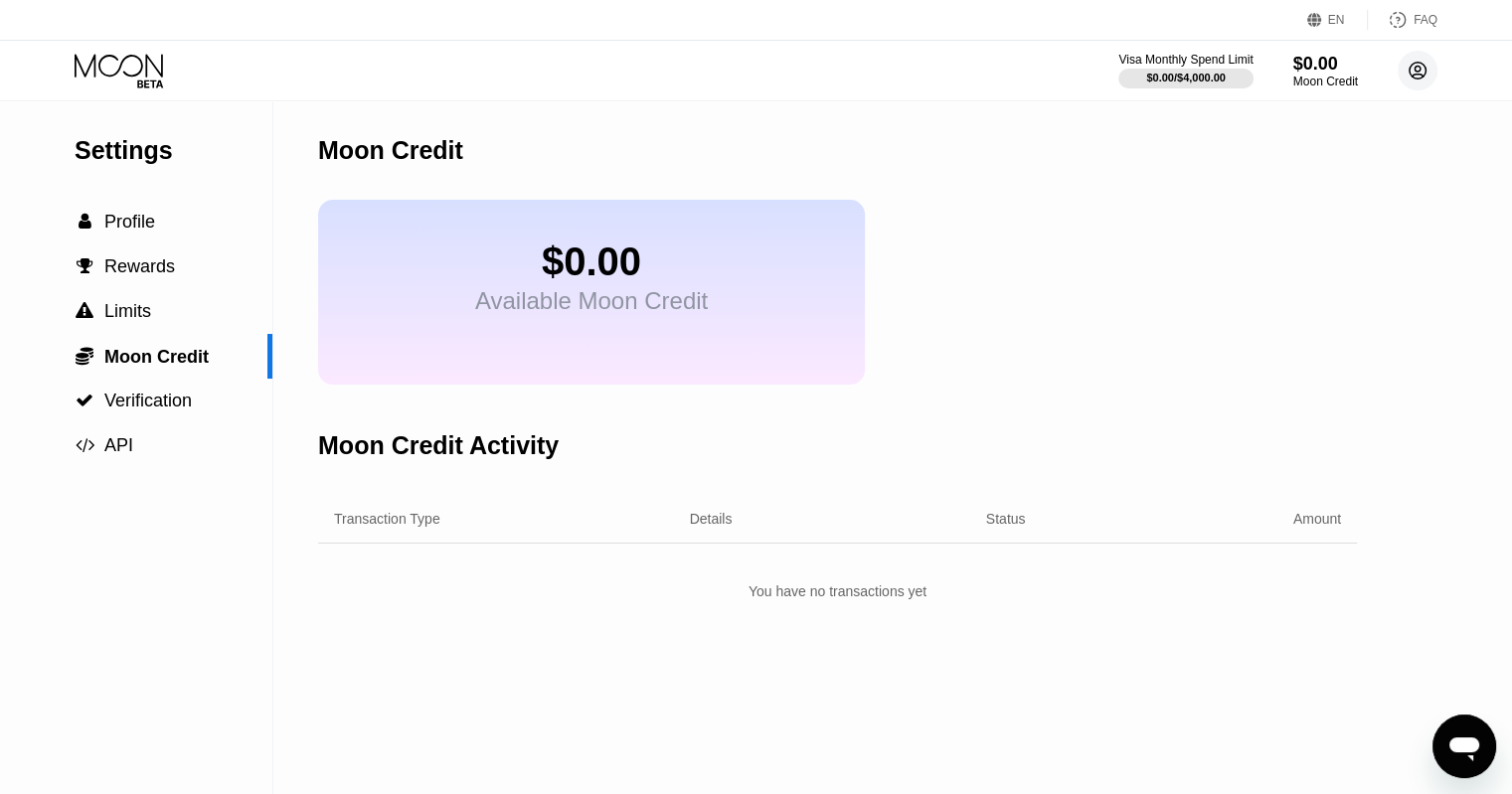 click 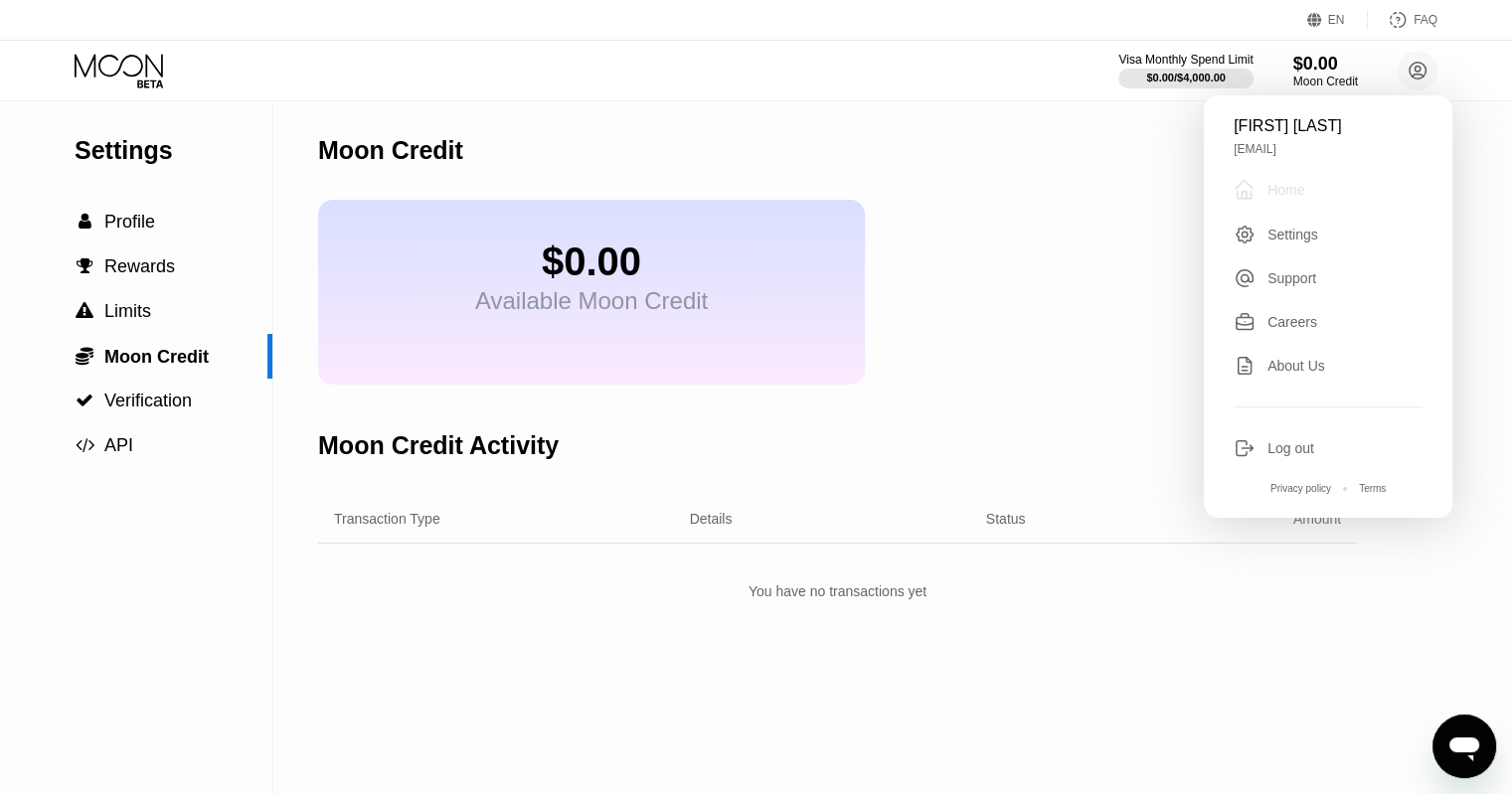 click on " Home" at bounding box center [1328, 190] 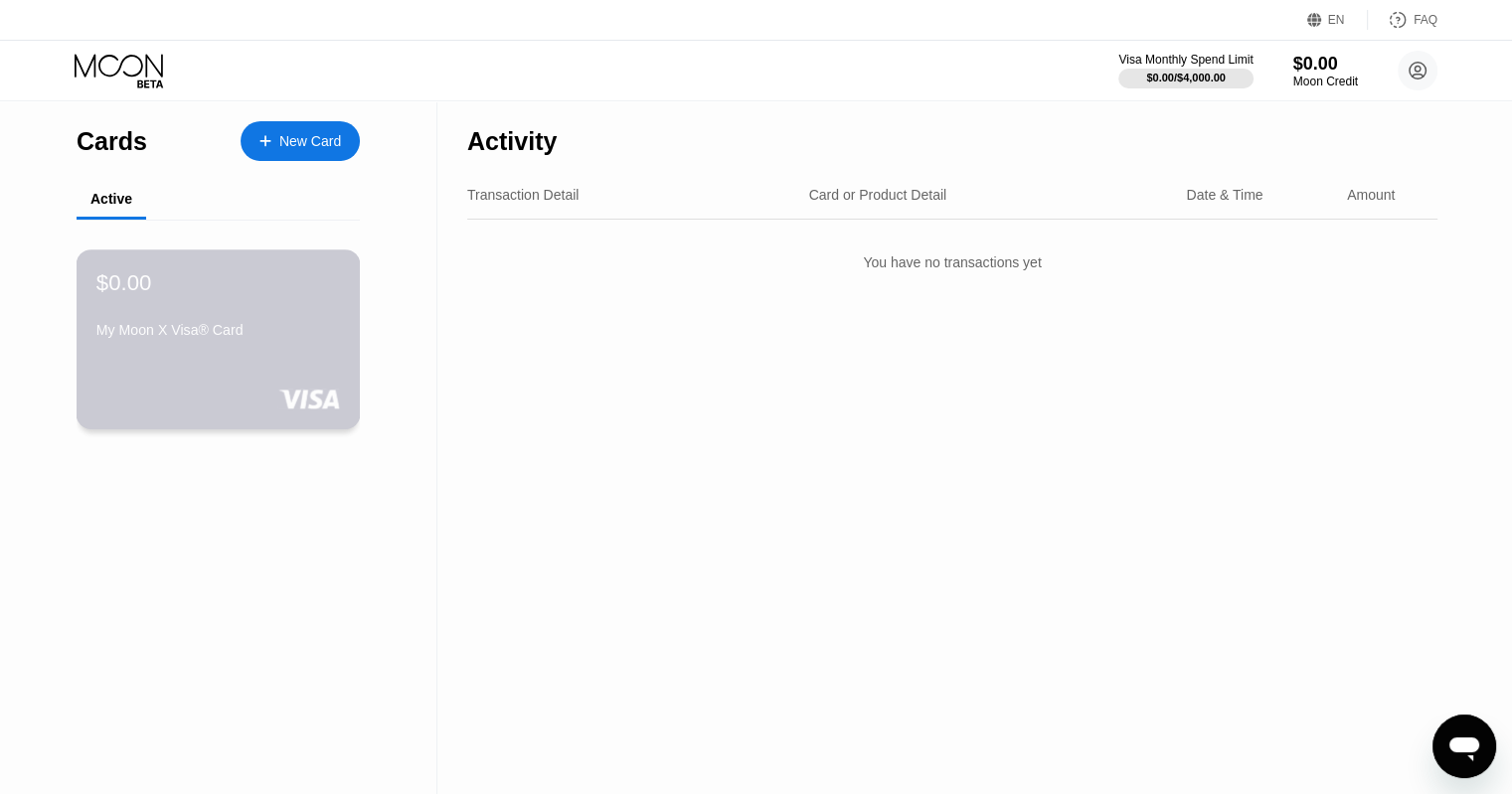 click on "$0.00 My Moon X Visa® Card" at bounding box center [218, 307] 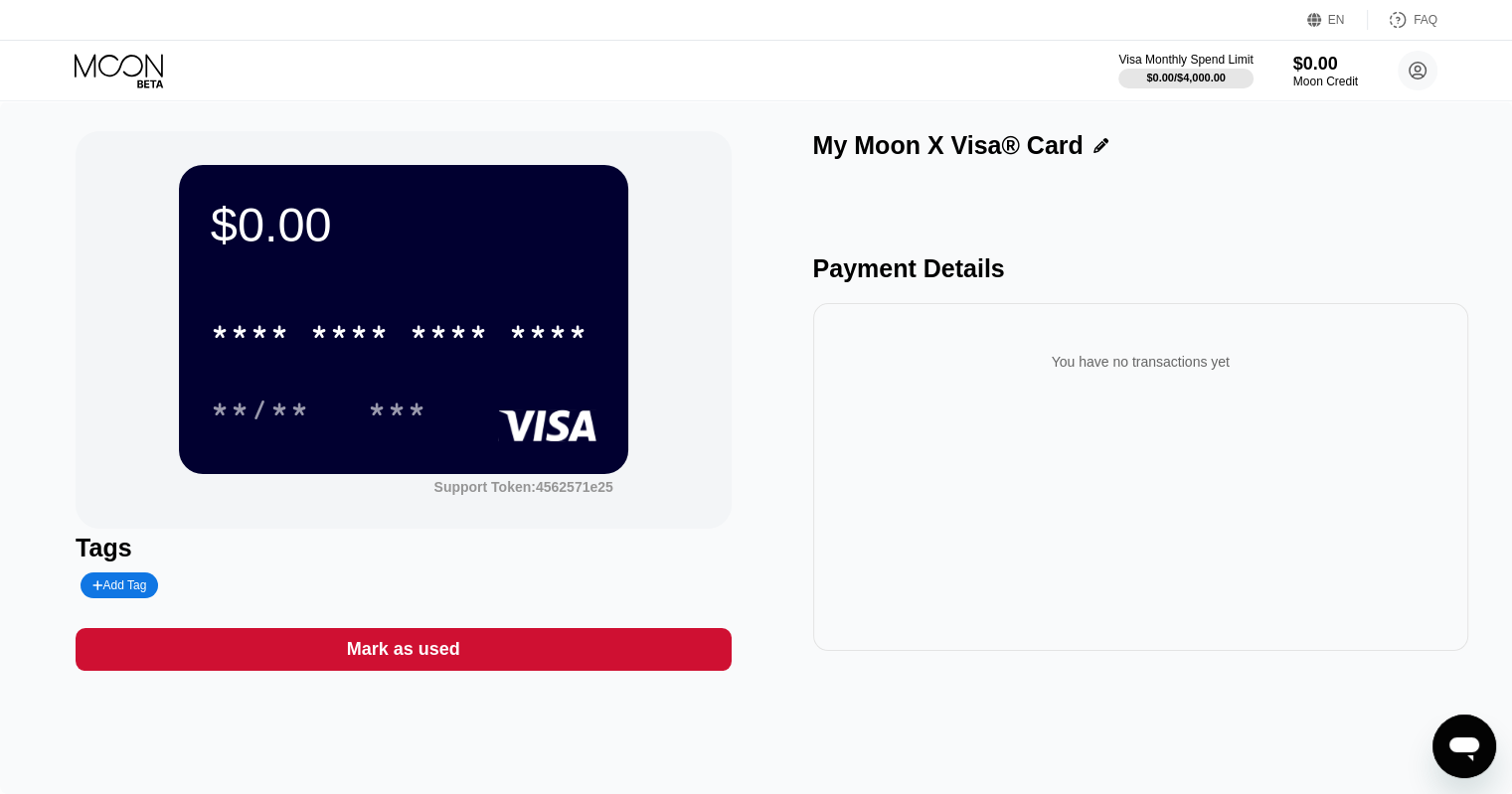 click on "Mark as used" at bounding box center (403, 649) 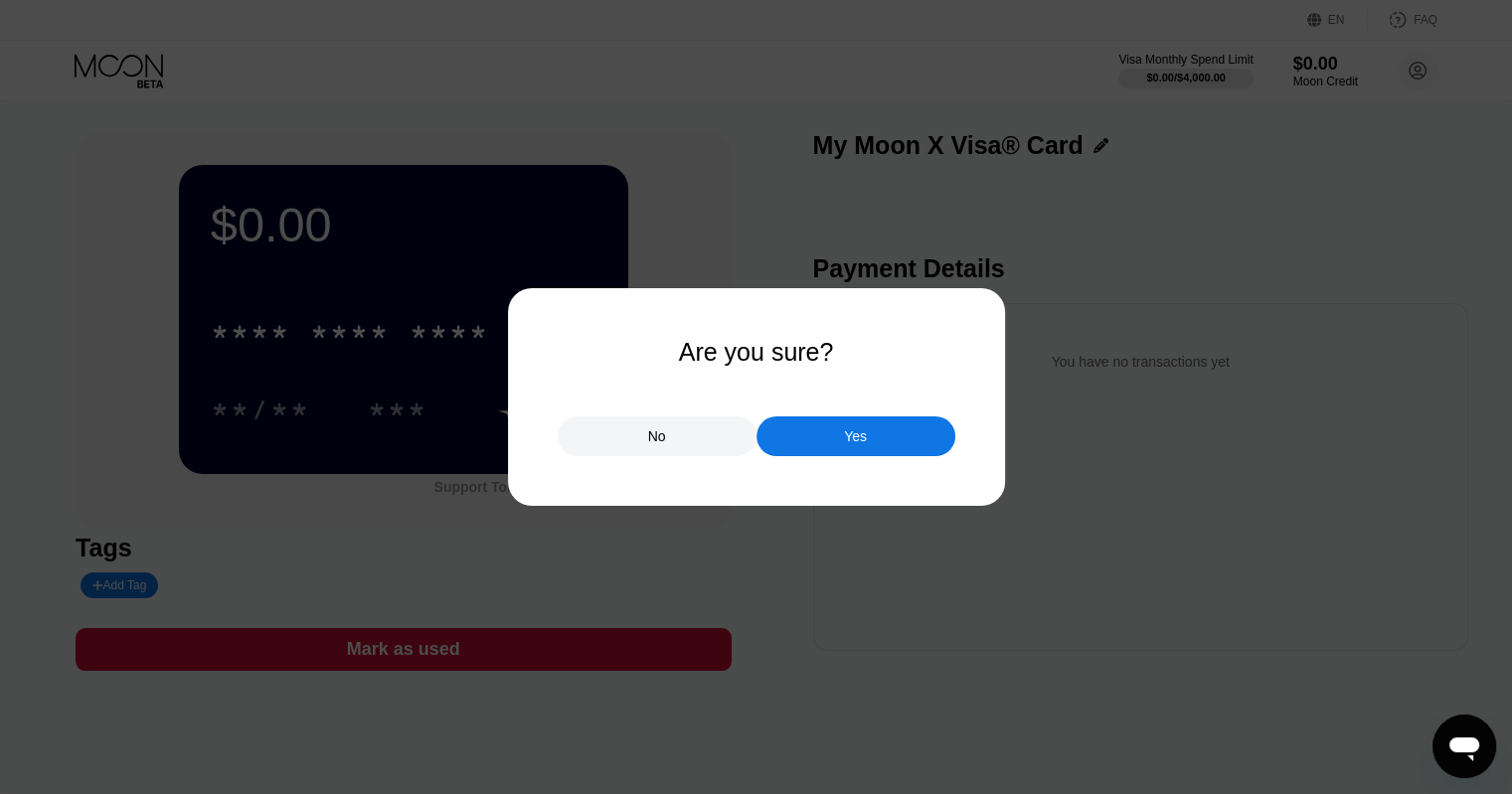 click on "Yes" at bounding box center [856, 436] 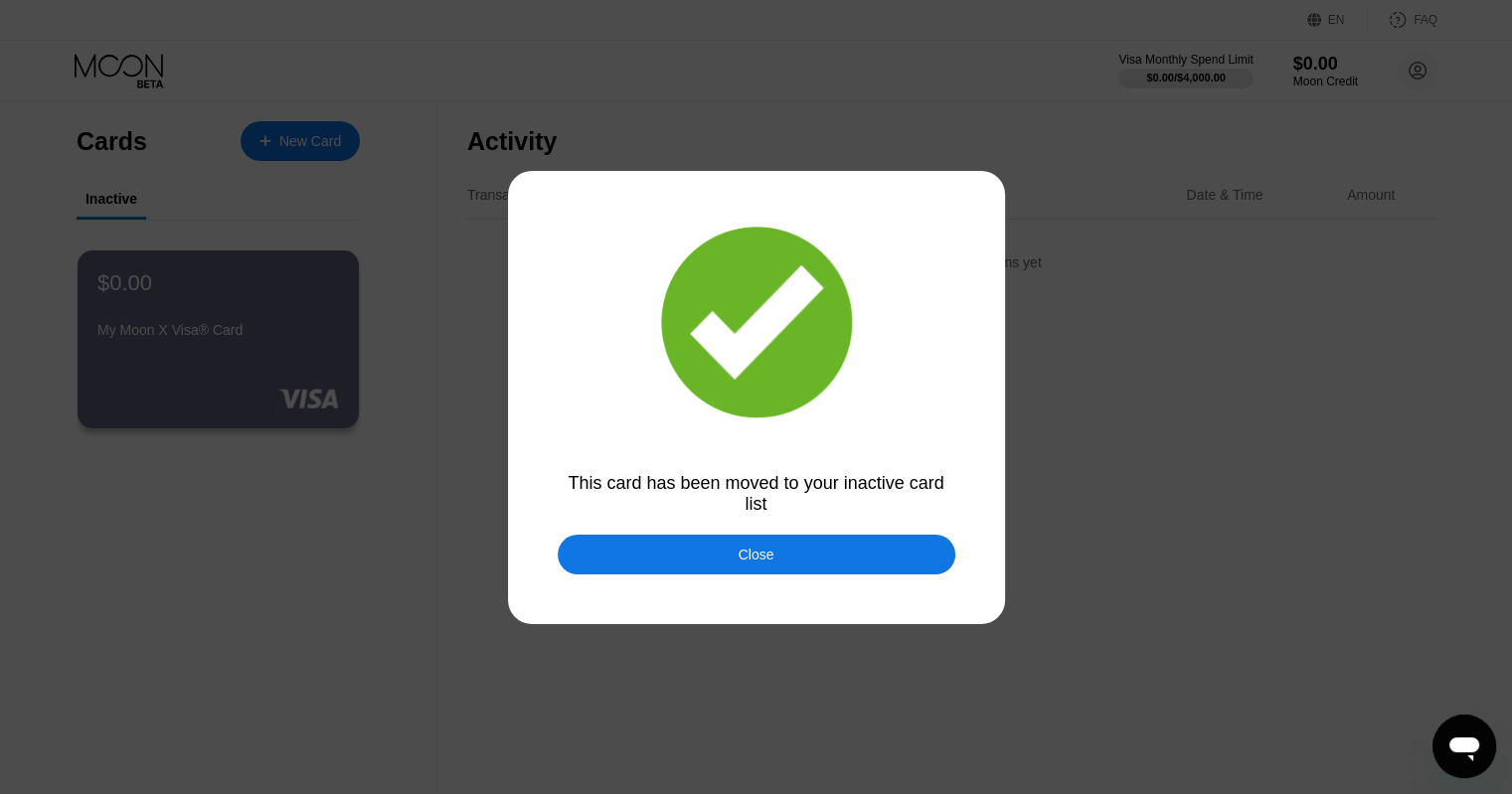 click at bounding box center [763, 397] 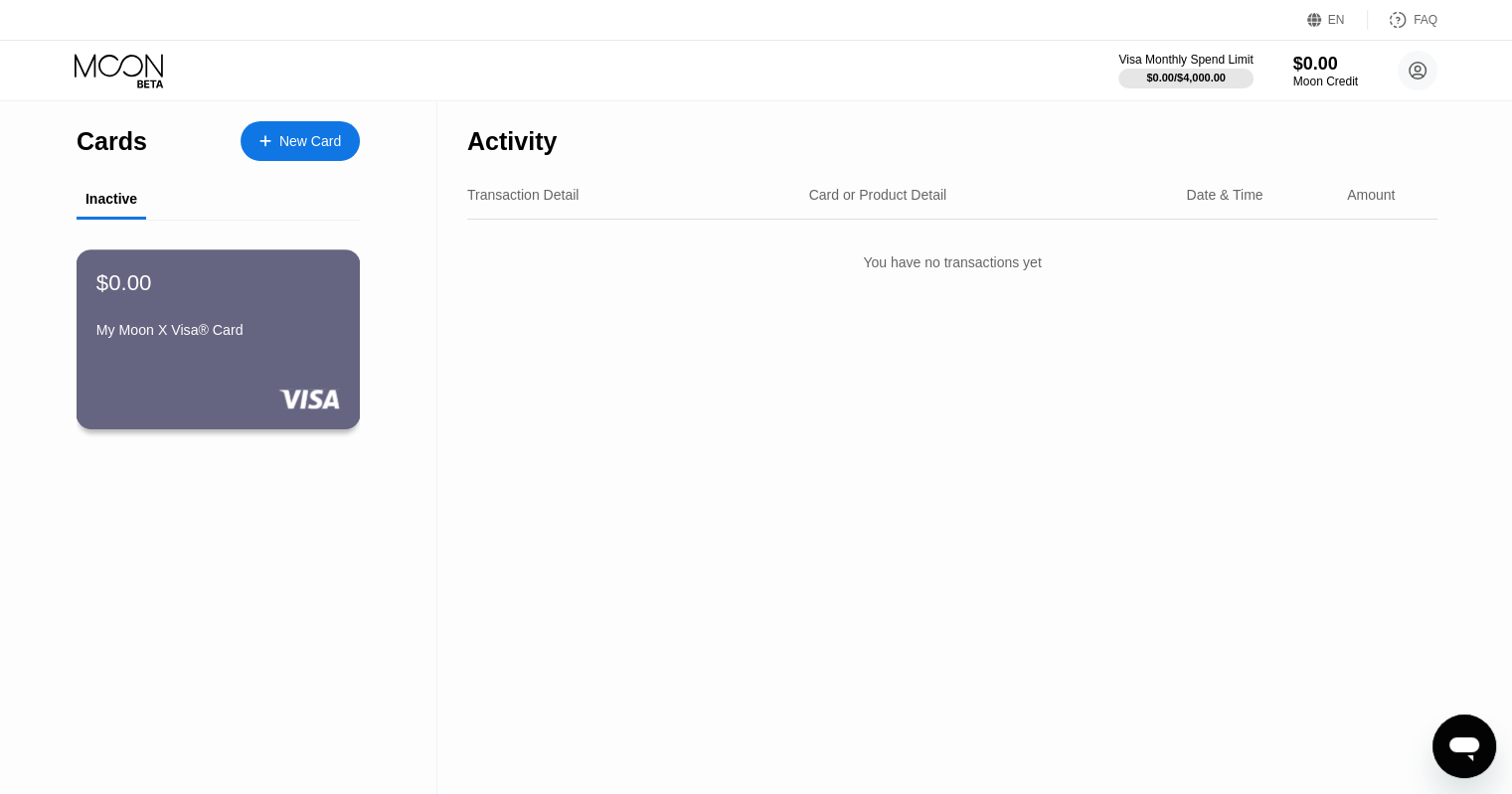 click on "$0.00 My Moon X Visa® Card" at bounding box center (218, 307) 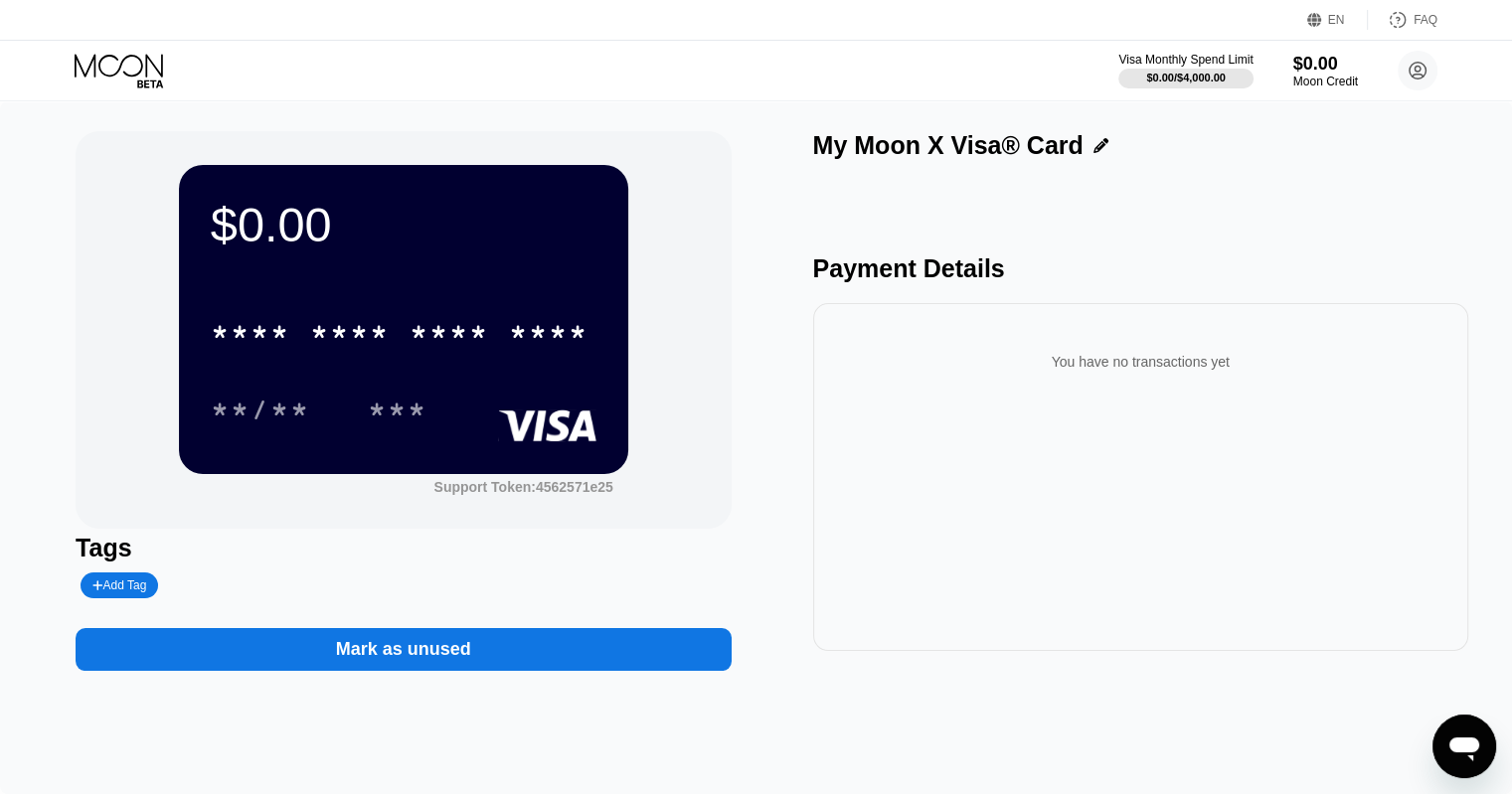 click 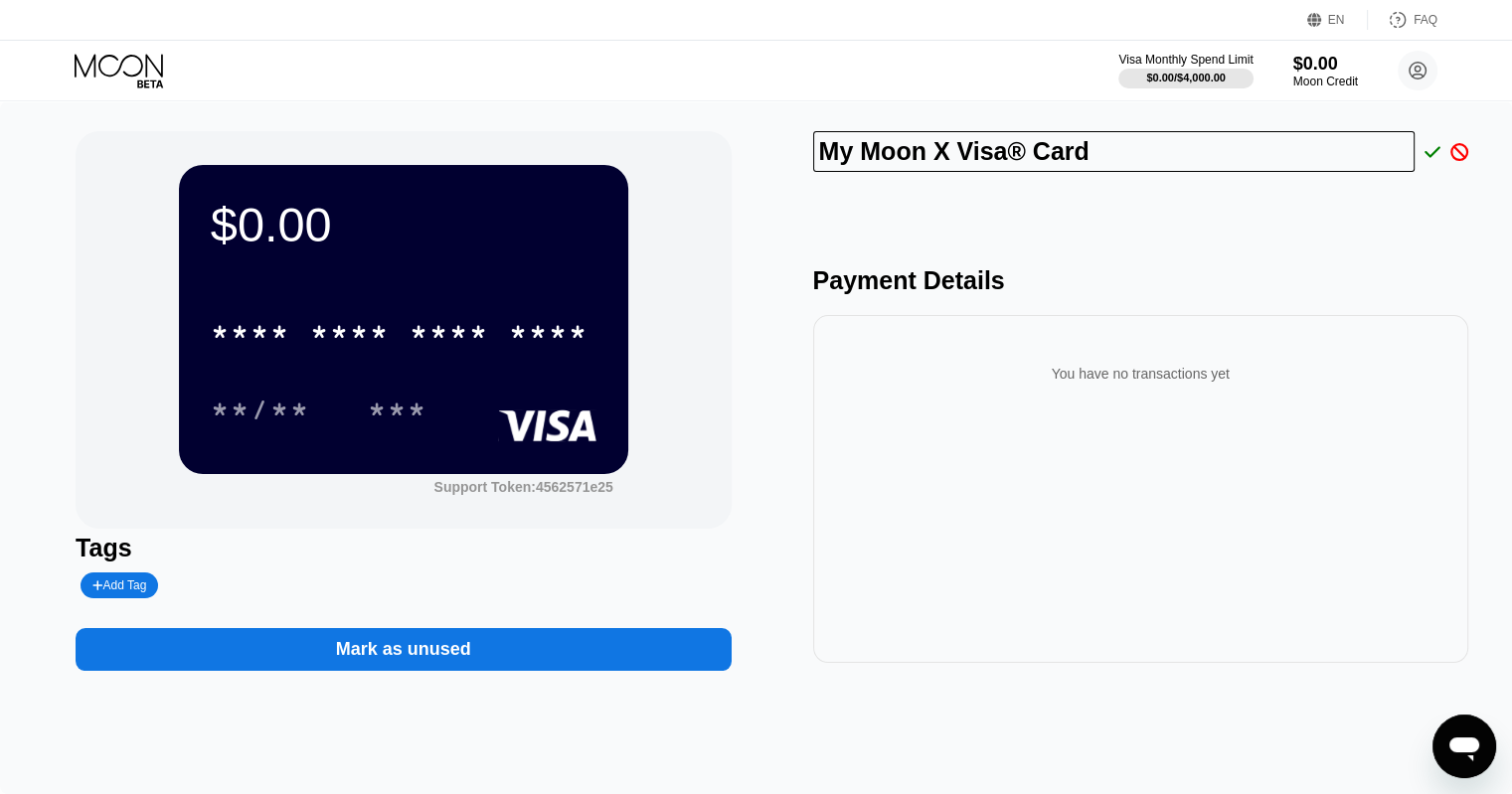 click at bounding box center [1428, 152] 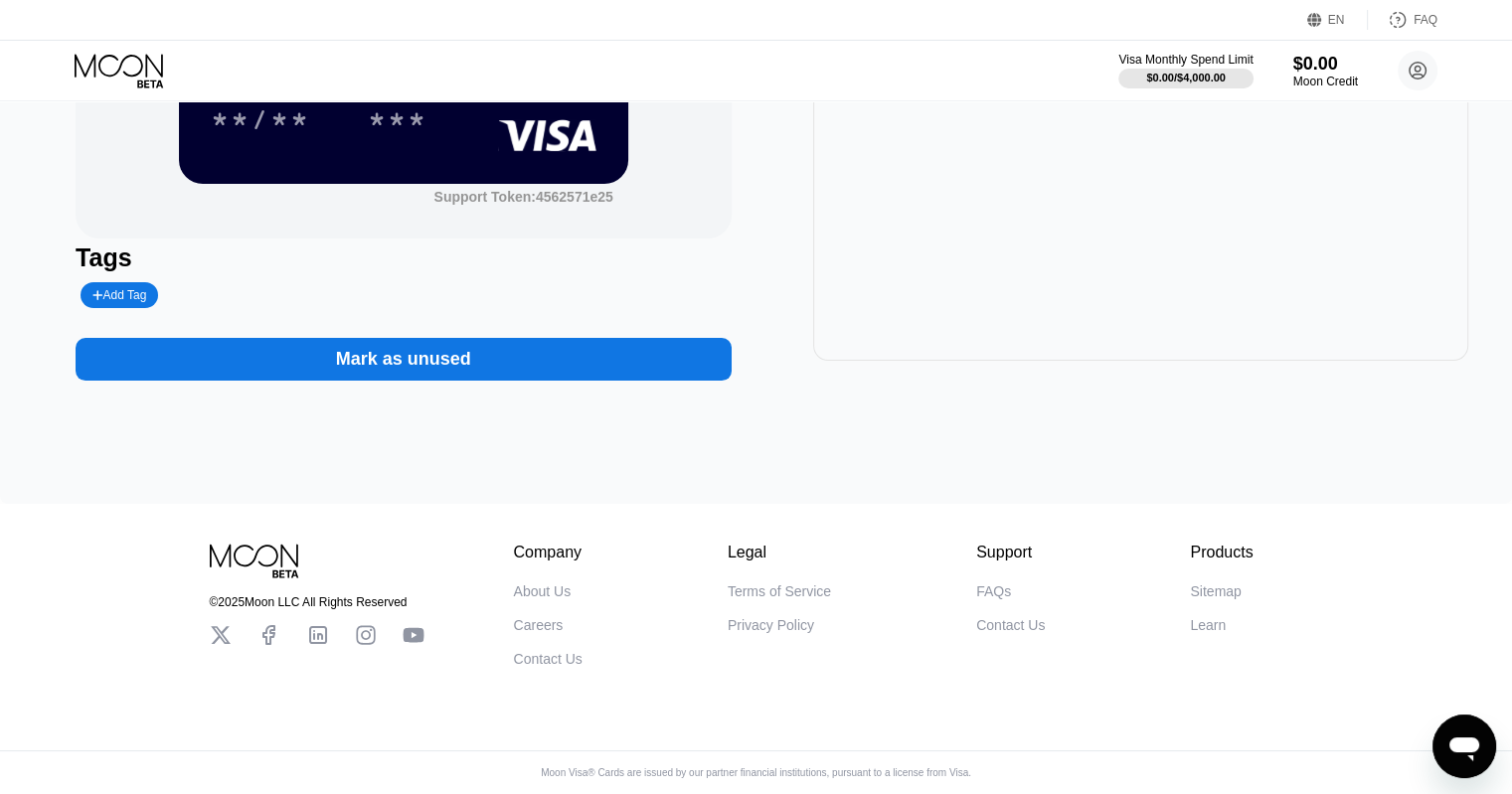 scroll, scrollTop: 4, scrollLeft: 0, axis: vertical 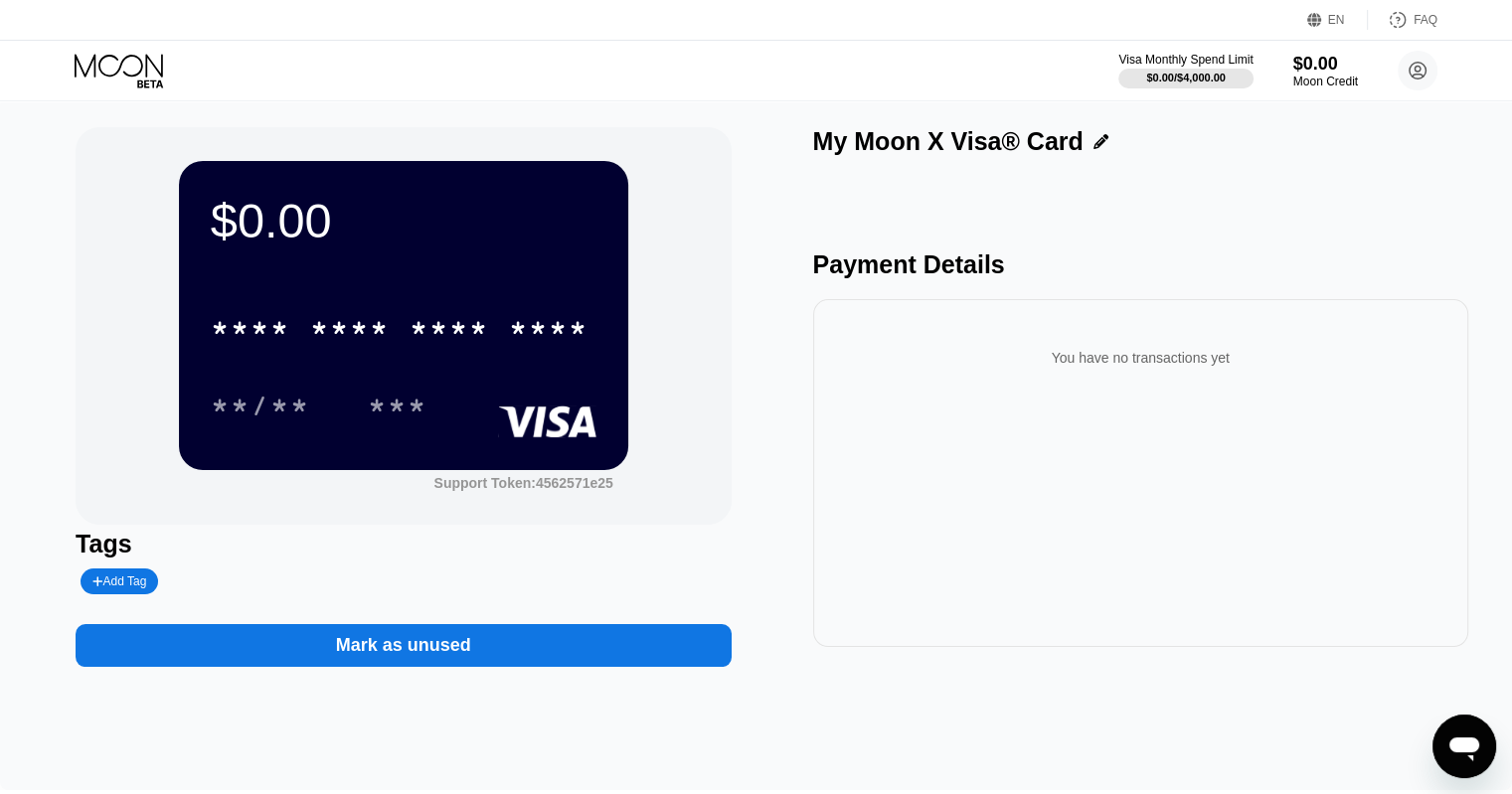 click on "$0.00" at bounding box center [404, 221] 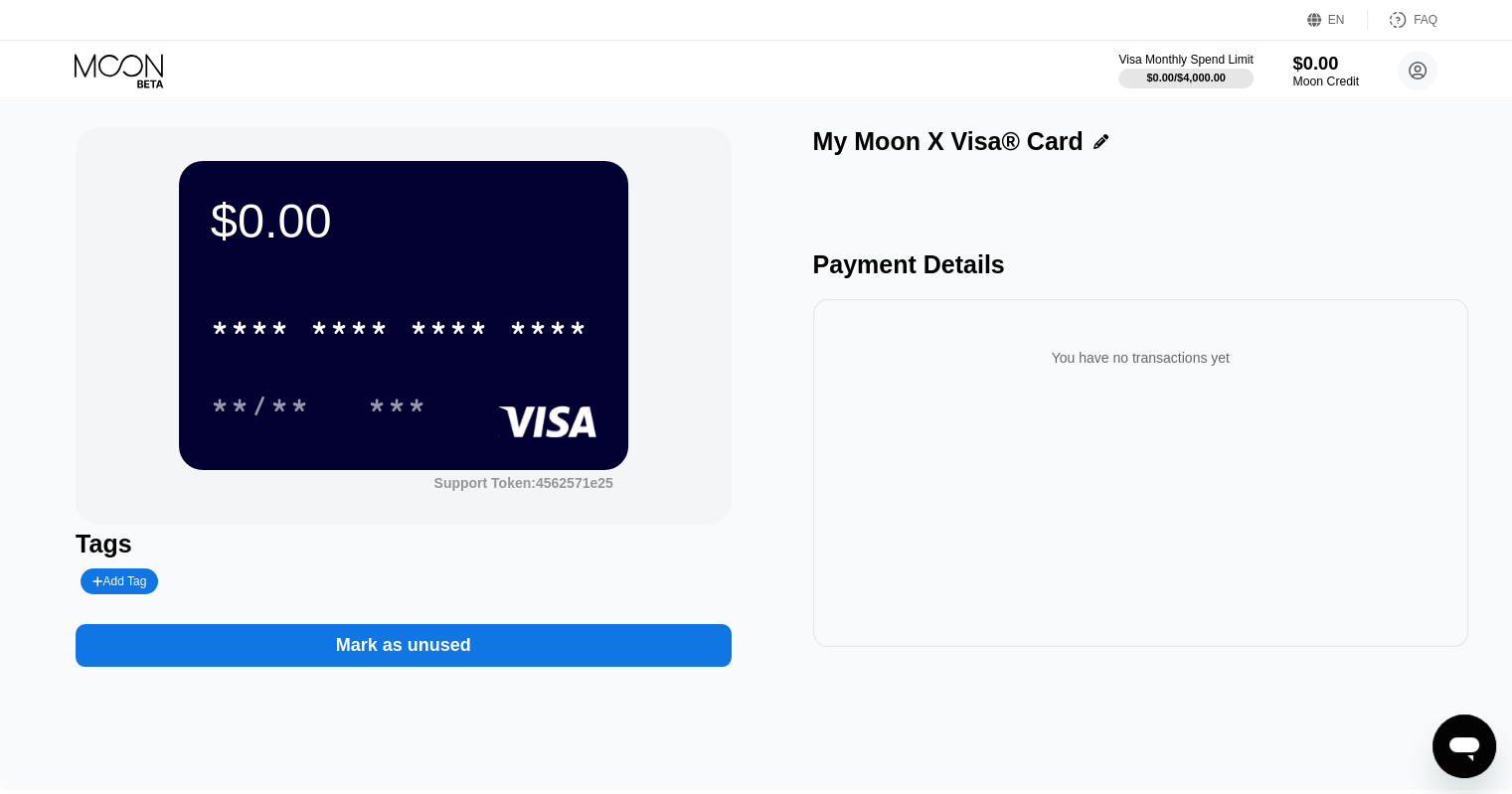 click on "$0.00" at bounding box center (1325, 63) 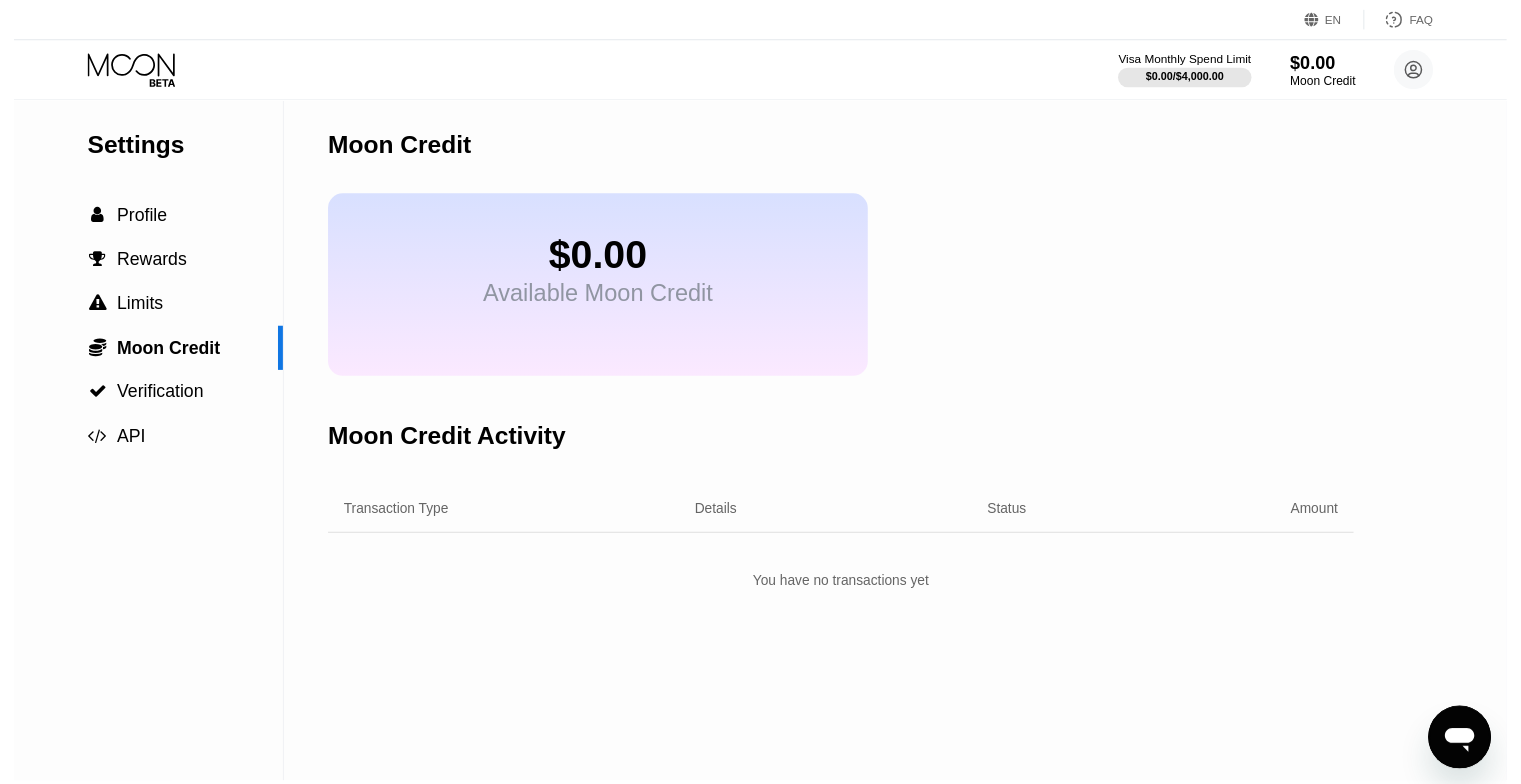 scroll, scrollTop: 0, scrollLeft: 0, axis: both 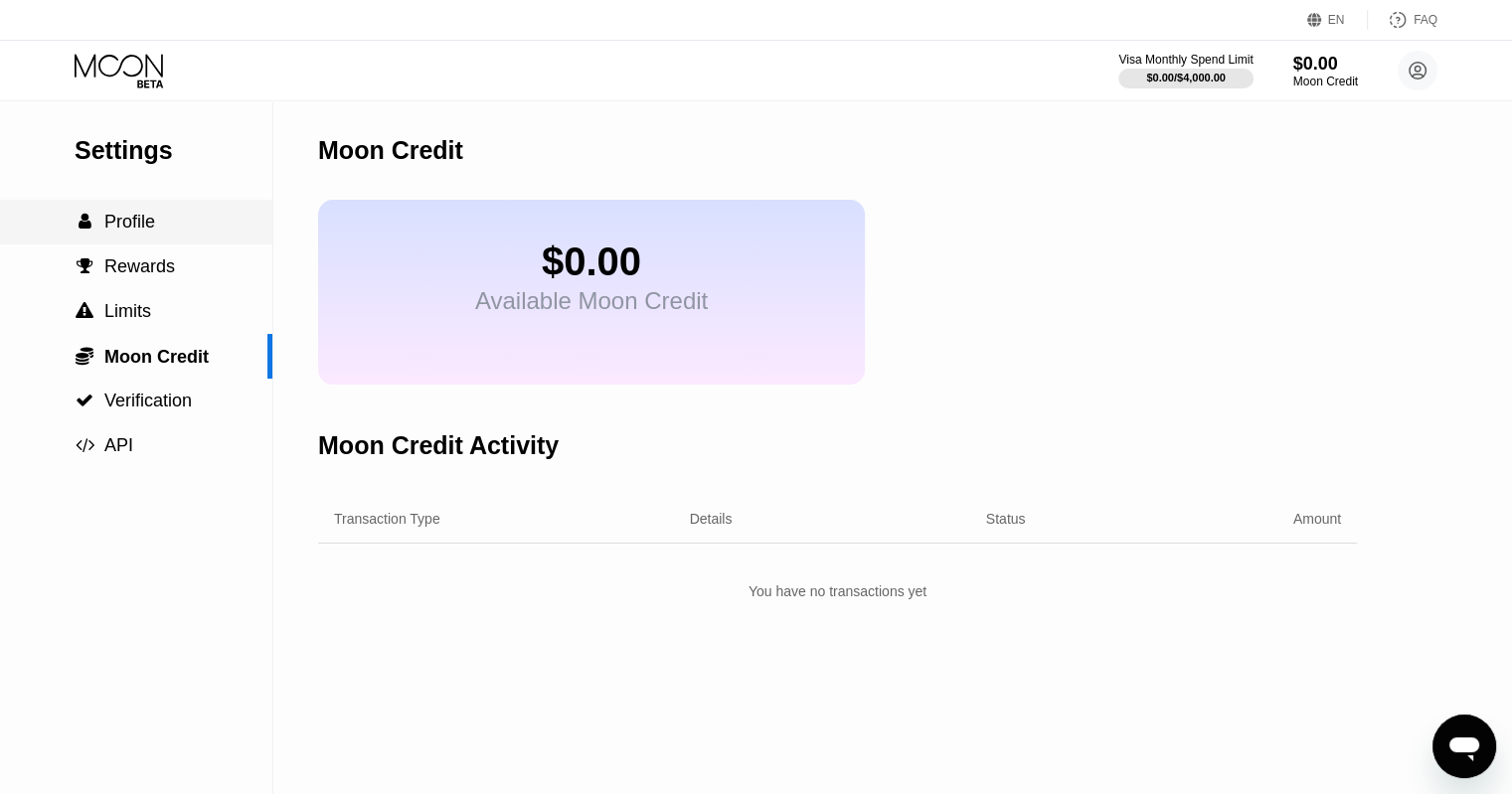 click on " Profile" at bounding box center [136, 222] 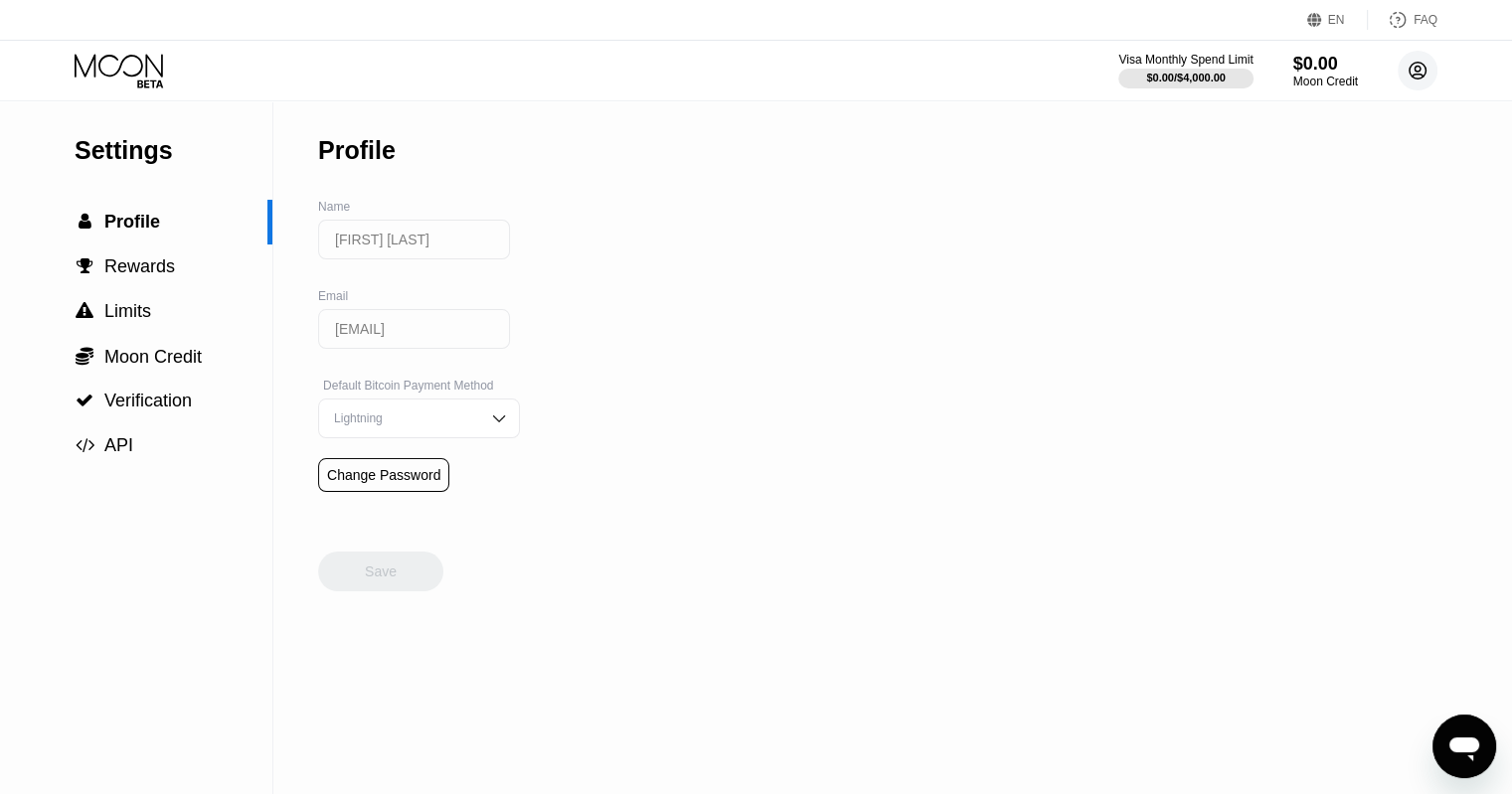 click 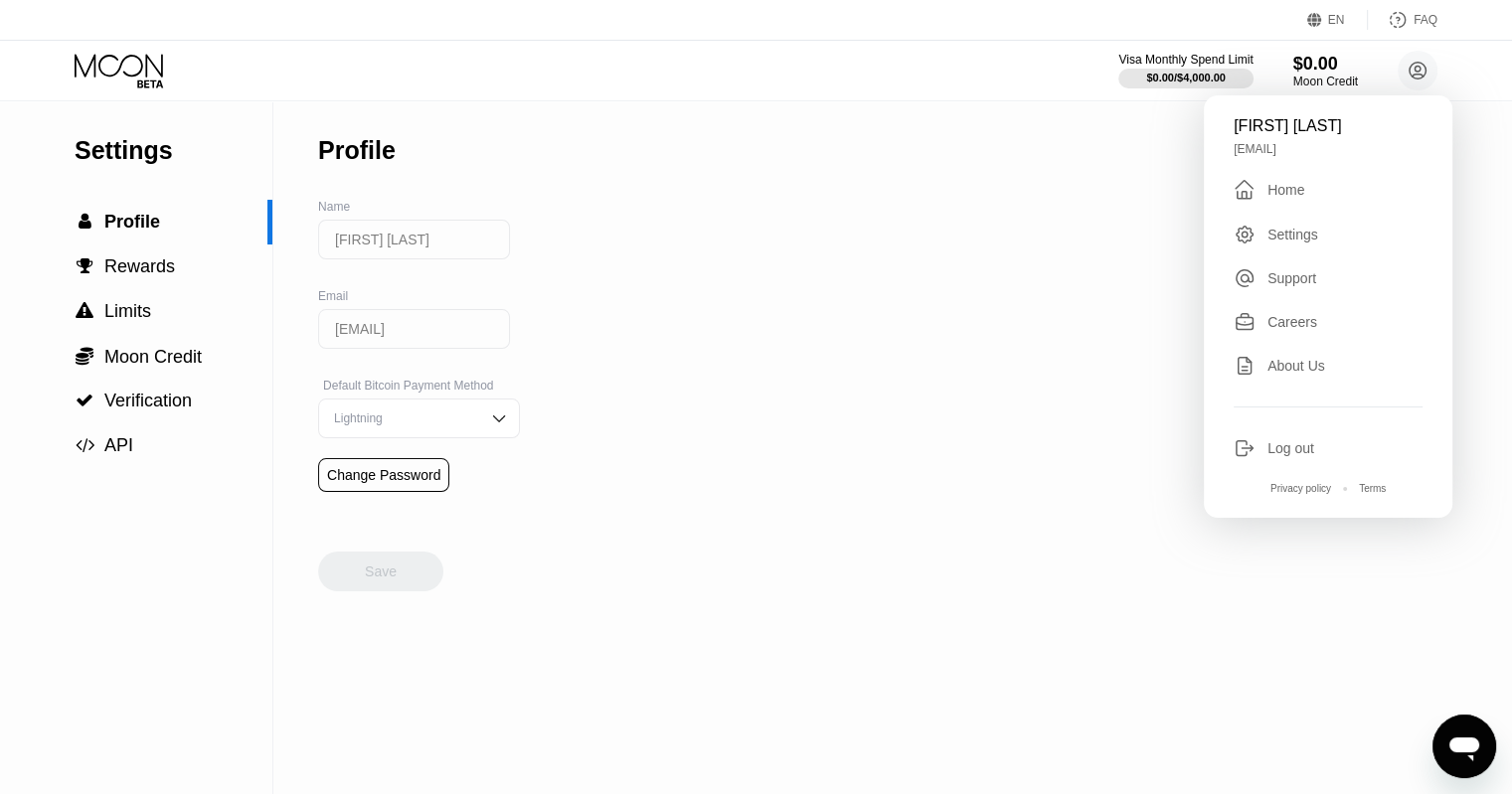 click on "Home" at bounding box center [1285, 190] 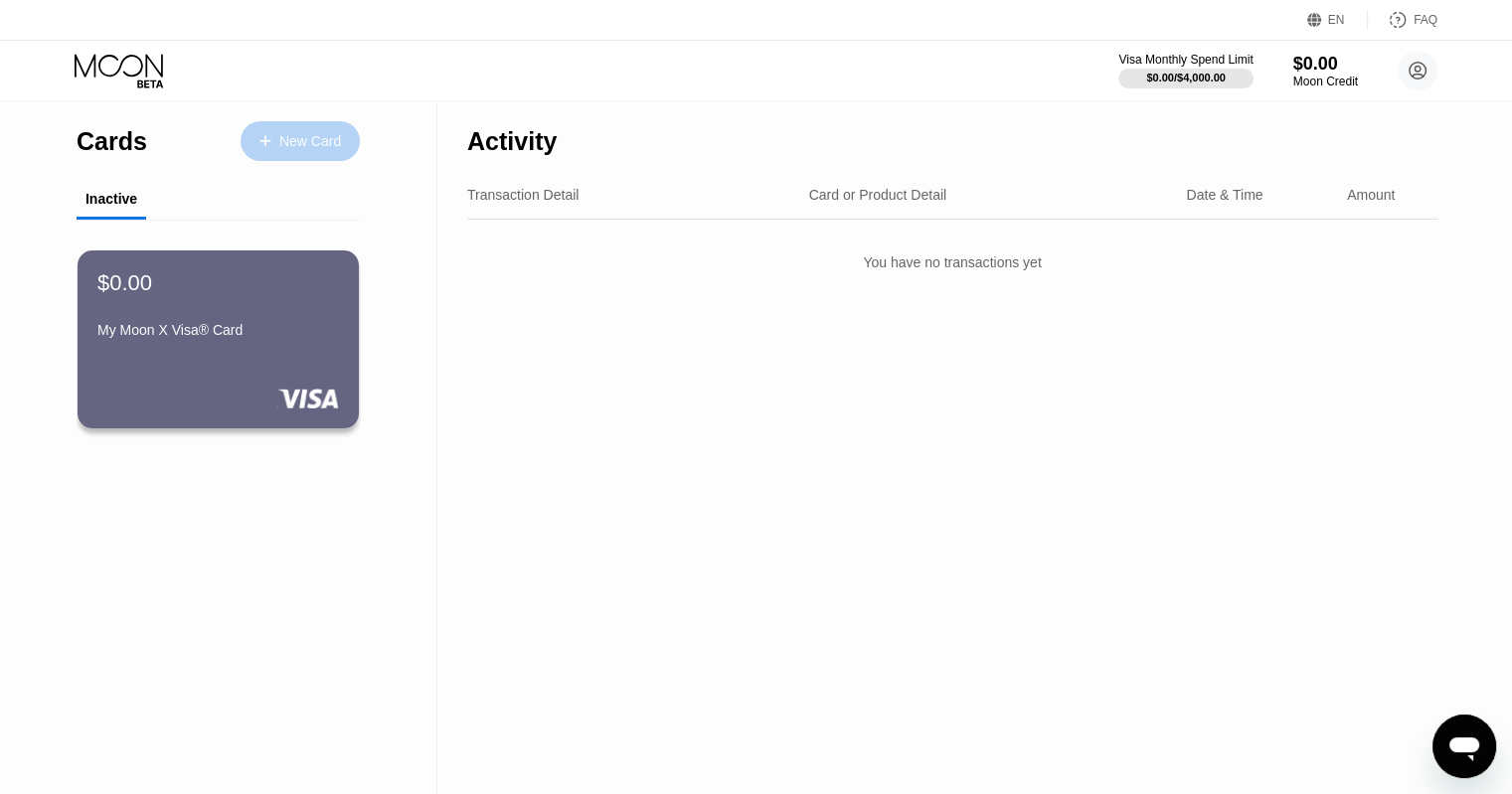 click on "New Card" at bounding box center [300, 141] 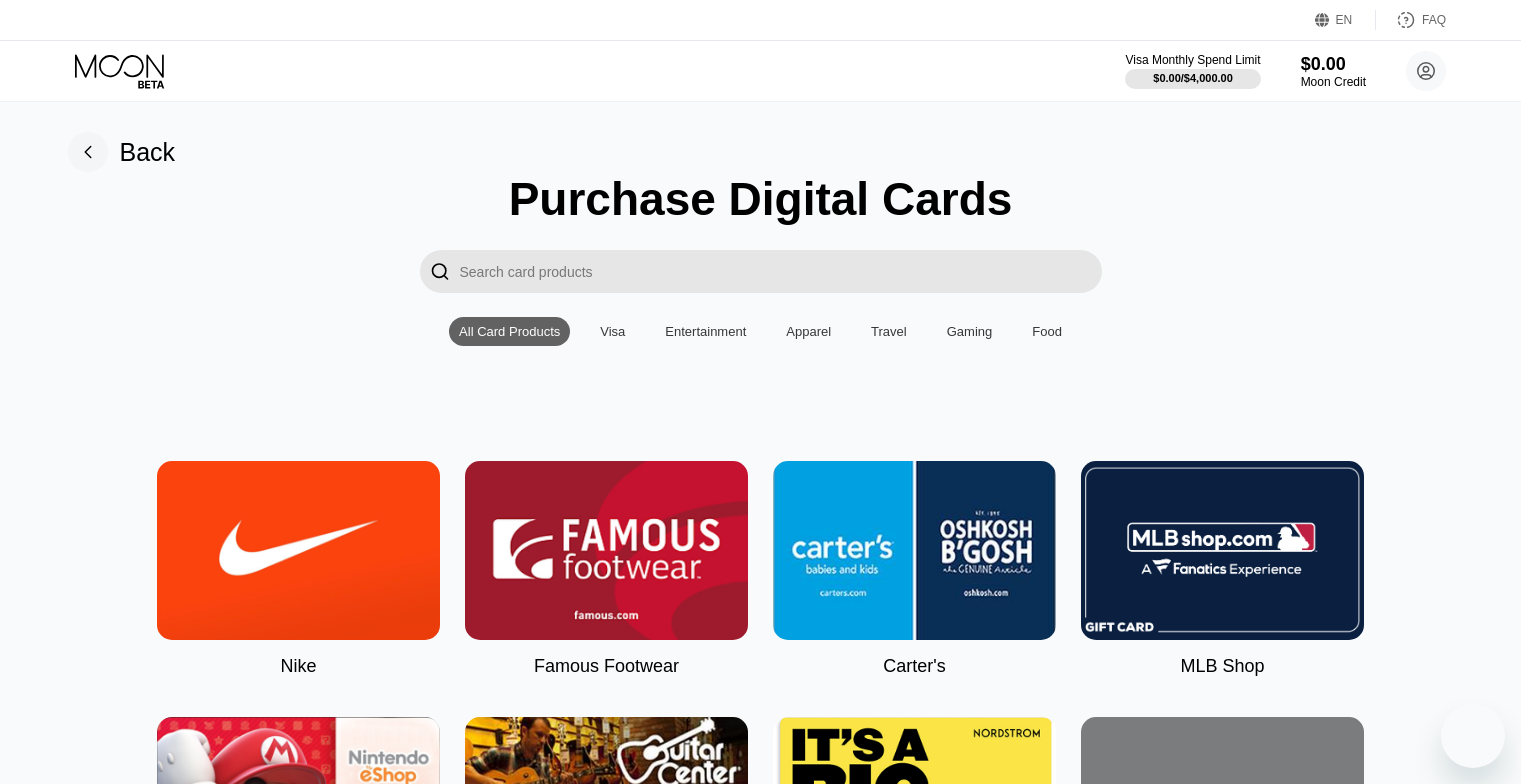 scroll, scrollTop: 0, scrollLeft: 0, axis: both 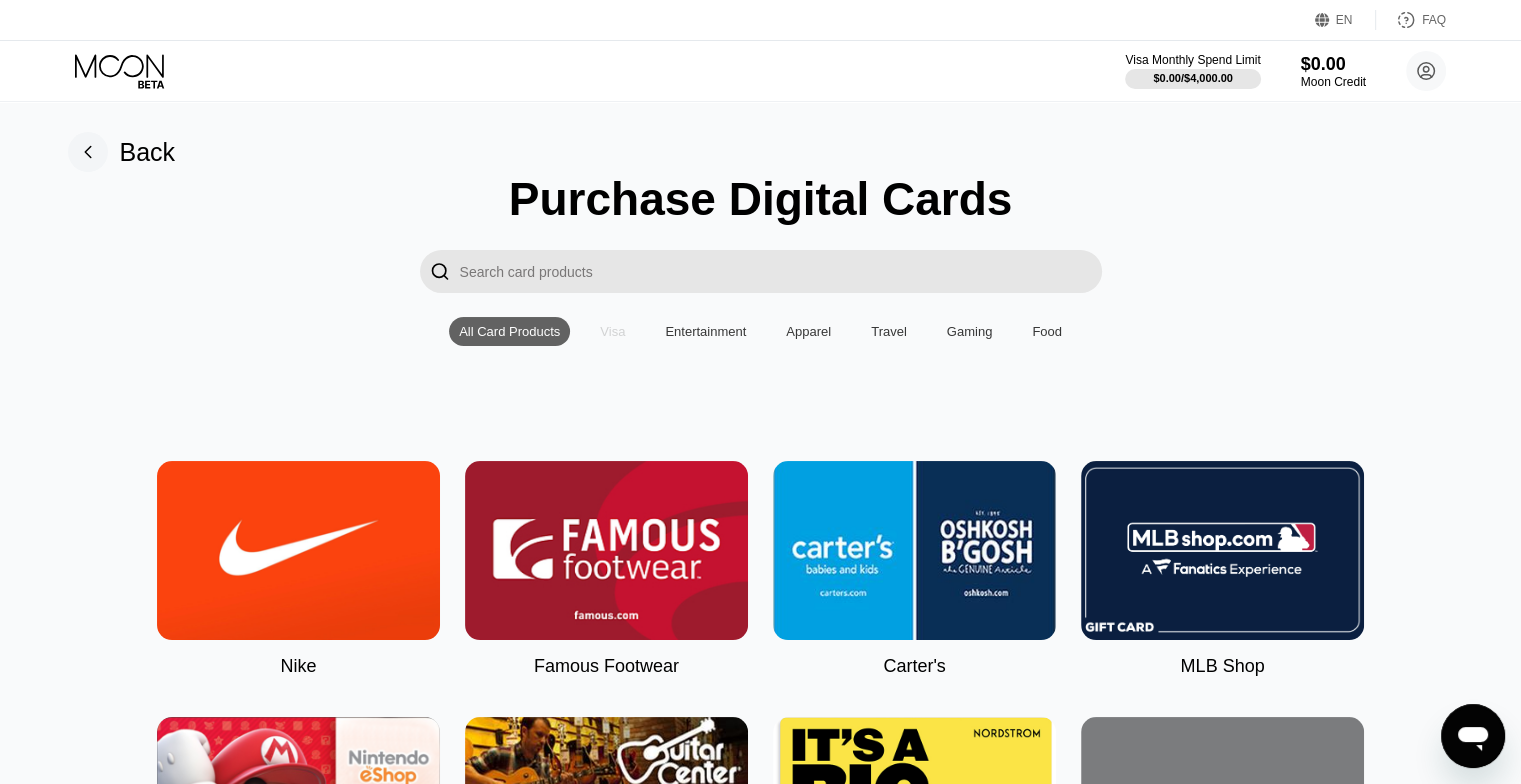 click on "Visa" at bounding box center [612, 331] 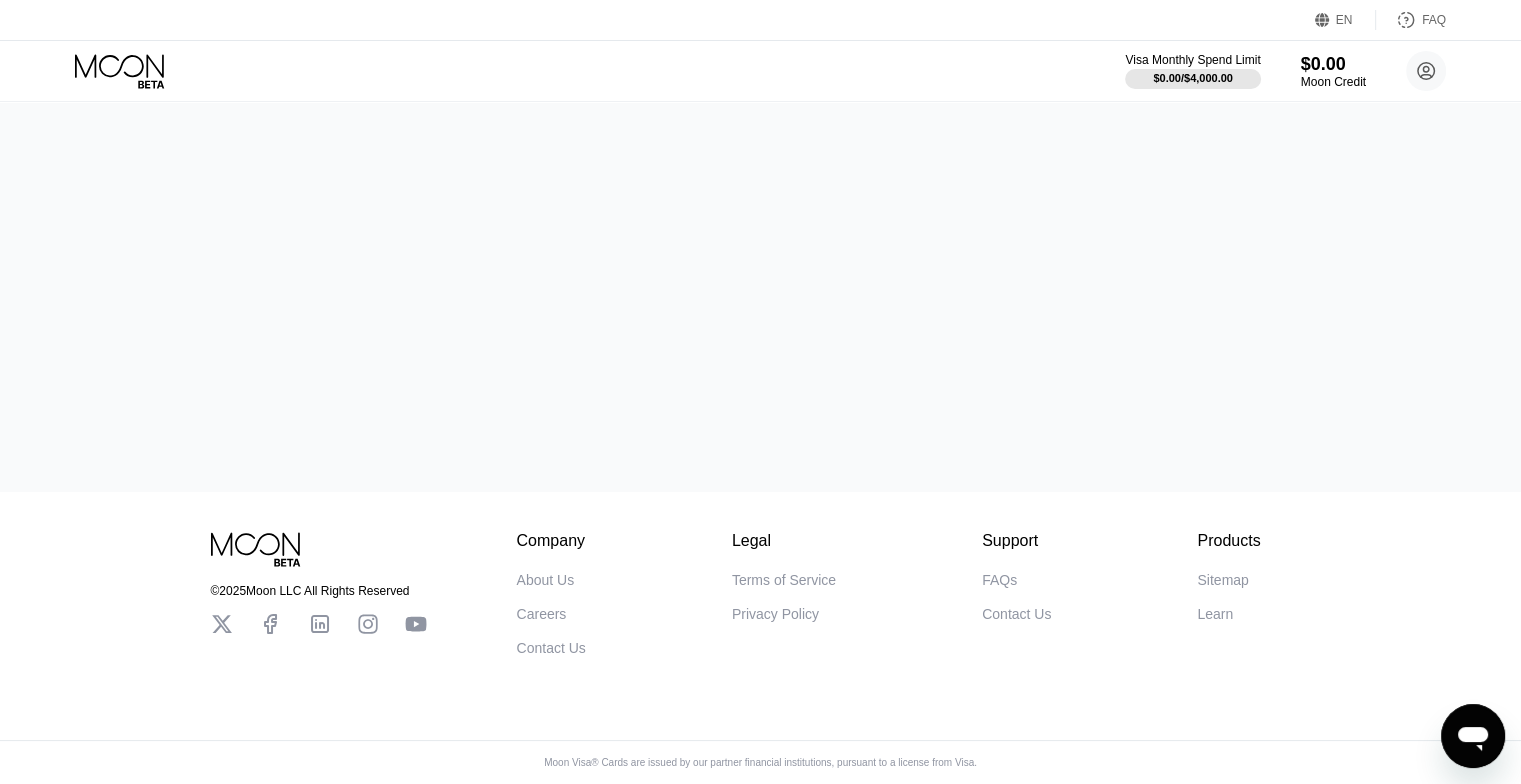 scroll, scrollTop: 4, scrollLeft: 0, axis: vertical 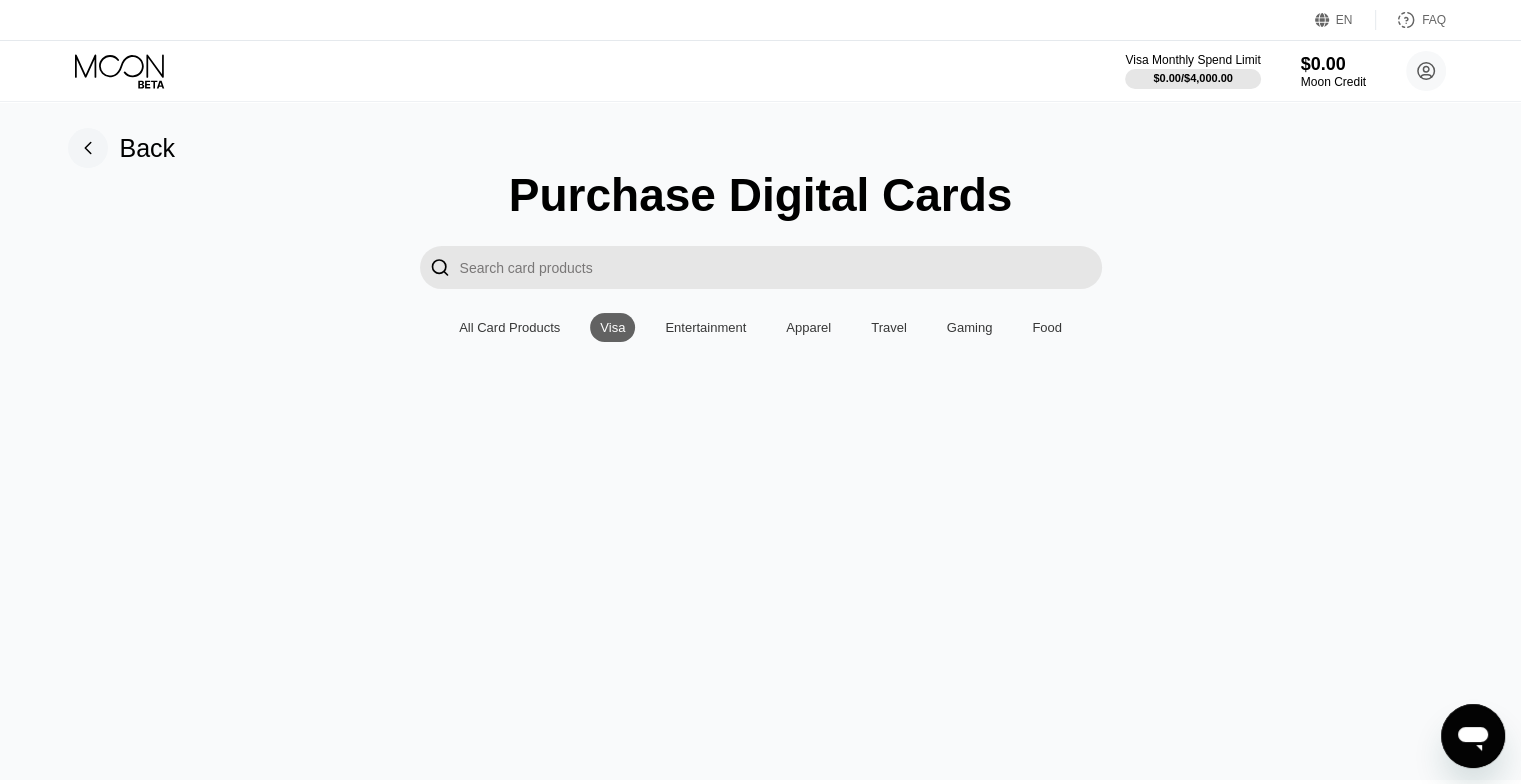 click on "Entertainment" at bounding box center [705, 327] 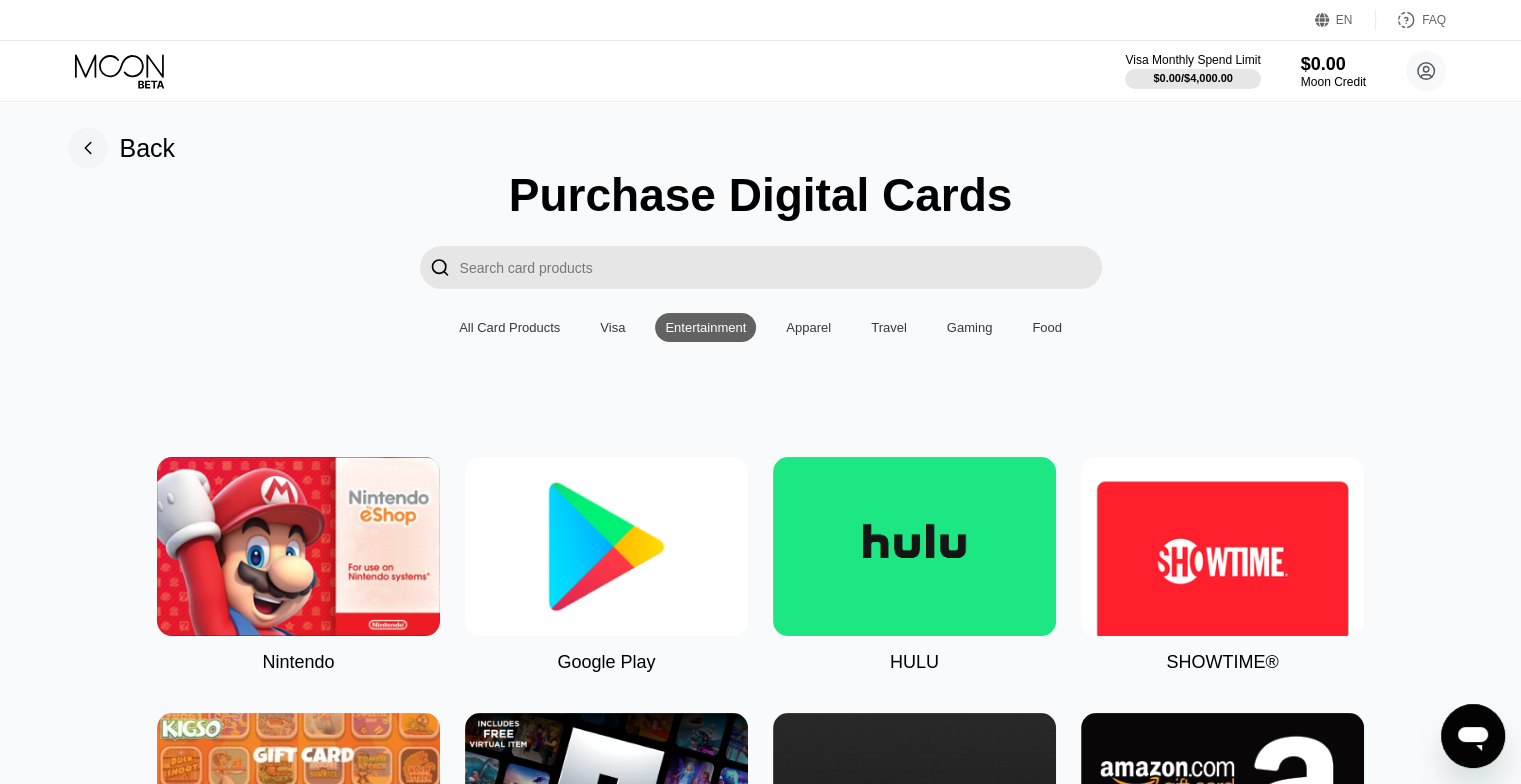 click on "Apparel" at bounding box center (808, 327) 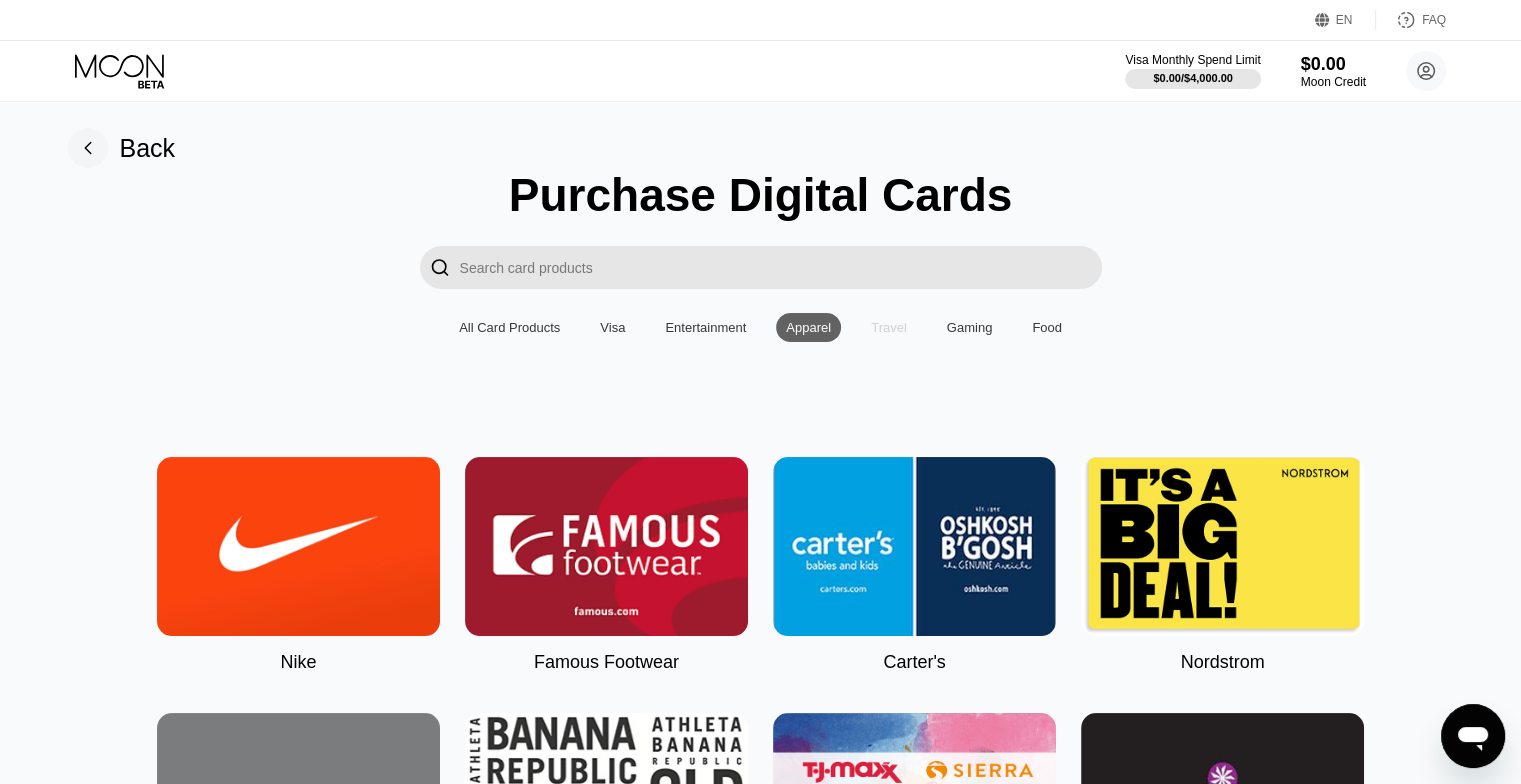 click on "Travel" at bounding box center (889, 327) 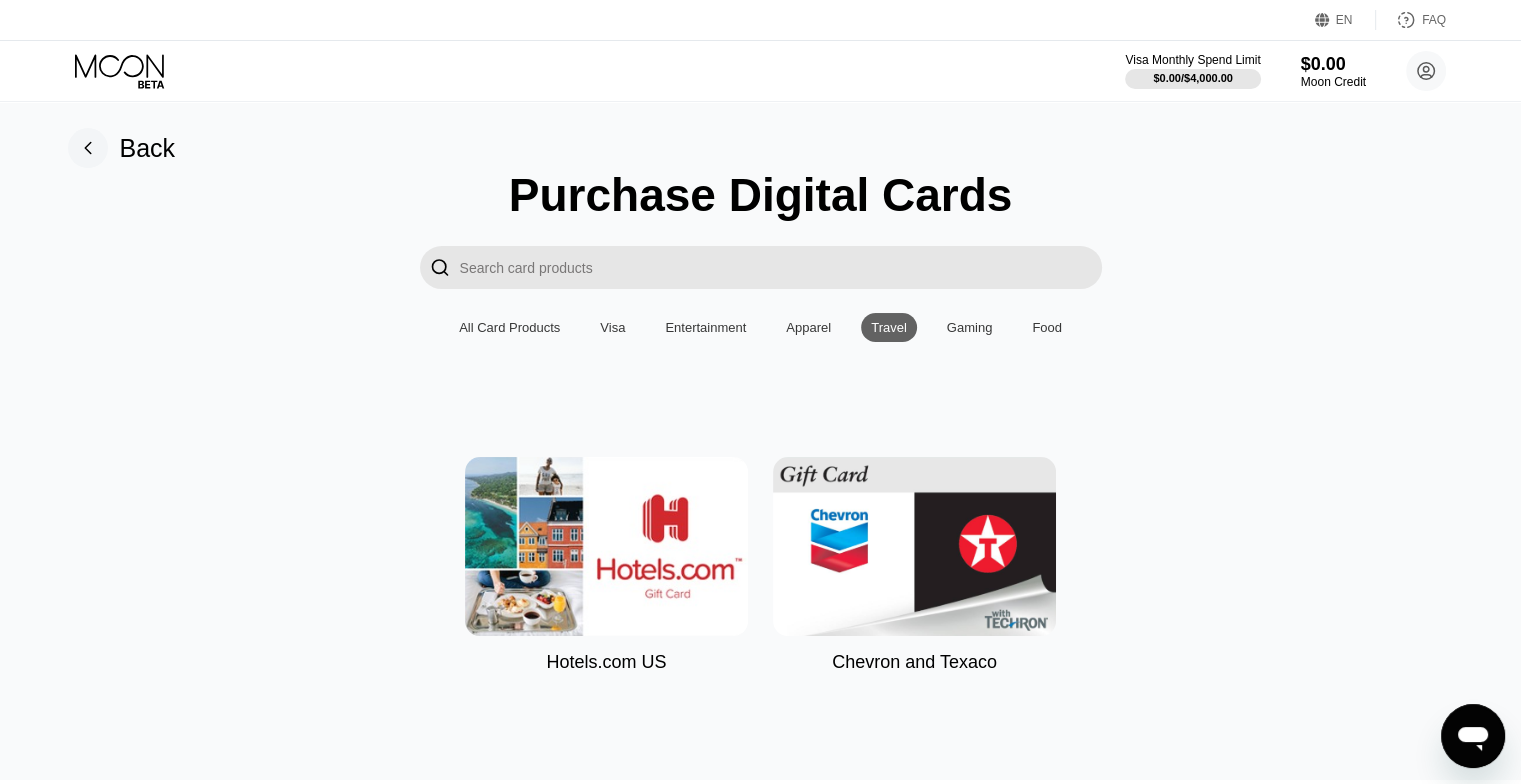 click on "Gaming" at bounding box center [970, 327] 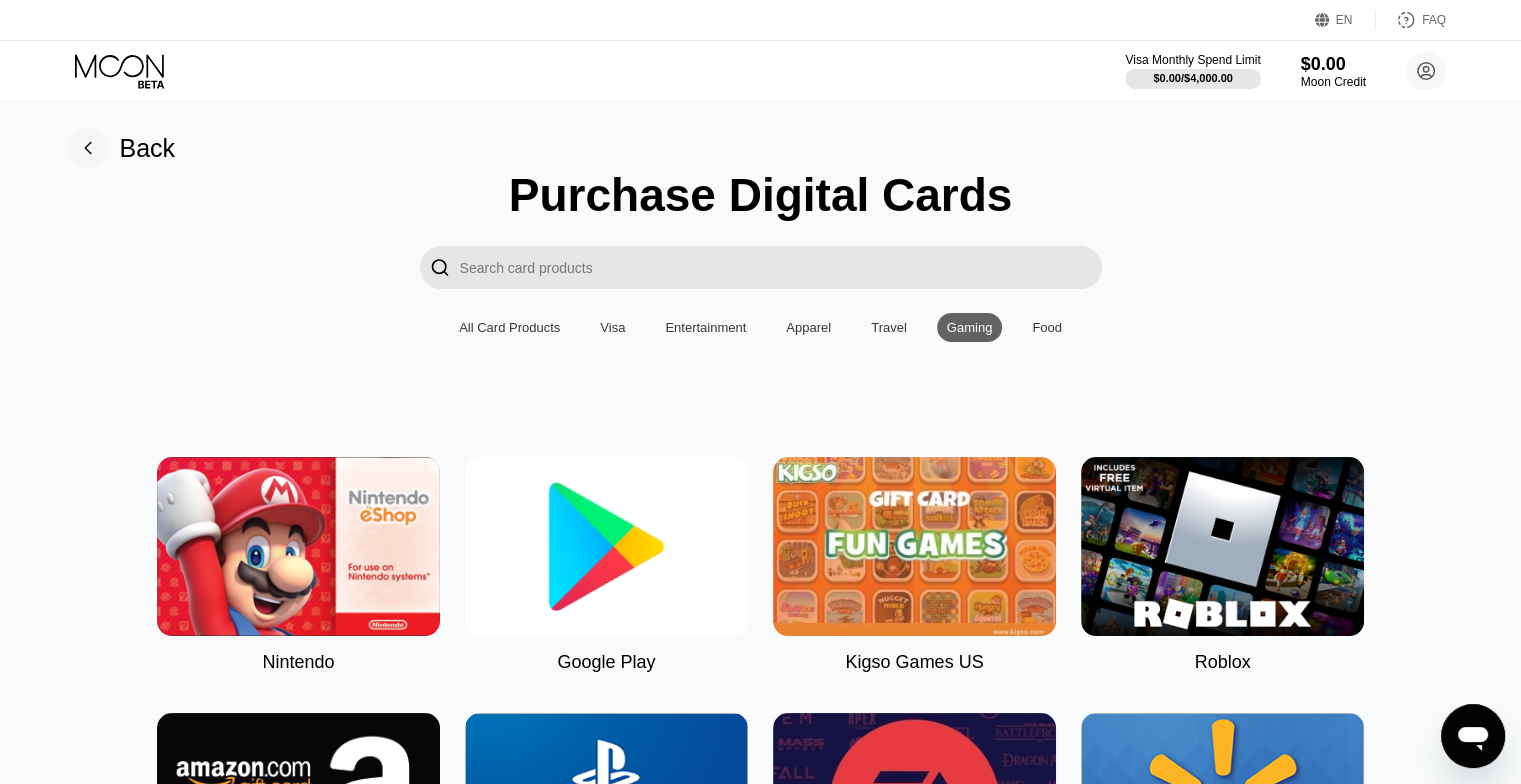 click on "All Card Products Visa Entertainment Apparel Travel Gaming Food" at bounding box center (760, 327) 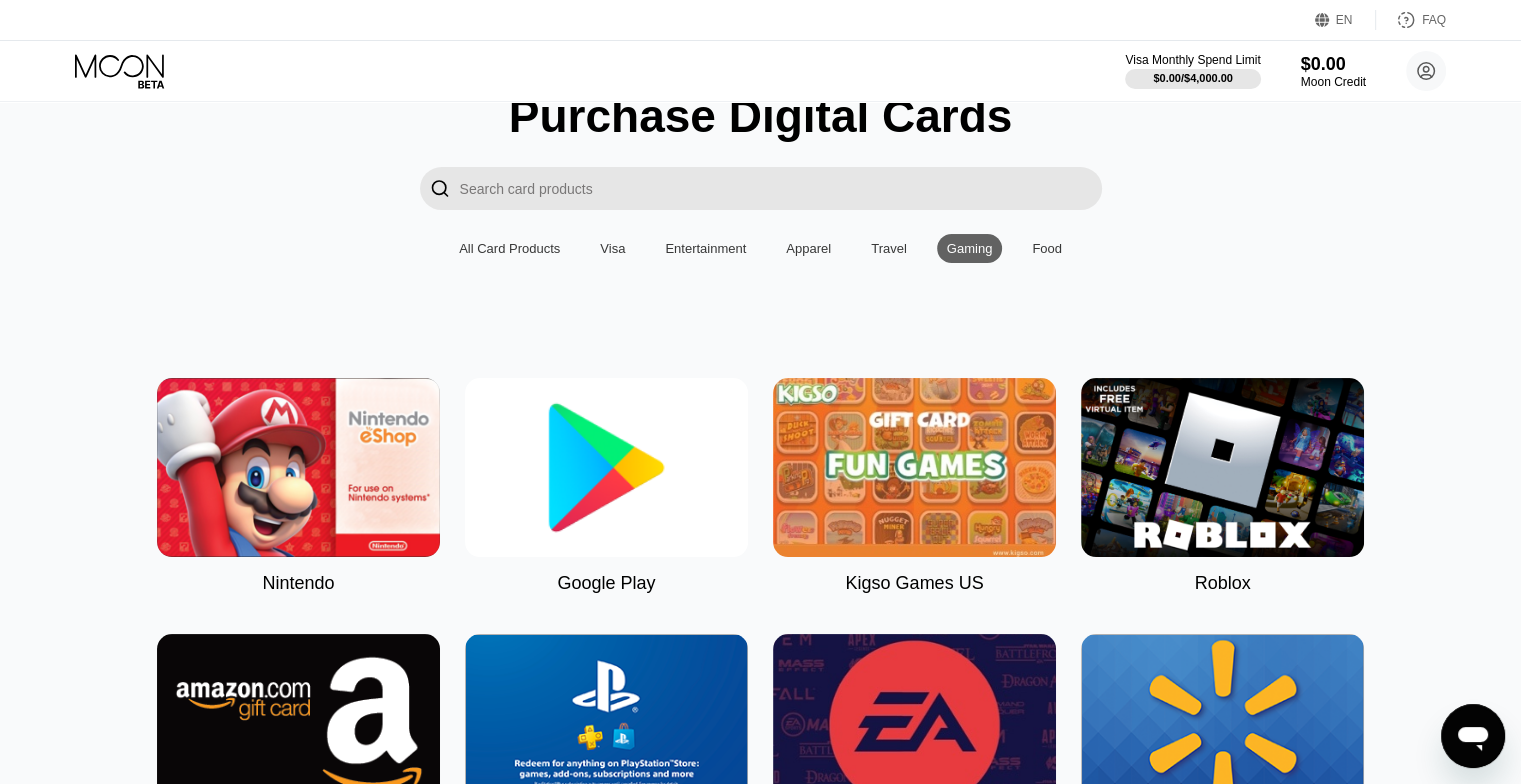 scroll, scrollTop: 104, scrollLeft: 0, axis: vertical 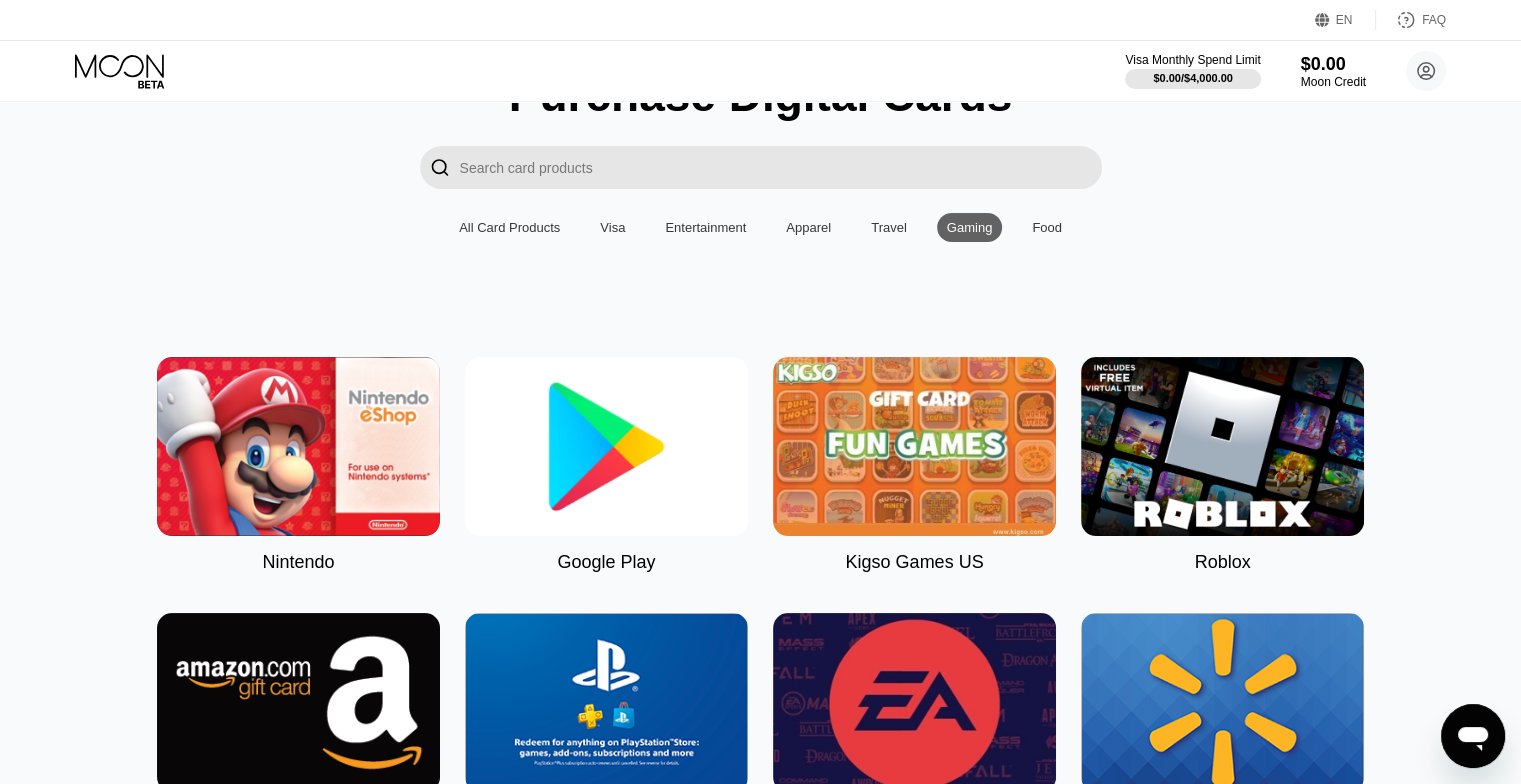 click at bounding box center [606, 446] 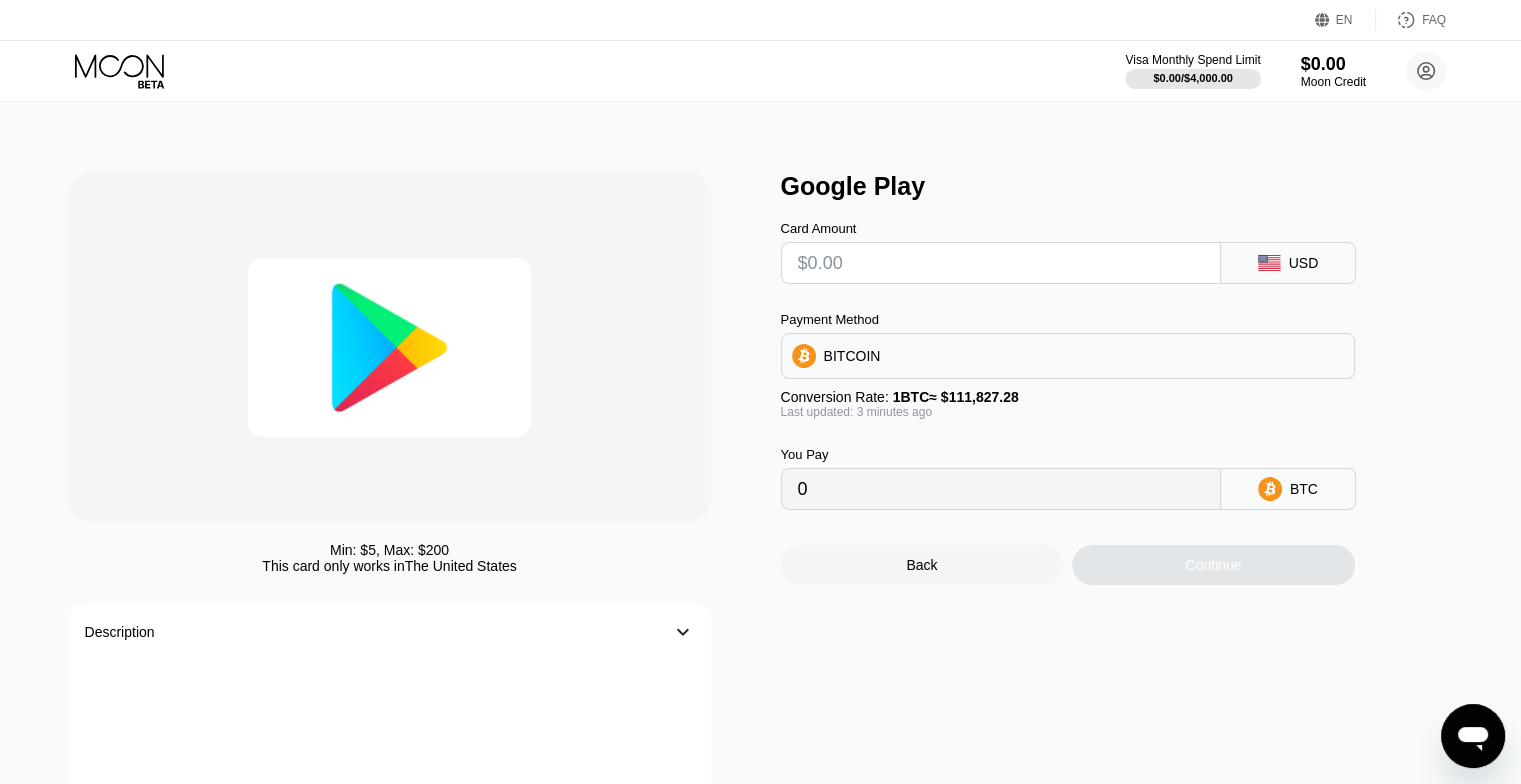 scroll, scrollTop: 0, scrollLeft: 0, axis: both 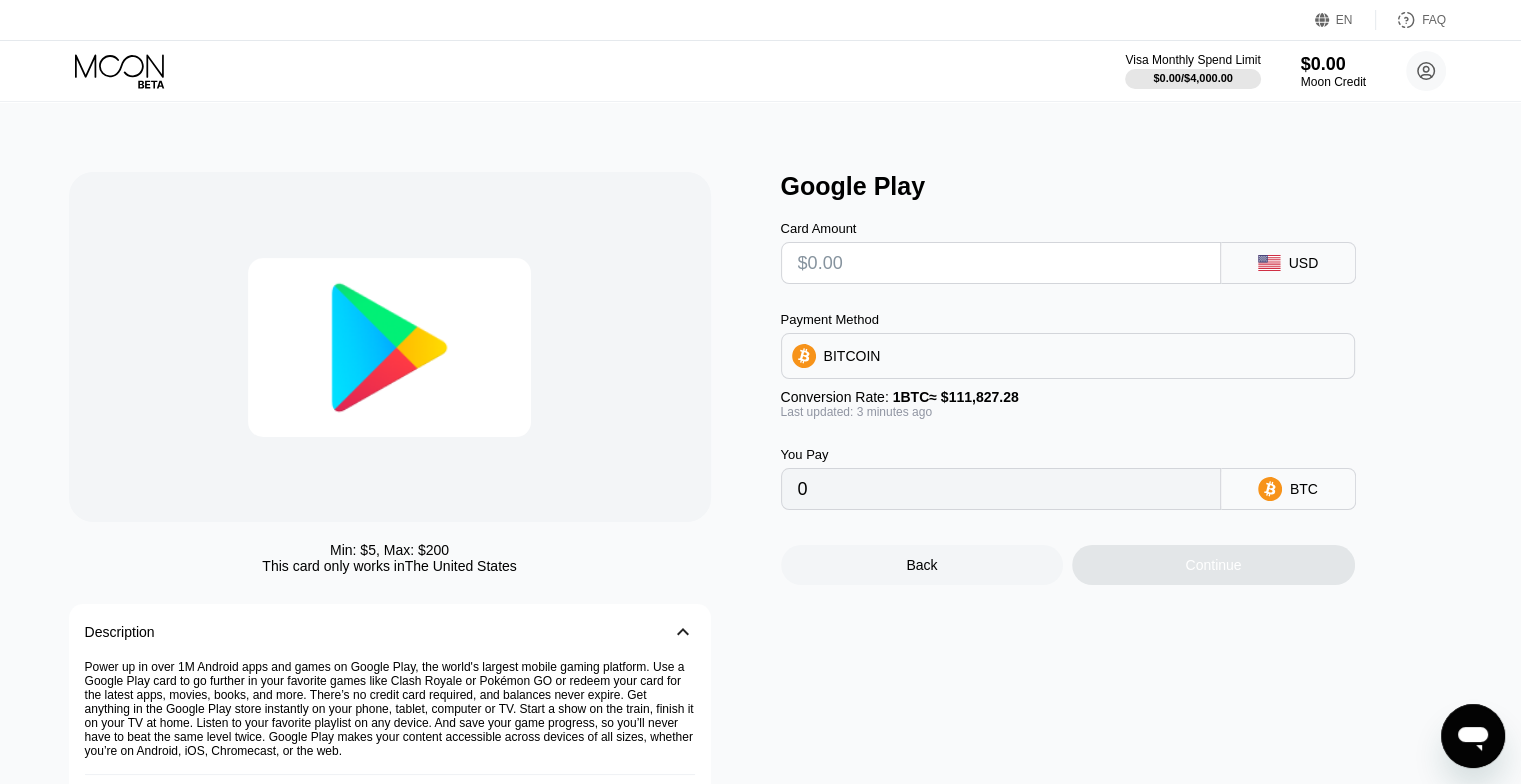 click at bounding box center (1001, 263) 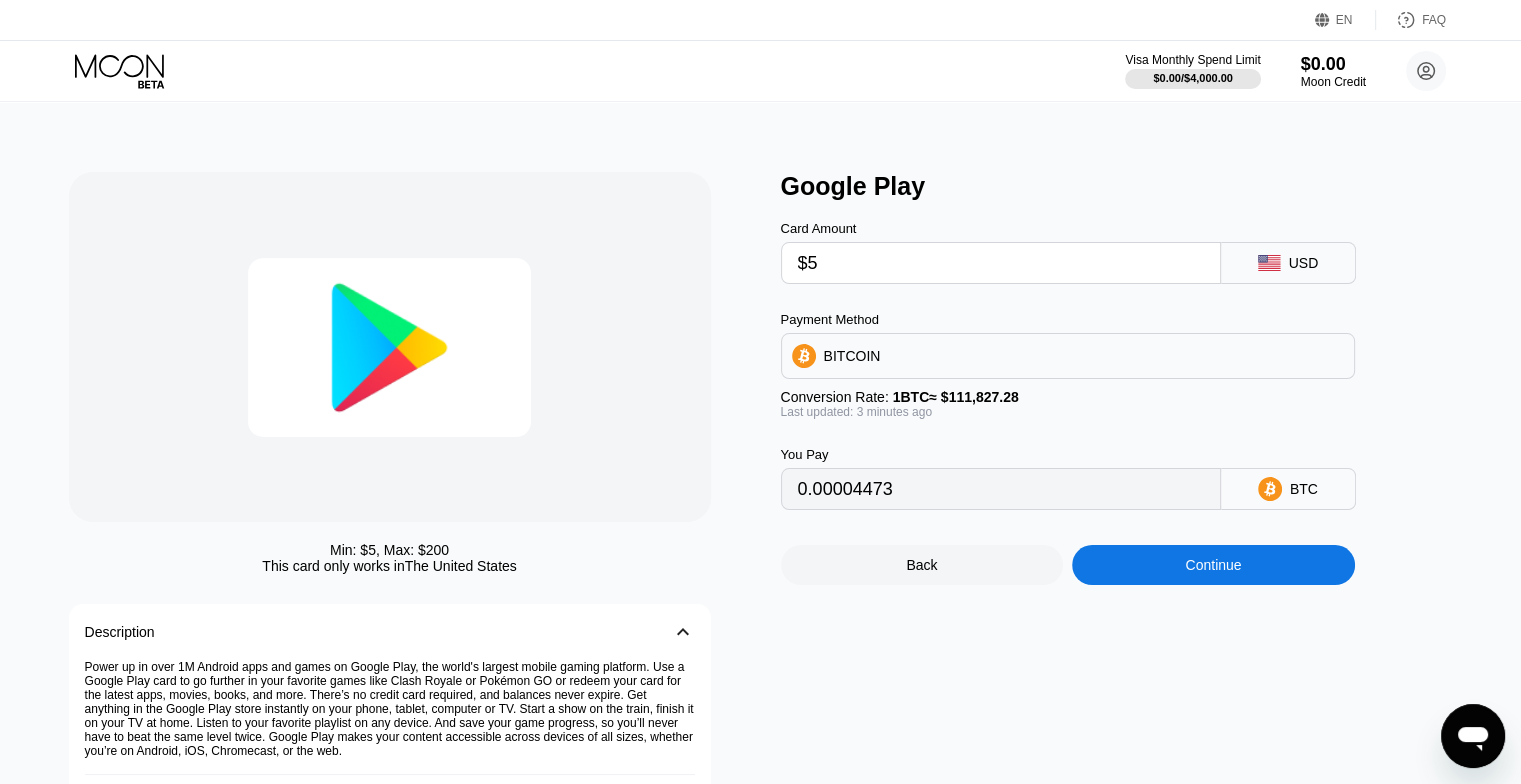 type on "0.00004473" 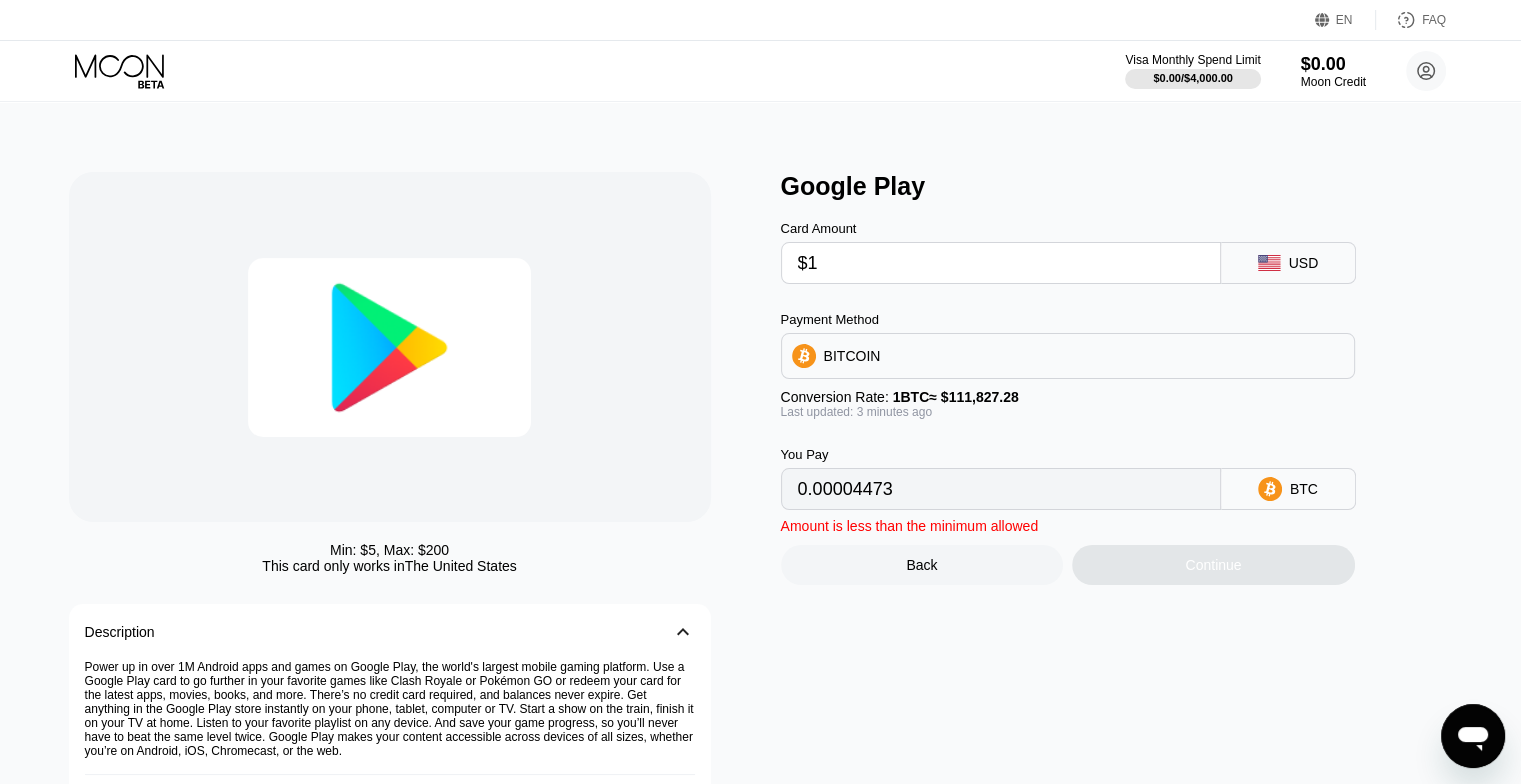 type on "0.00000895" 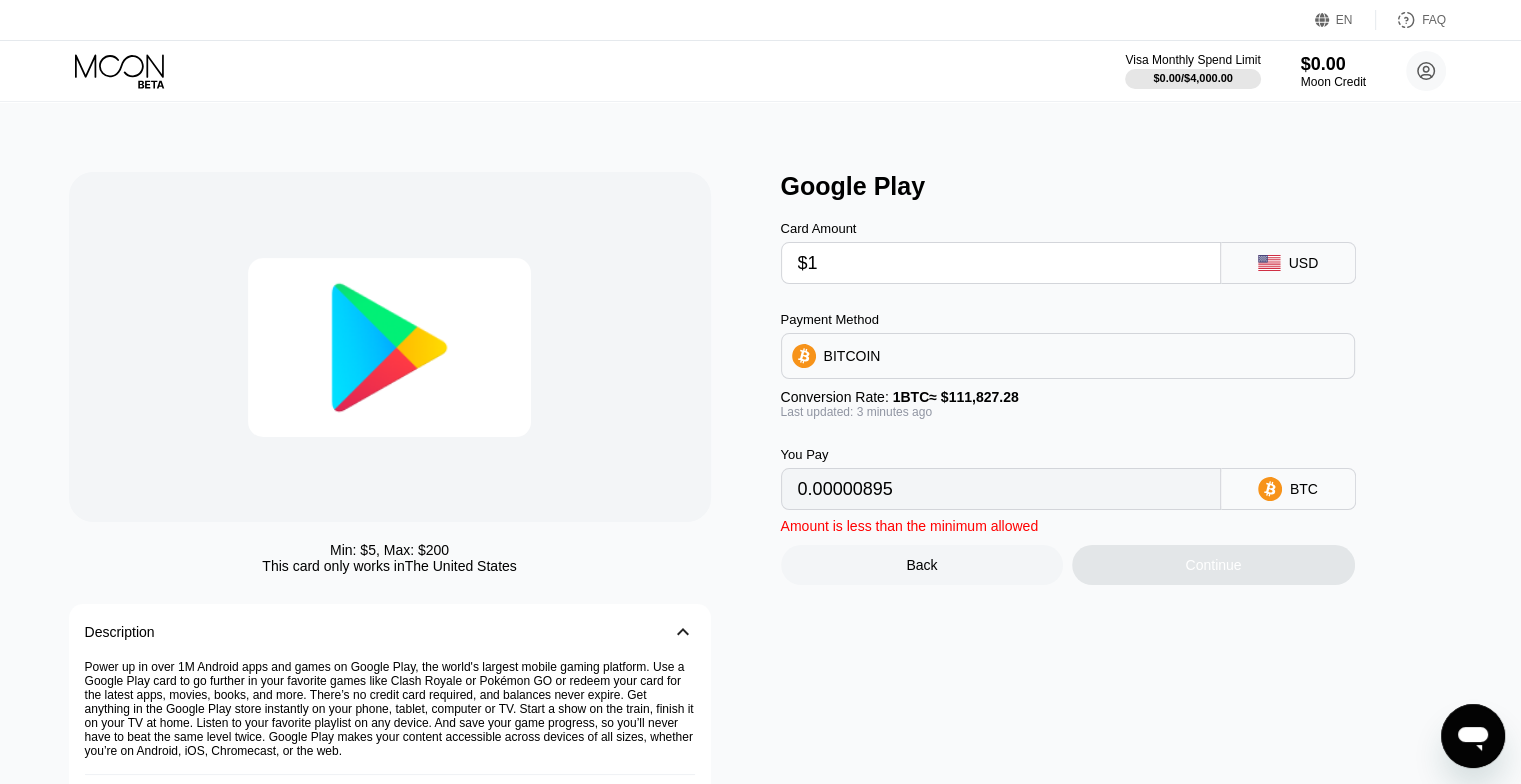 drag, startPoint x: 834, startPoint y: 278, endPoint x: 779, endPoint y: 281, distance: 55.081757 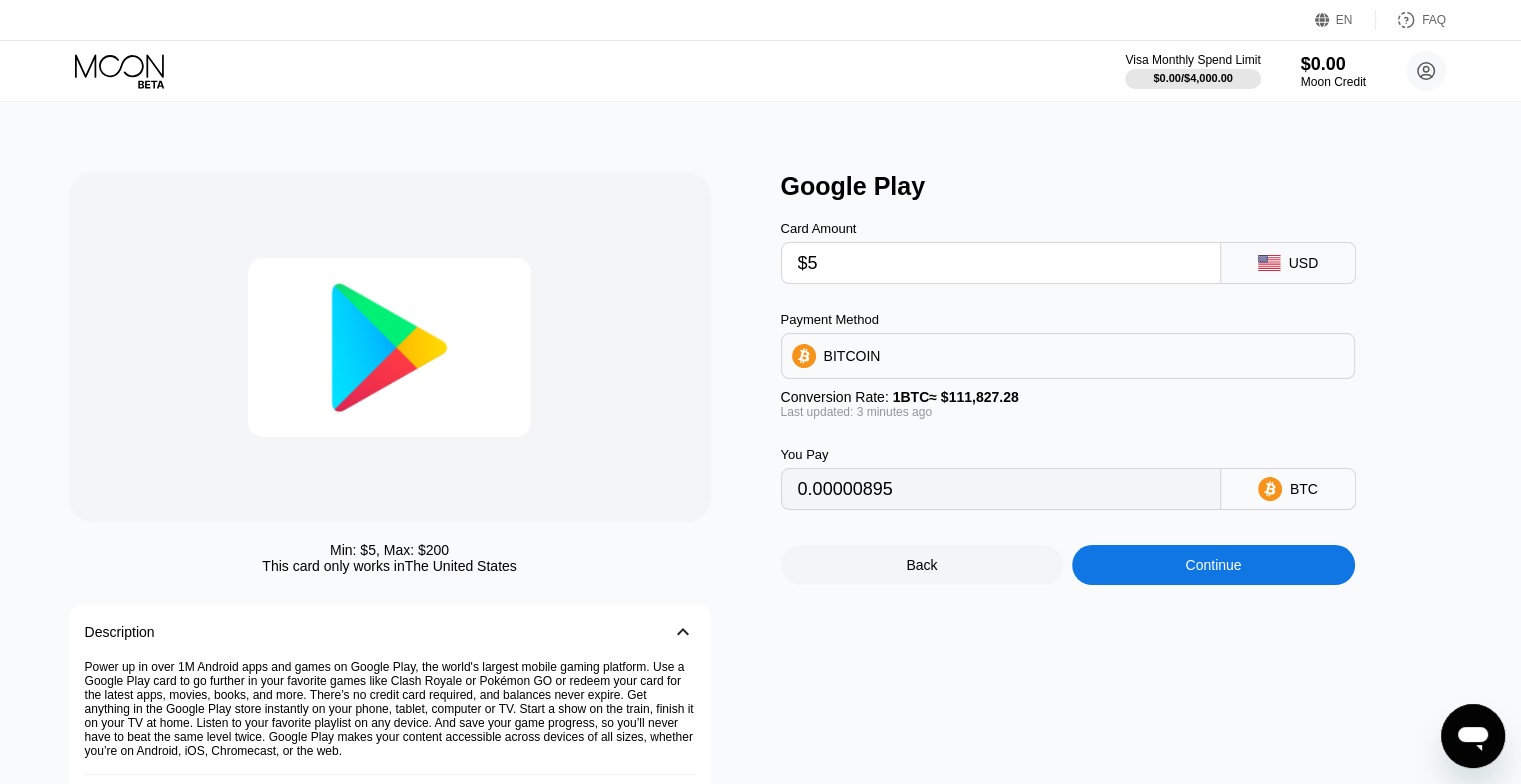 type on "0.00004473" 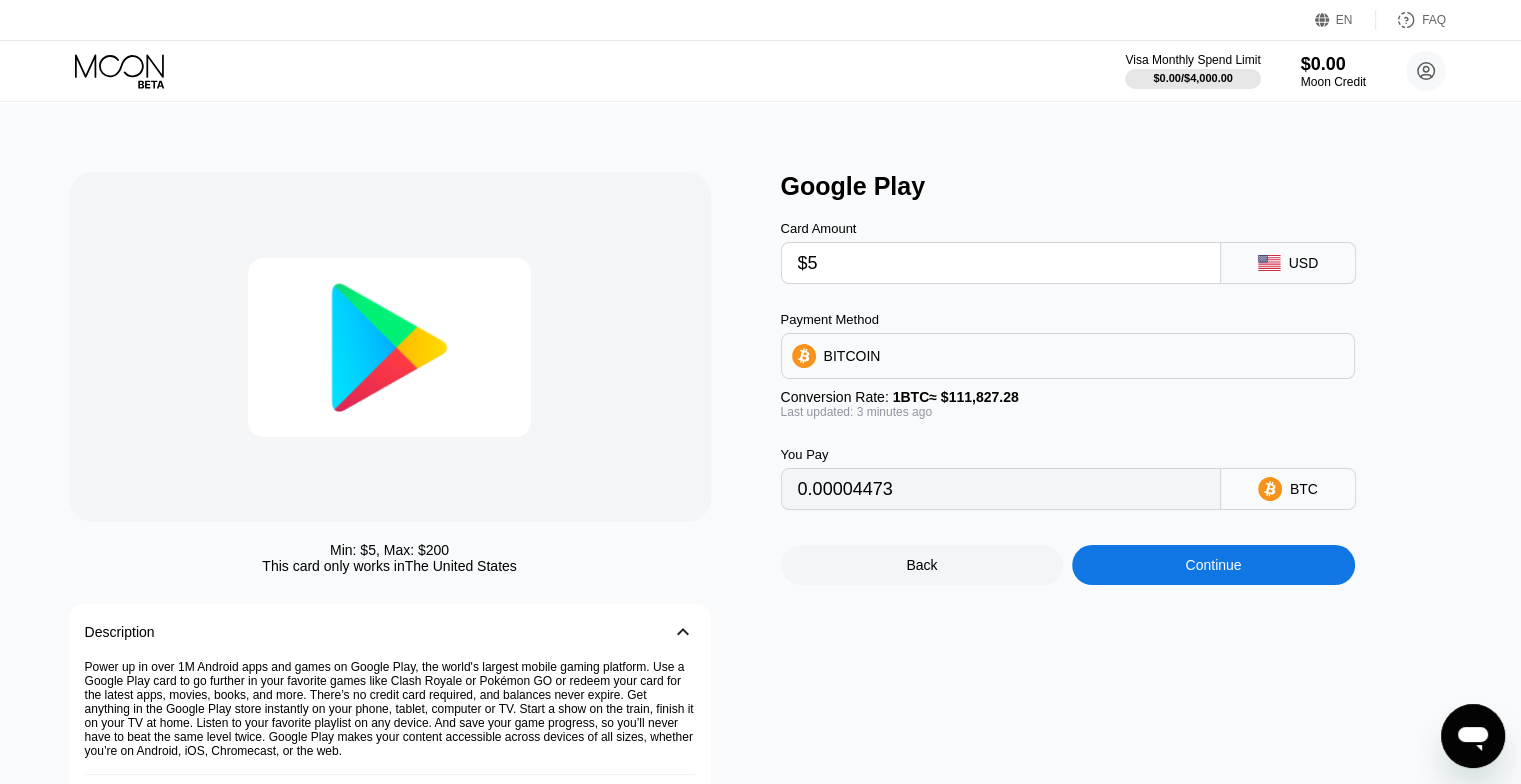 type on "$5" 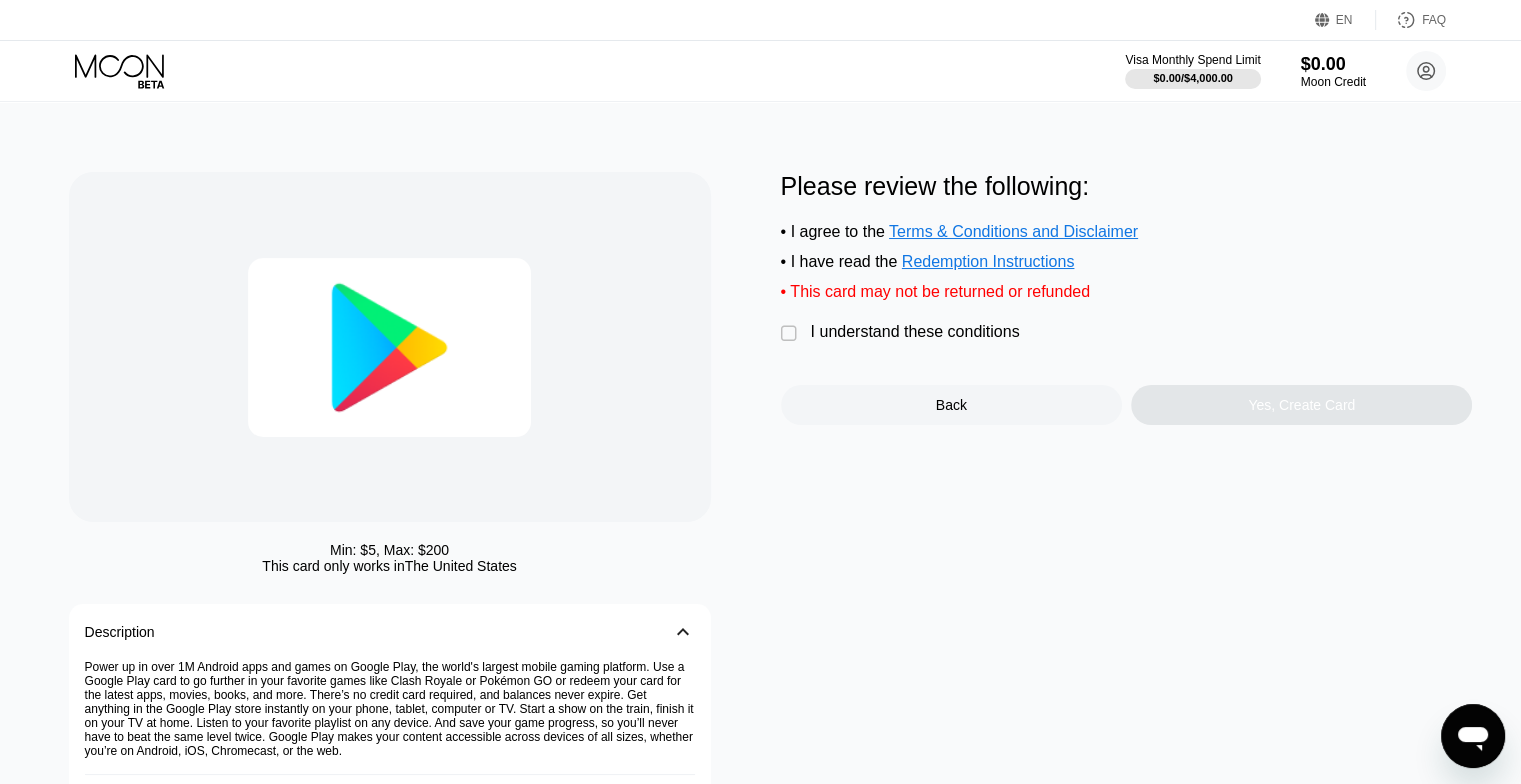click on " I understand these conditions" at bounding box center [905, 333] 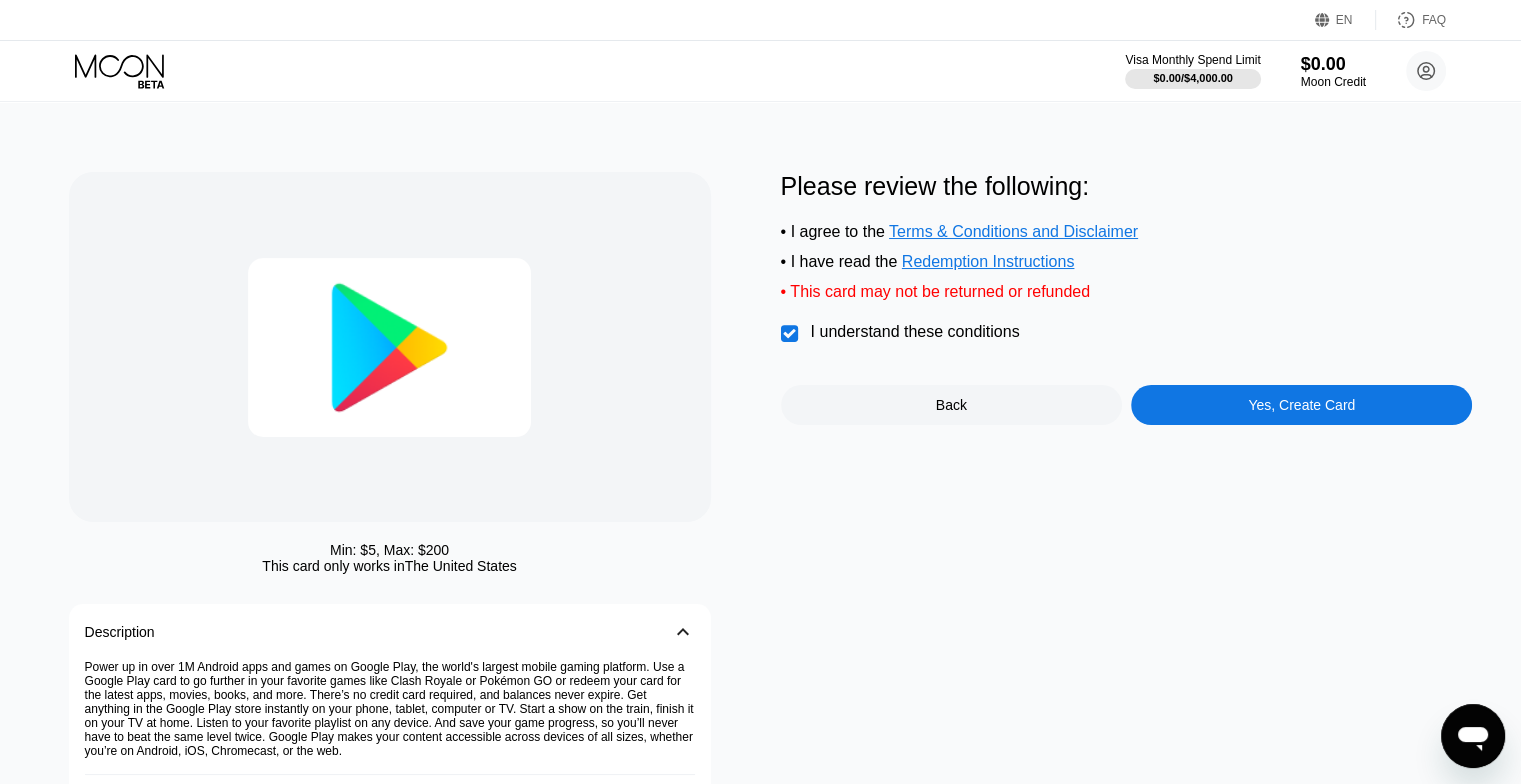 click on "Yes, Create Card" at bounding box center (1301, 405) 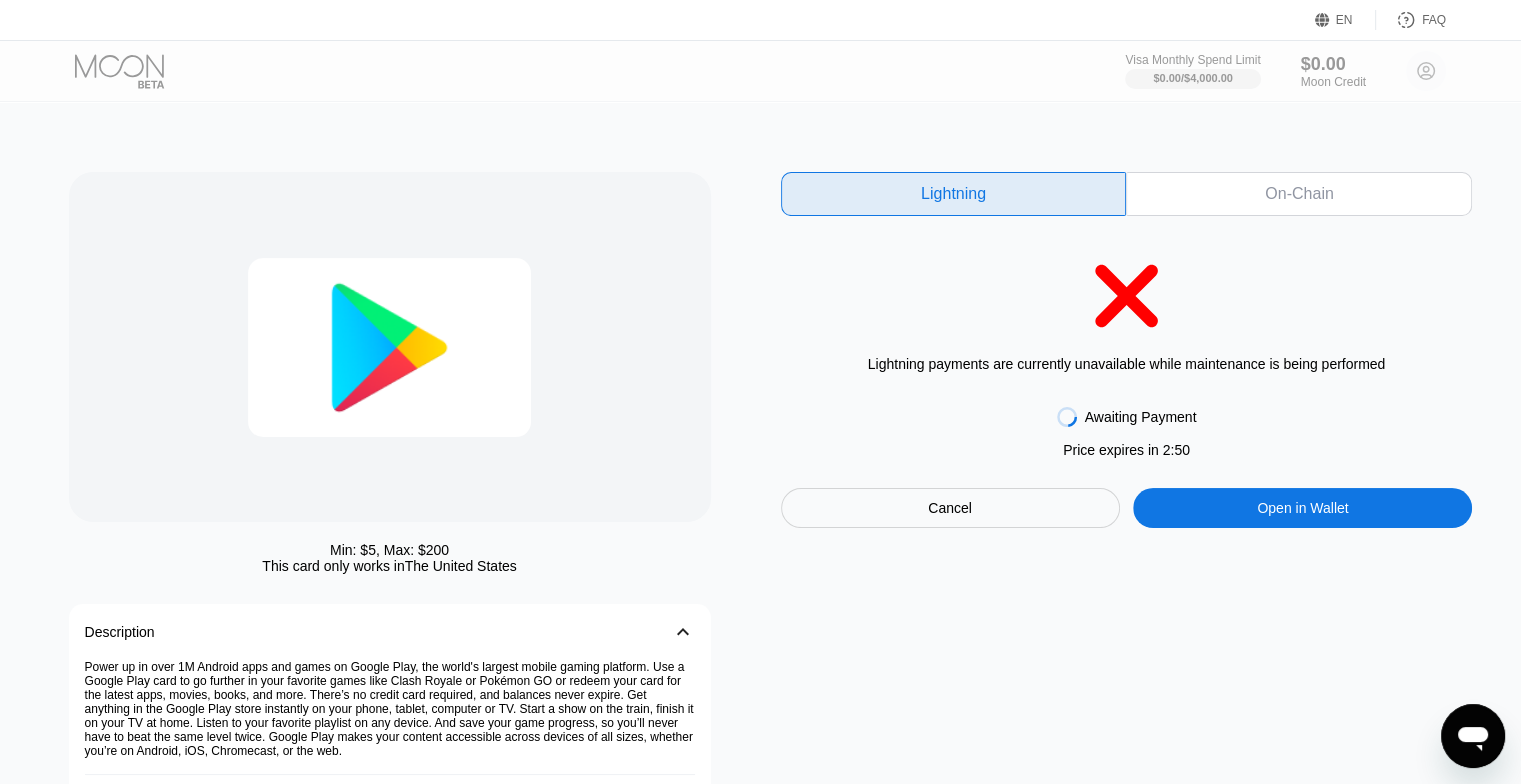 click on "Open in Wallet" at bounding box center [1302, 508] 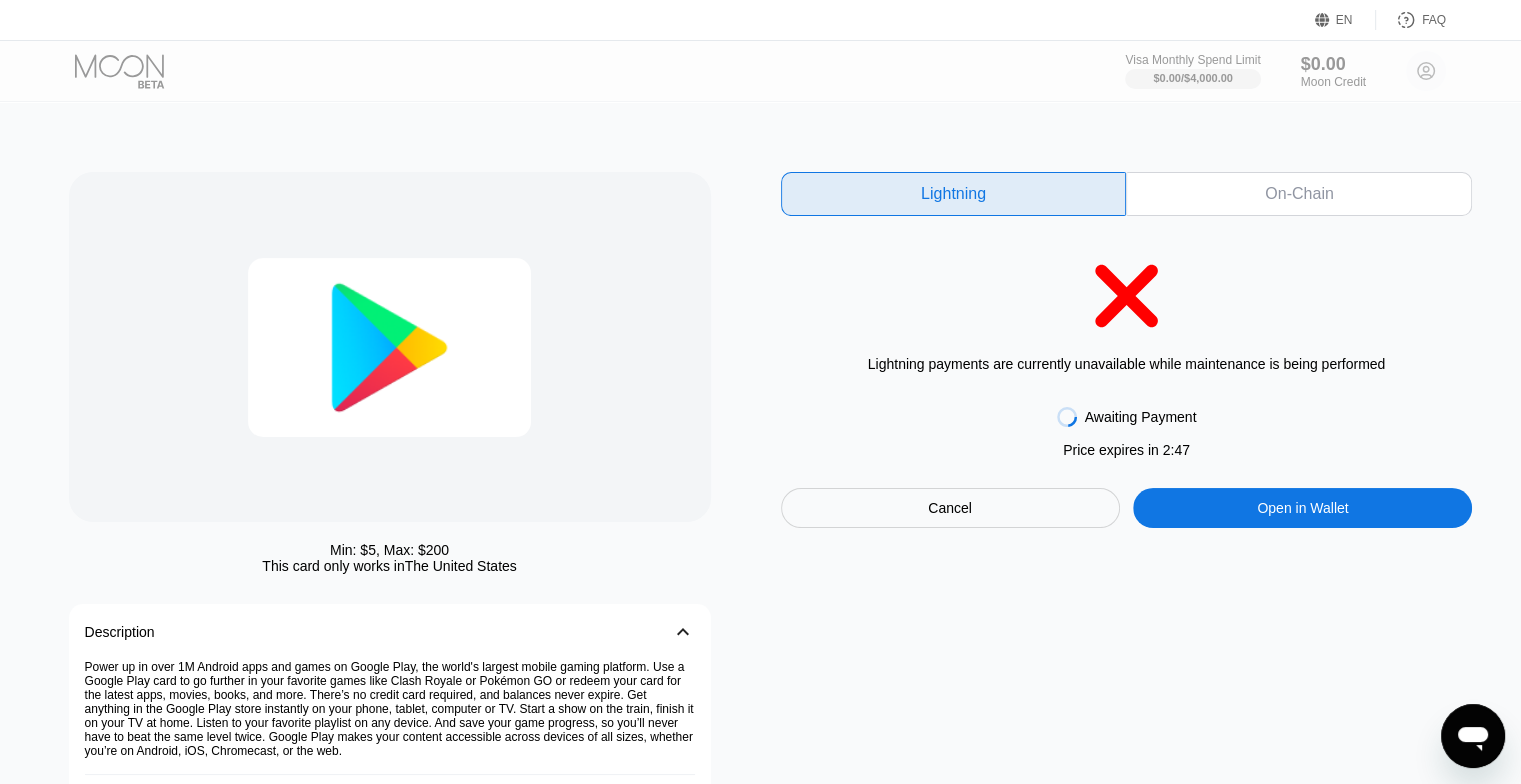 click on "On-Chain" at bounding box center (1299, 194) 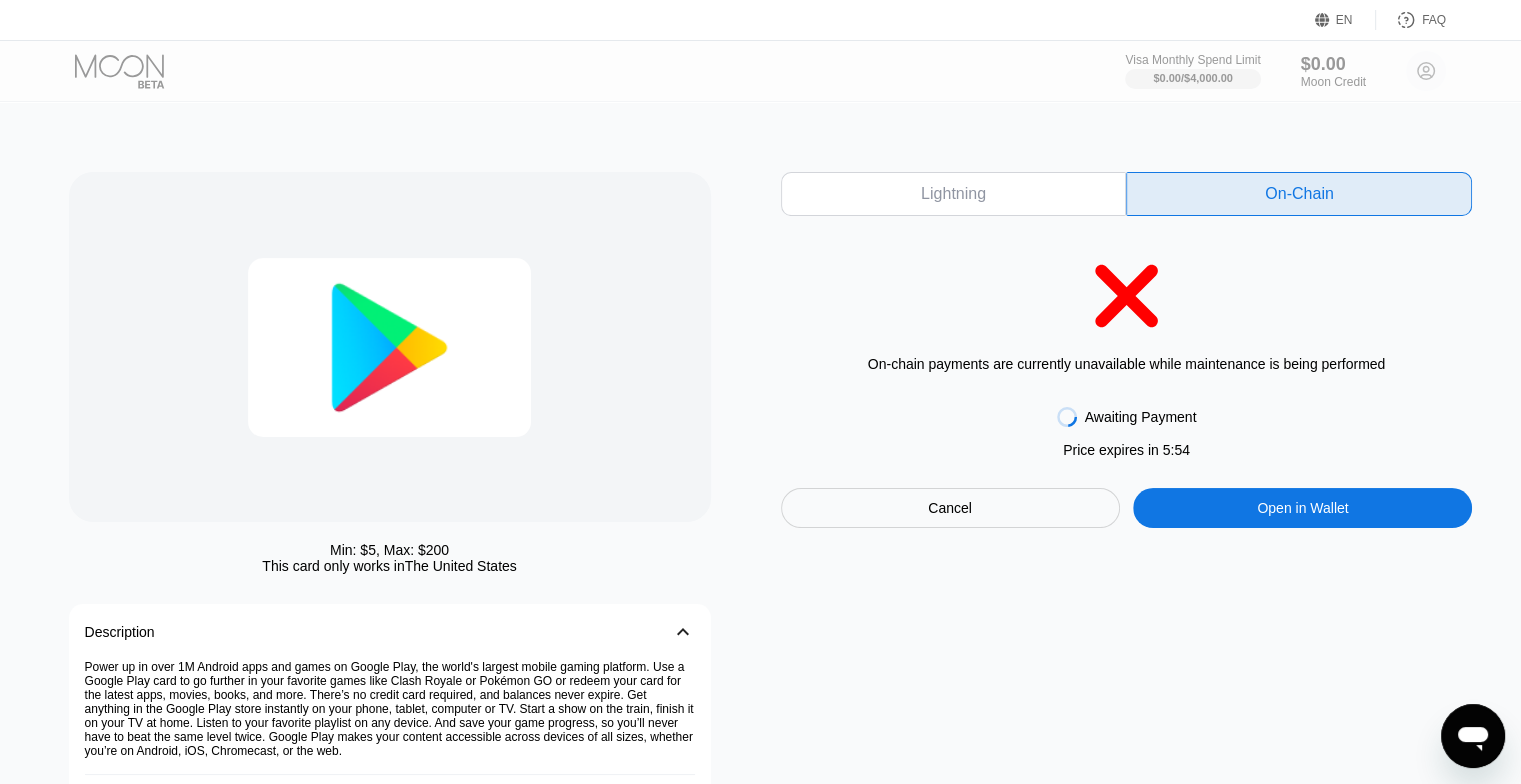 click on "Open in Wallet" at bounding box center [1302, 508] 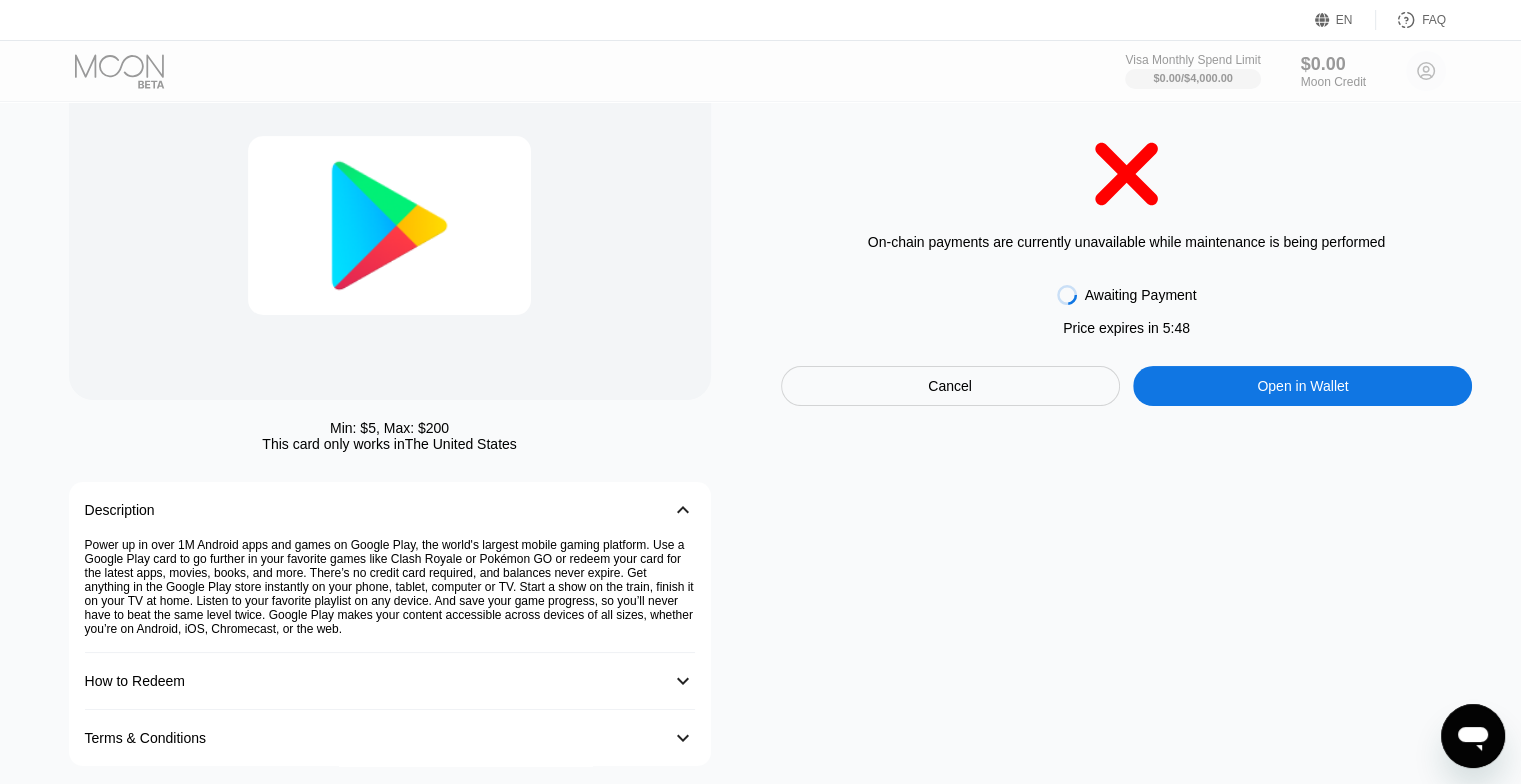 scroll, scrollTop: 0, scrollLeft: 0, axis: both 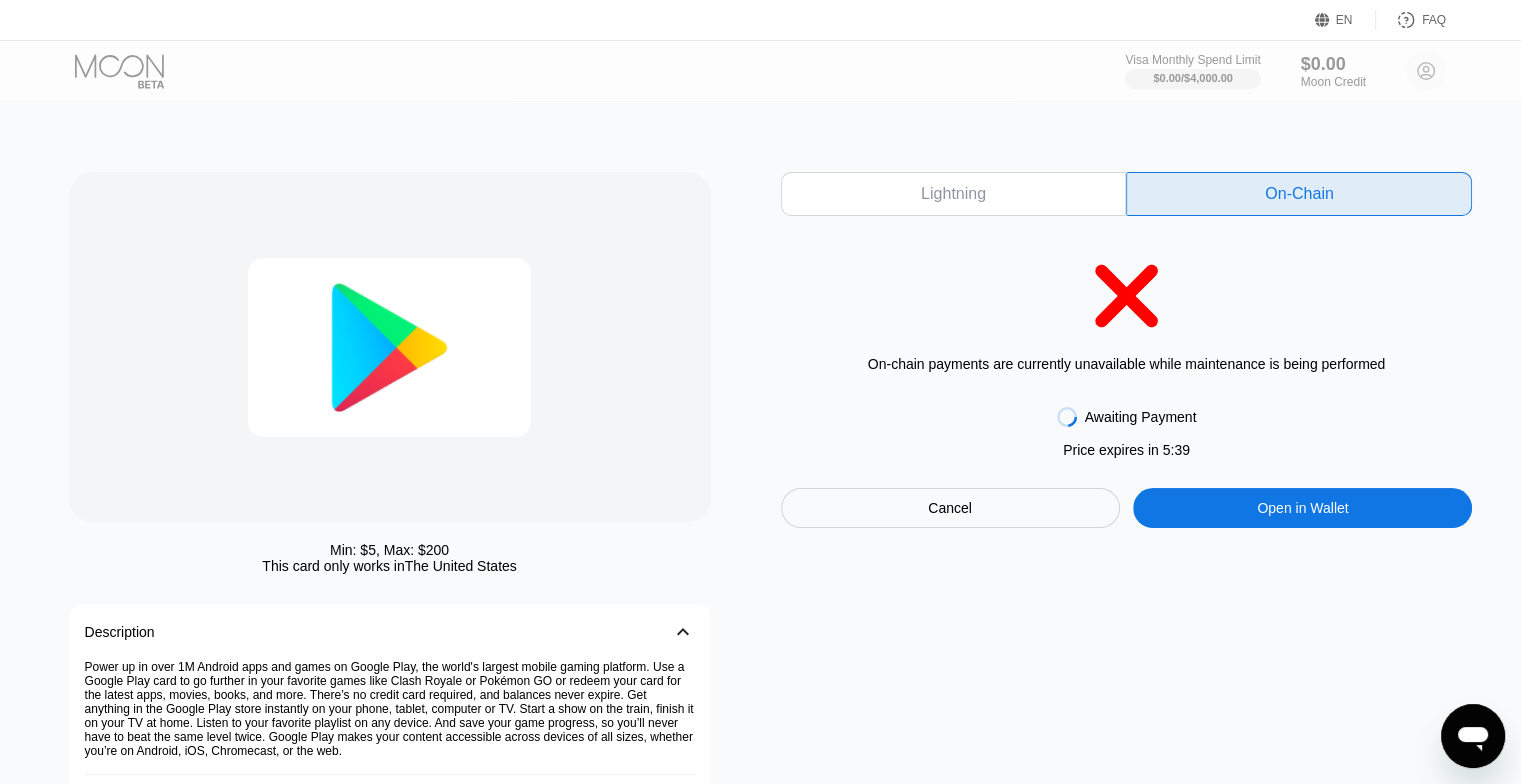 click on "Min: $ 5 , Max: $ 200 This card only works in  The United States Description 󰅀 Power up in over 1M Android apps and games on Google Play, the world's largest mobile gaming platform. Use a Google Play card to go further in your favorite games like Clash Royale or Pokémon GO or redeem your card for the latest apps, movies, books, and more. There’s no credit card required, and balances never expire. Get anything in the Google Play store instantly on your phone, tablet, computer or TV. Start a show on the train, finish it on your TV at home. Listen to your favorite playlist on any device. And save your game progress, so you’ll never have to beat the same level twice. Google Play makes your content accessible across devices of all sizes, whether you’re on Android, iOS, Chromecast, or the web. How to Redeem 󰅀 Terms & Conditions 󰅀 Lightning On-Chain On-chain payments are currently unavailable while maintenance is being performed Awaiting Payment Price expires in   2 : 44 Price expires in   5 : 39" at bounding box center [761, 520] 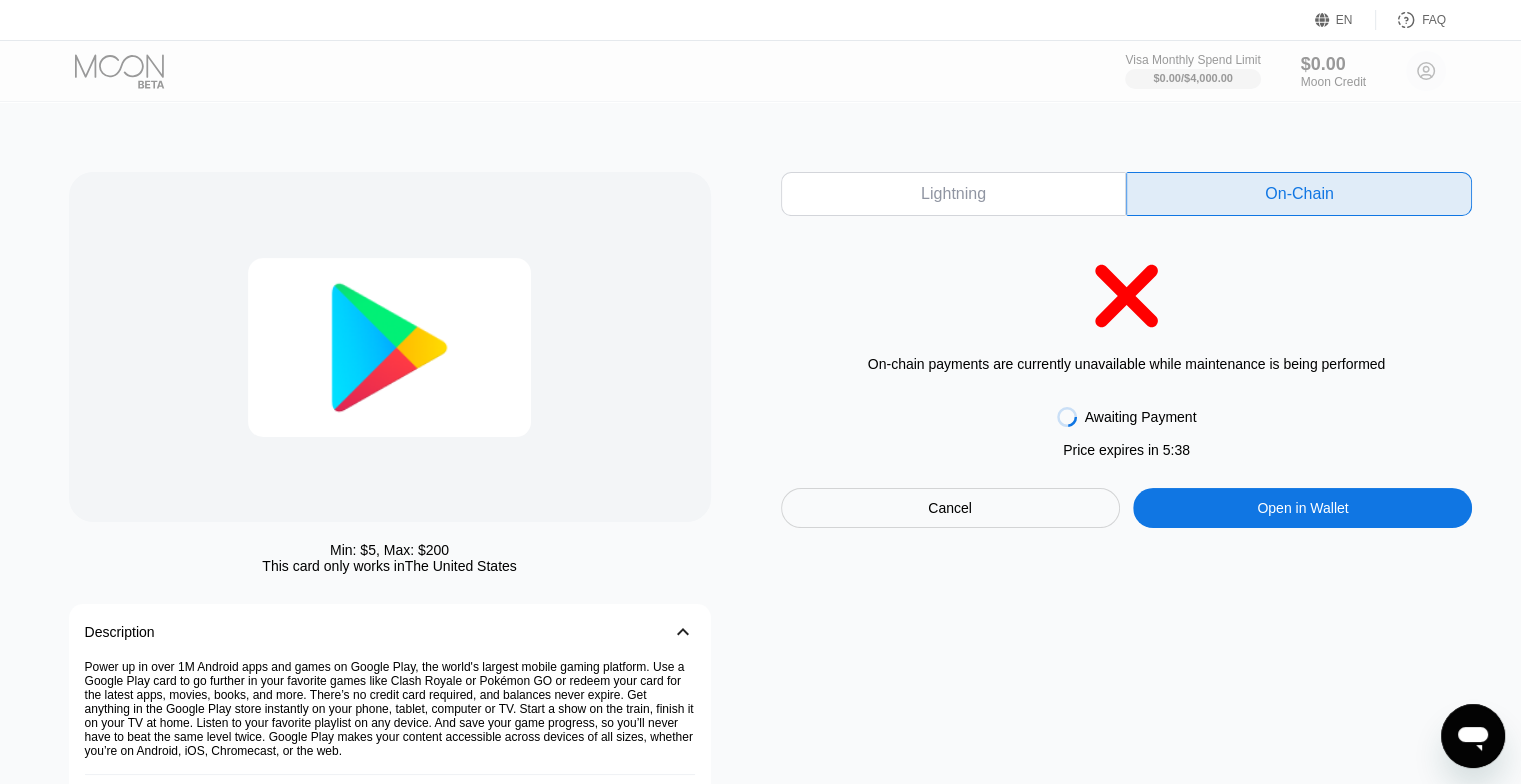 click on "Lightning On-Chain On-chain payments are currently unavailable while maintenance is being performed Awaiting Payment Price expires in   2 : 44 Price expires in   5 : 38 Cancel Open in Wallet" at bounding box center [1127, 350] 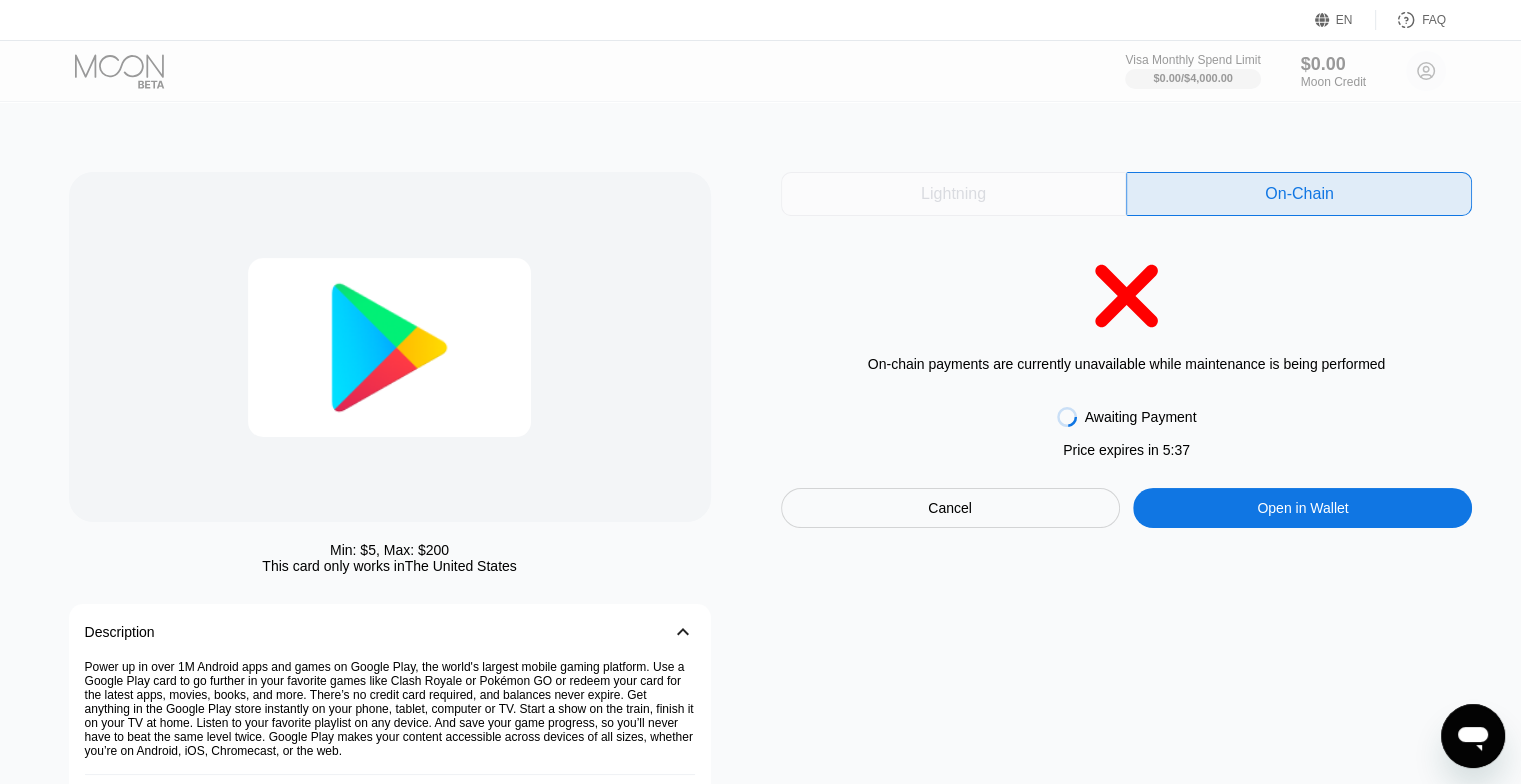 click on "Lightning" at bounding box center [953, 194] 